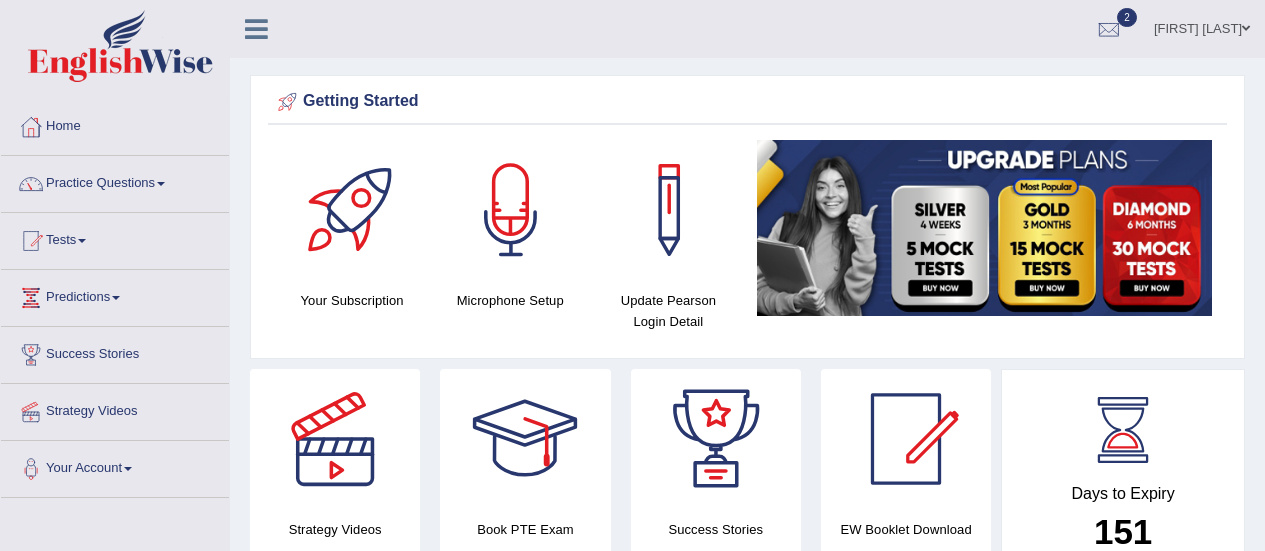 scroll, scrollTop: 0, scrollLeft: 0, axis: both 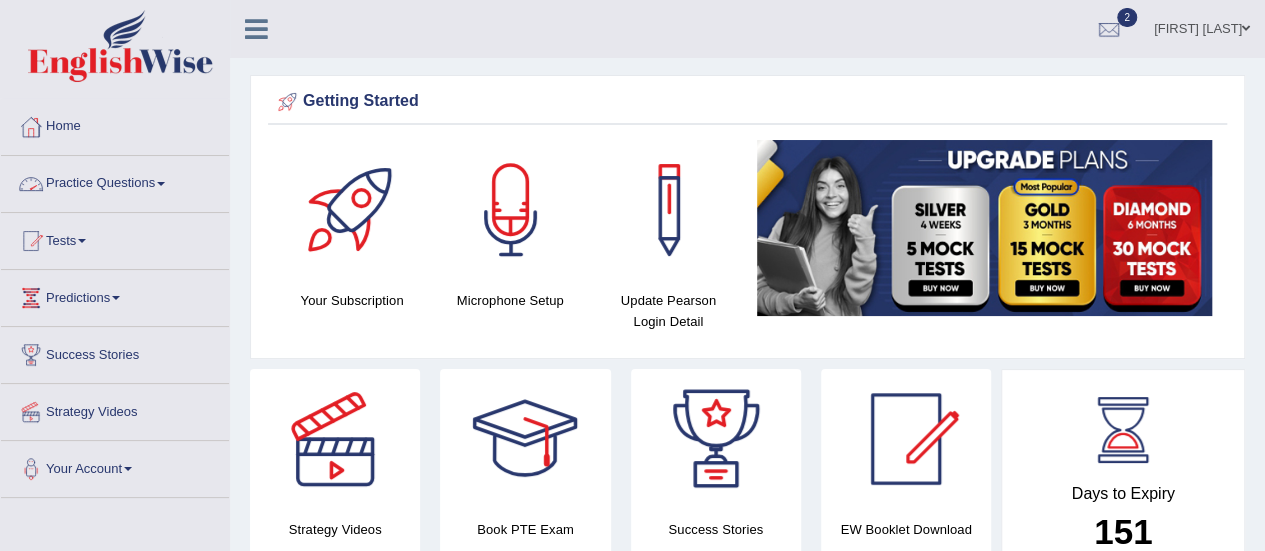 click on "Practice Questions" at bounding box center (115, 181) 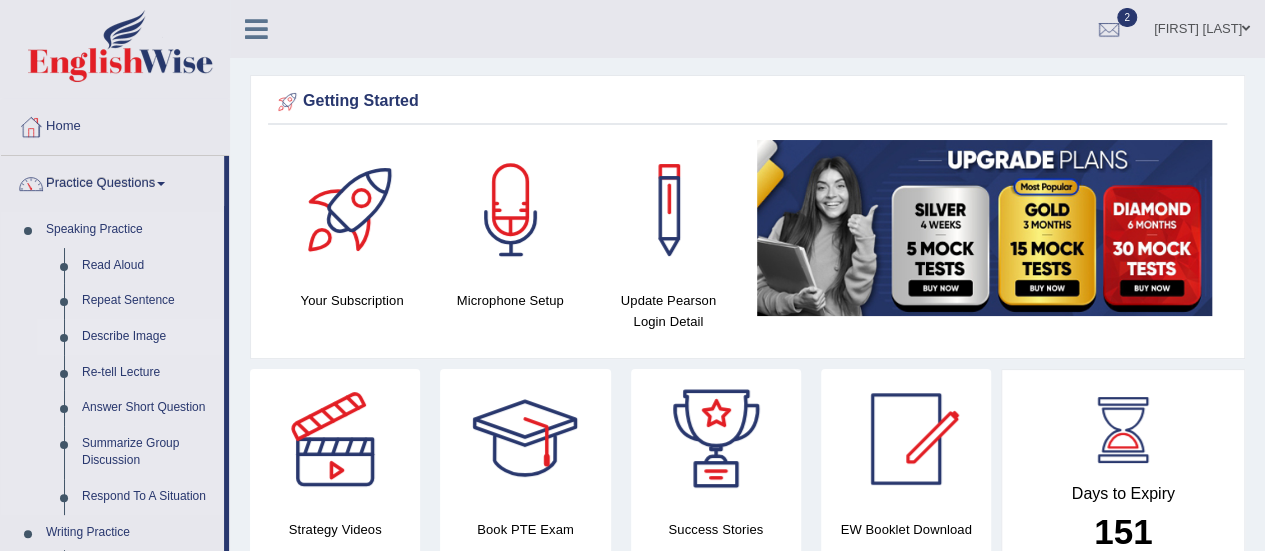 click on "Describe Image" at bounding box center (148, 337) 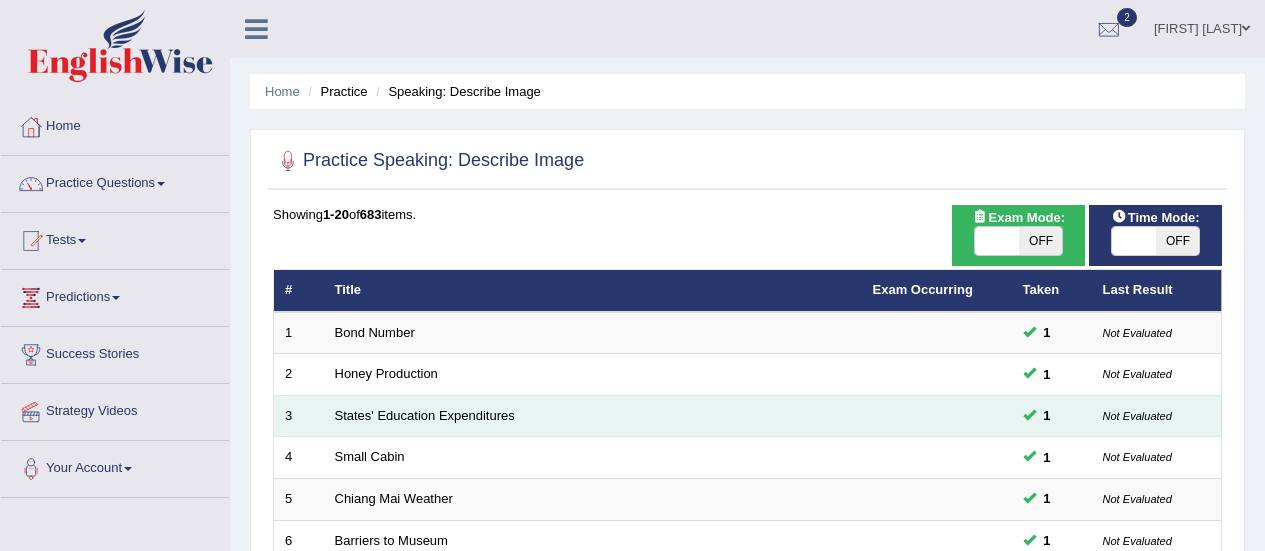 scroll, scrollTop: 0, scrollLeft: 0, axis: both 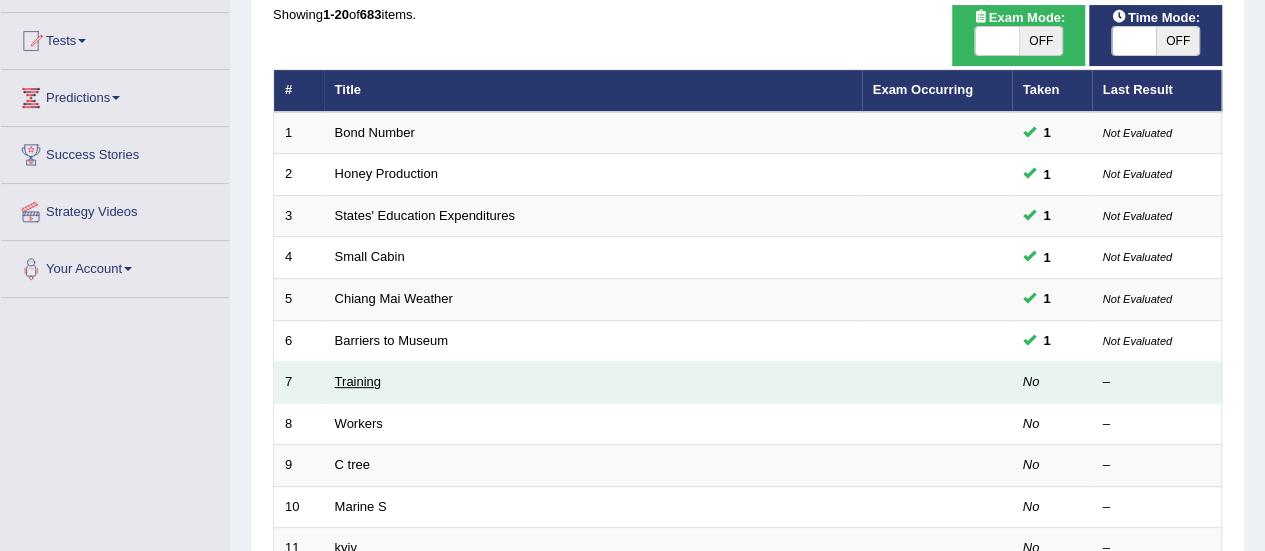 click on "Training" at bounding box center (358, 381) 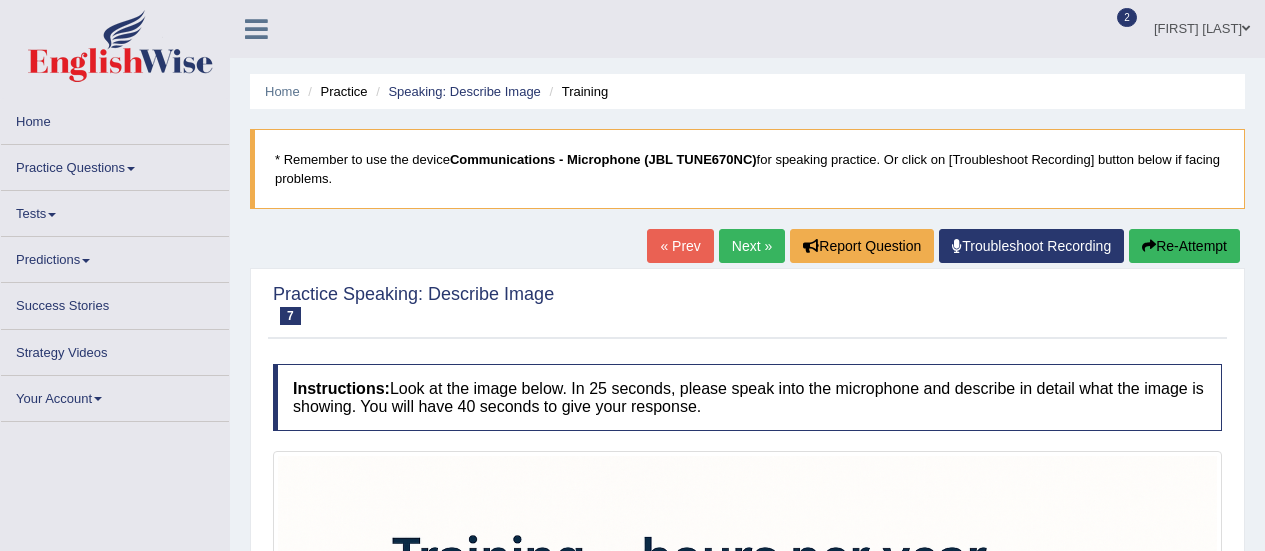 scroll, scrollTop: 0, scrollLeft: 0, axis: both 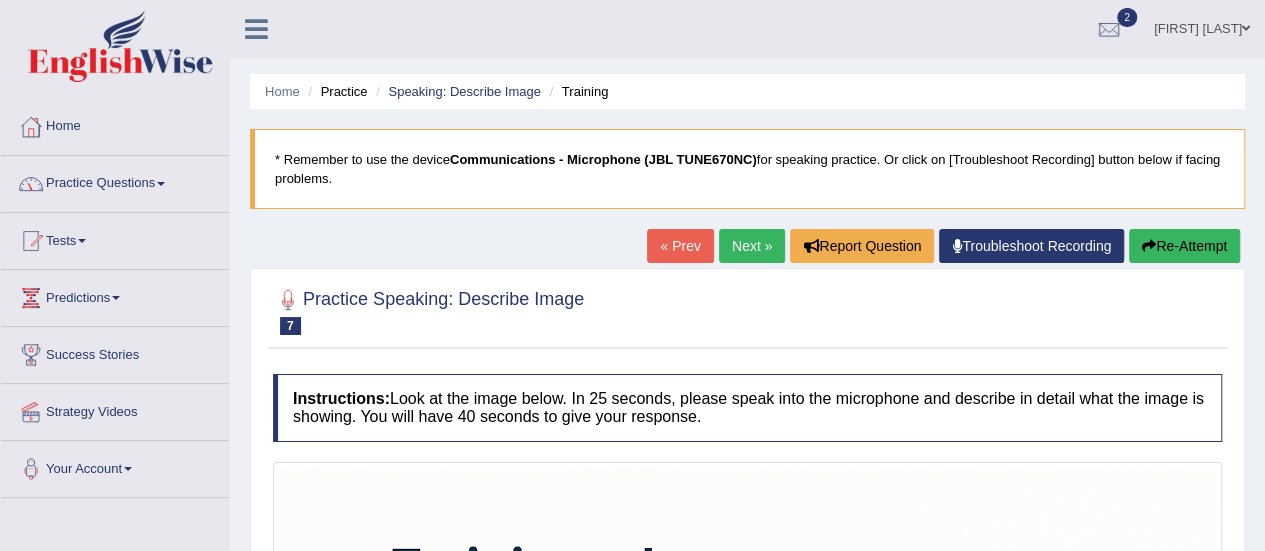 click at bounding box center [161, 184] 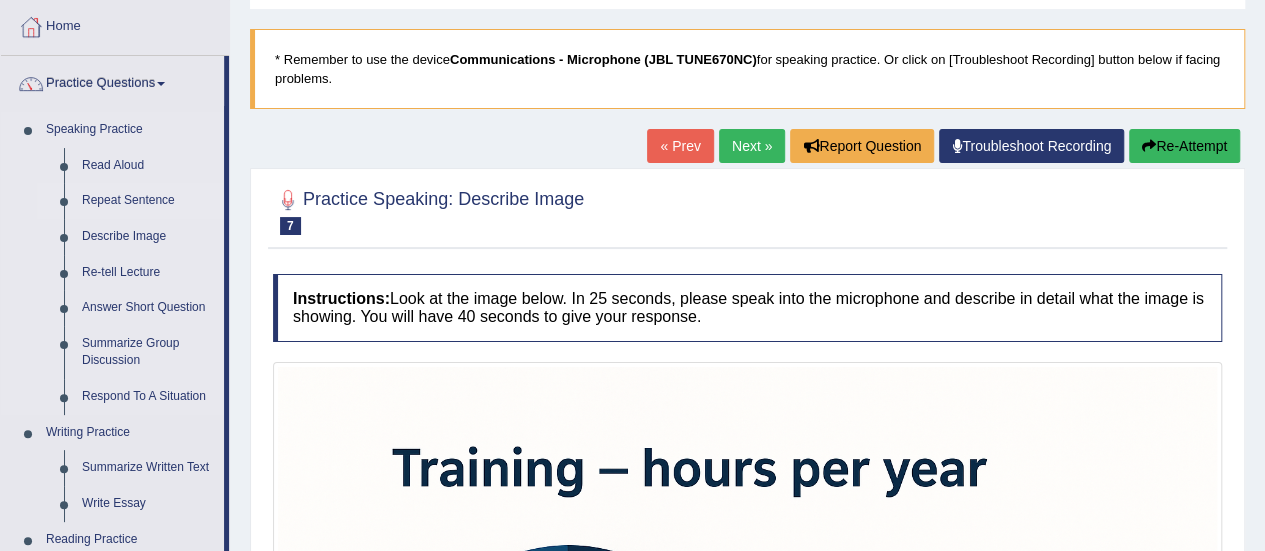 scroll, scrollTop: 200, scrollLeft: 0, axis: vertical 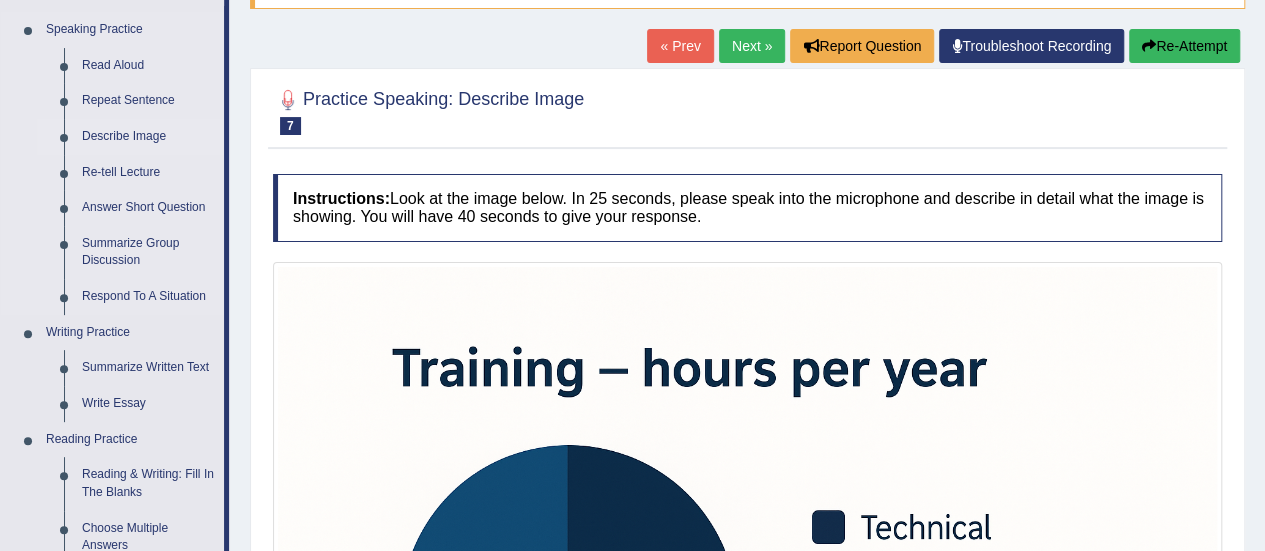 click on "Describe Image" at bounding box center [148, 137] 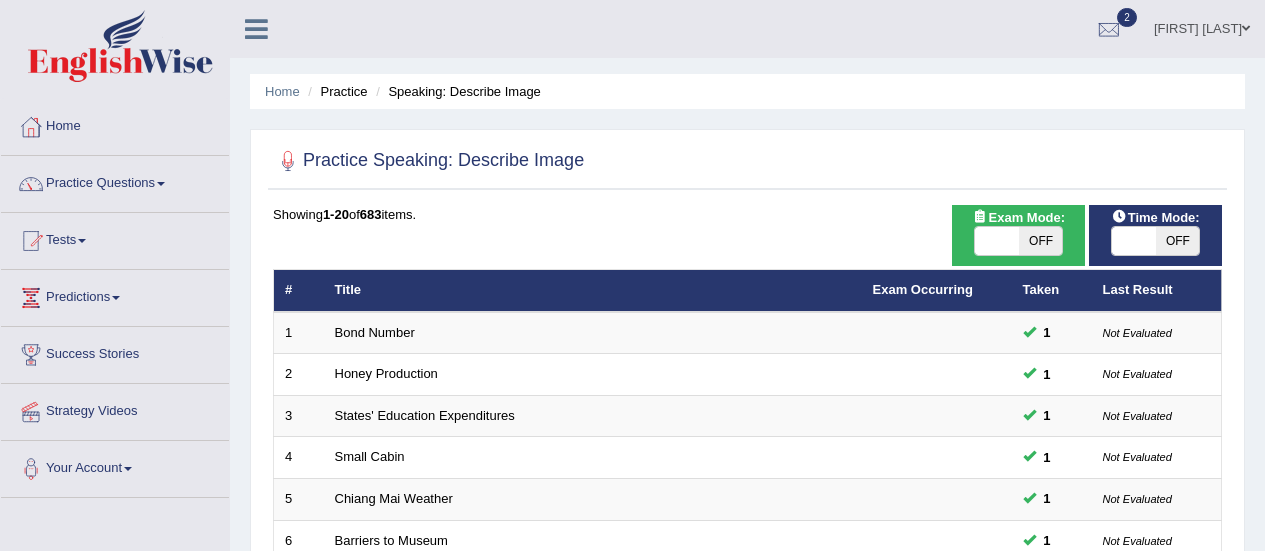 scroll, scrollTop: 0, scrollLeft: 0, axis: both 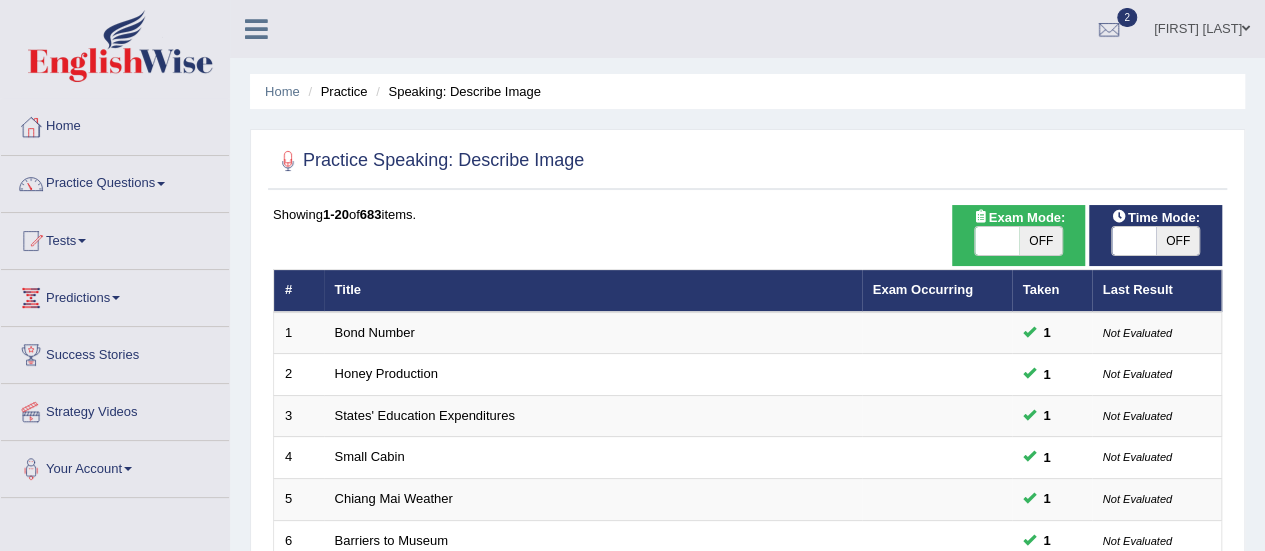 click on "OFF" at bounding box center [1178, 241] 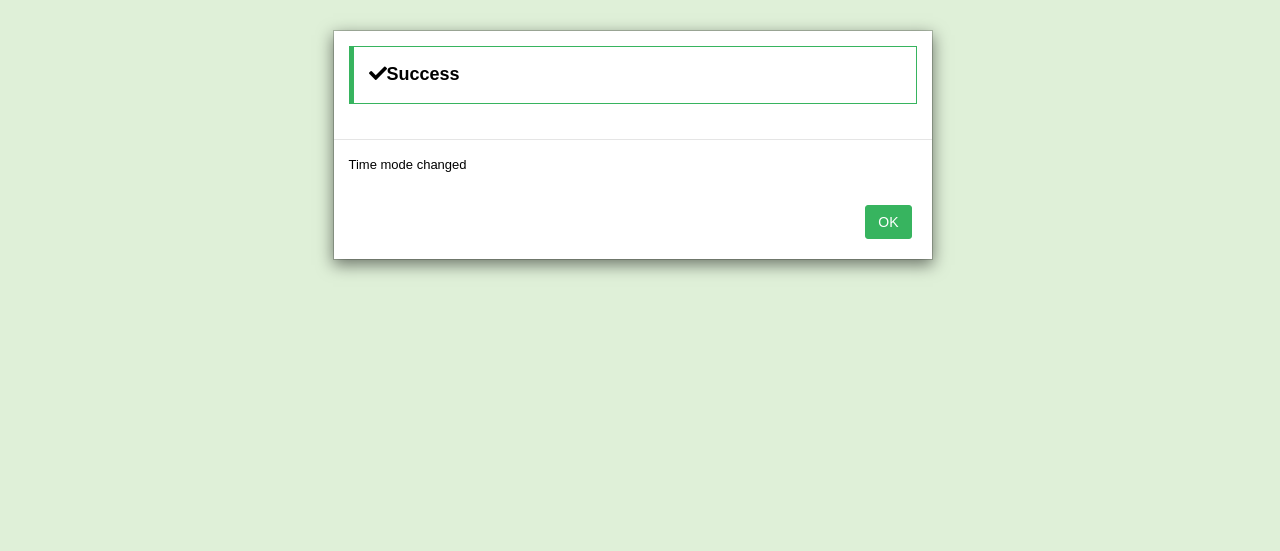 click on "OK" at bounding box center [888, 222] 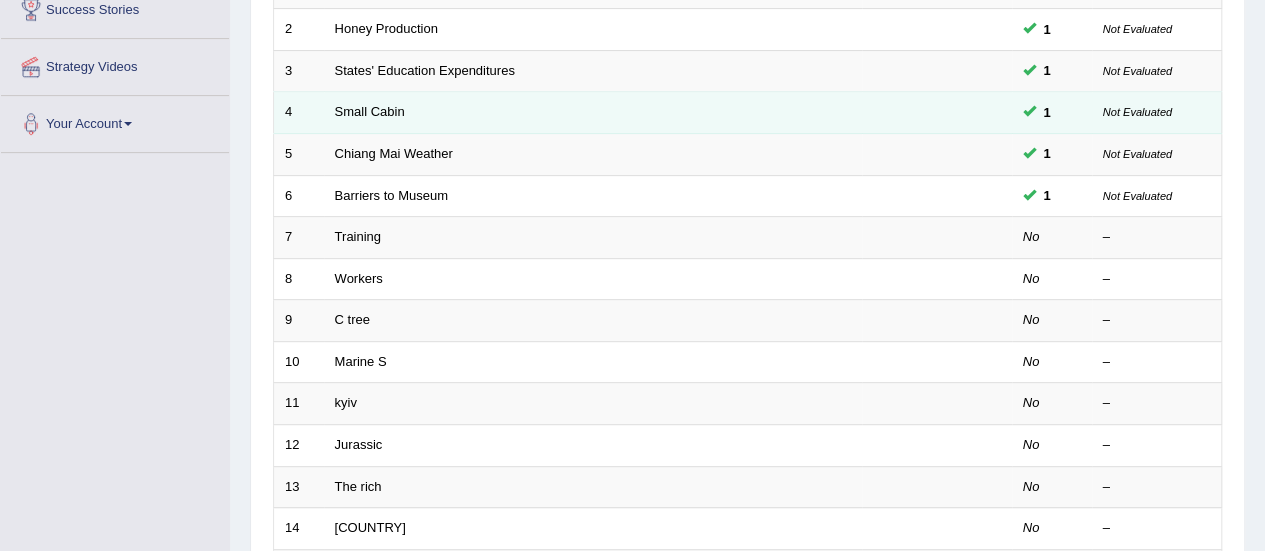 scroll, scrollTop: 400, scrollLeft: 0, axis: vertical 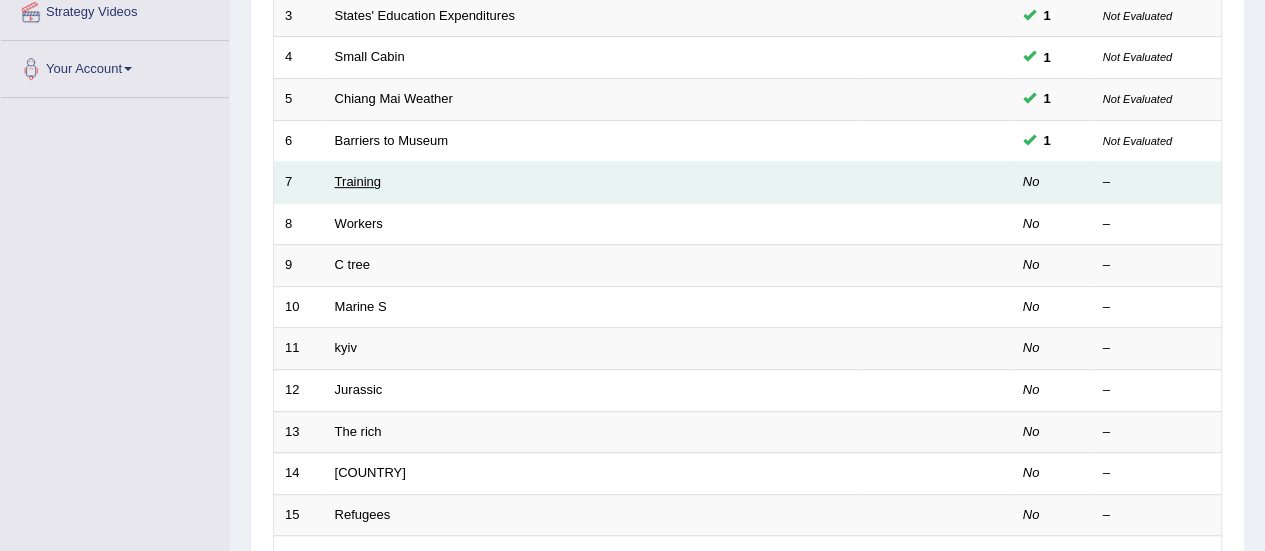 click on "Training" at bounding box center [358, 181] 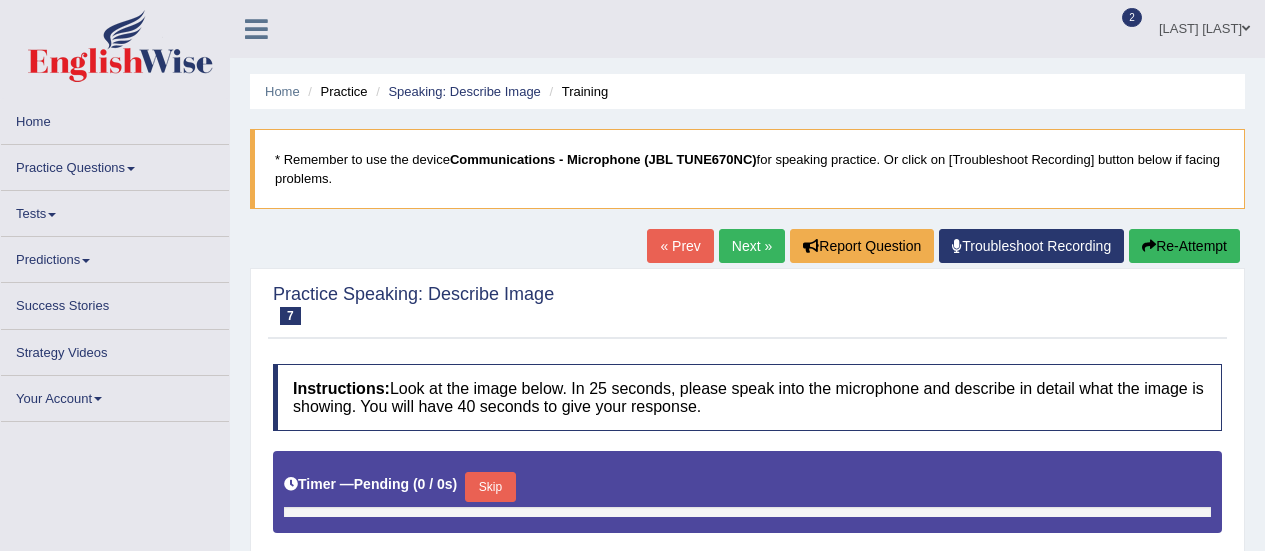 scroll, scrollTop: 0, scrollLeft: 0, axis: both 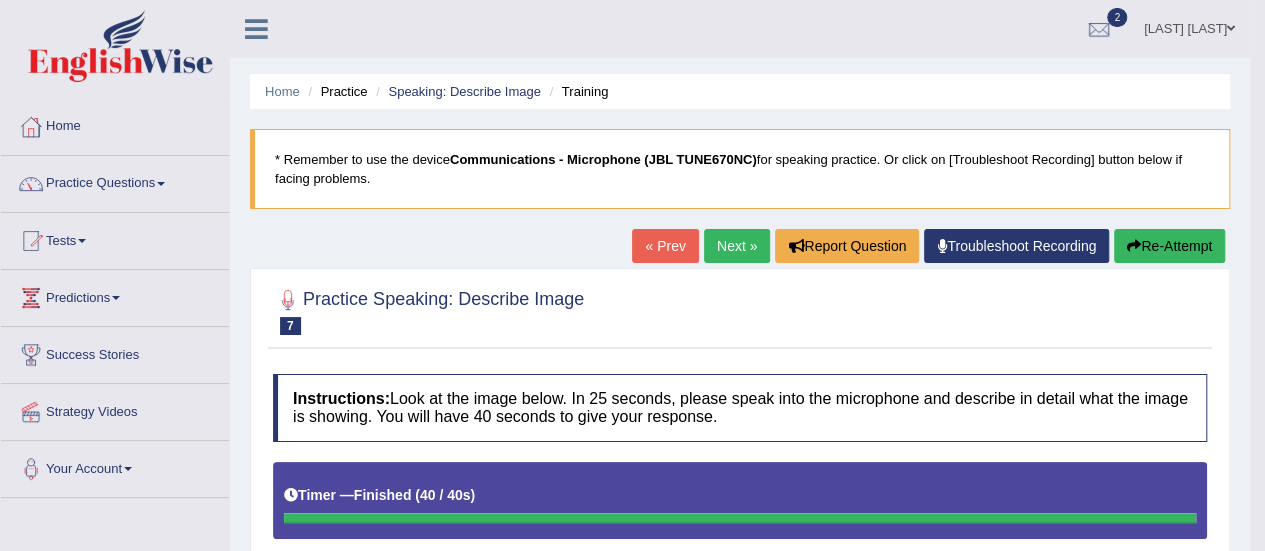 click on "Next »" at bounding box center (737, 246) 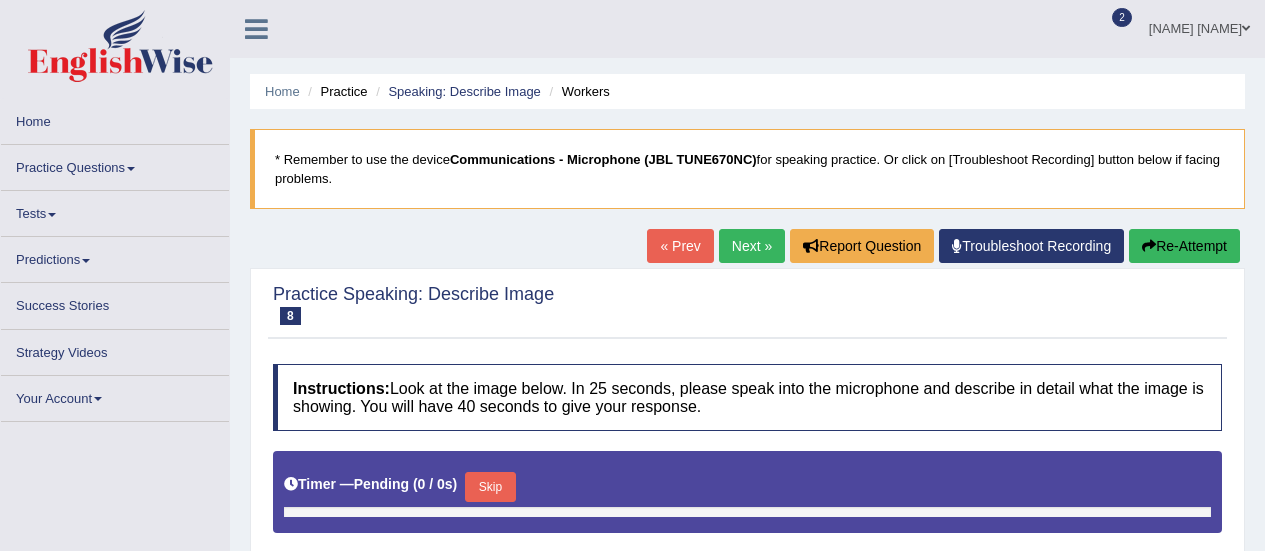 scroll, scrollTop: 0, scrollLeft: 0, axis: both 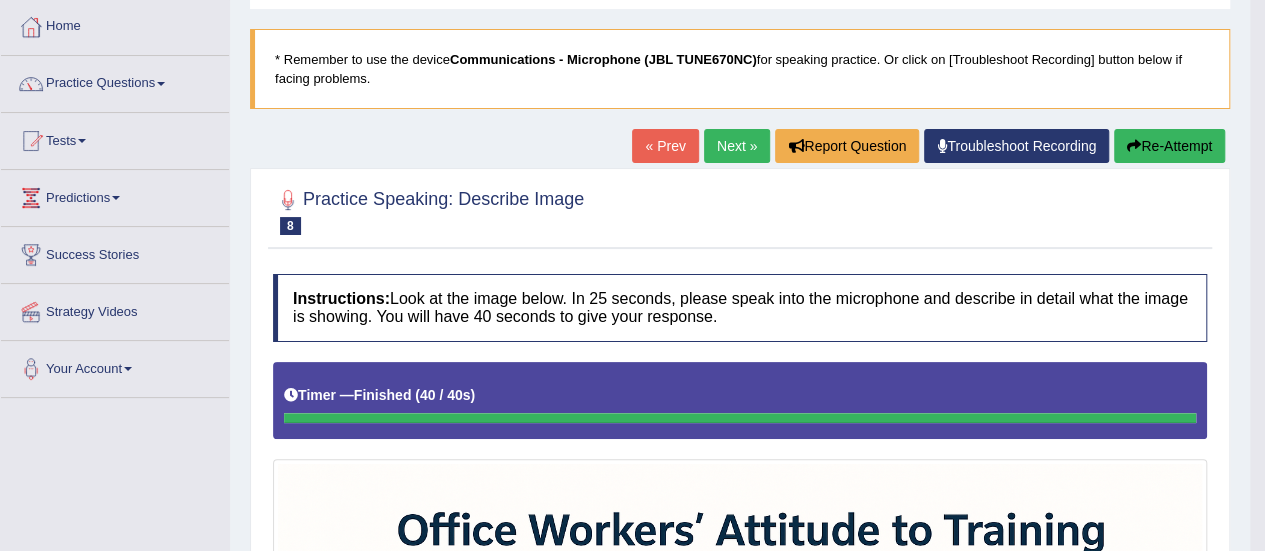 click on "Next »" at bounding box center (737, 146) 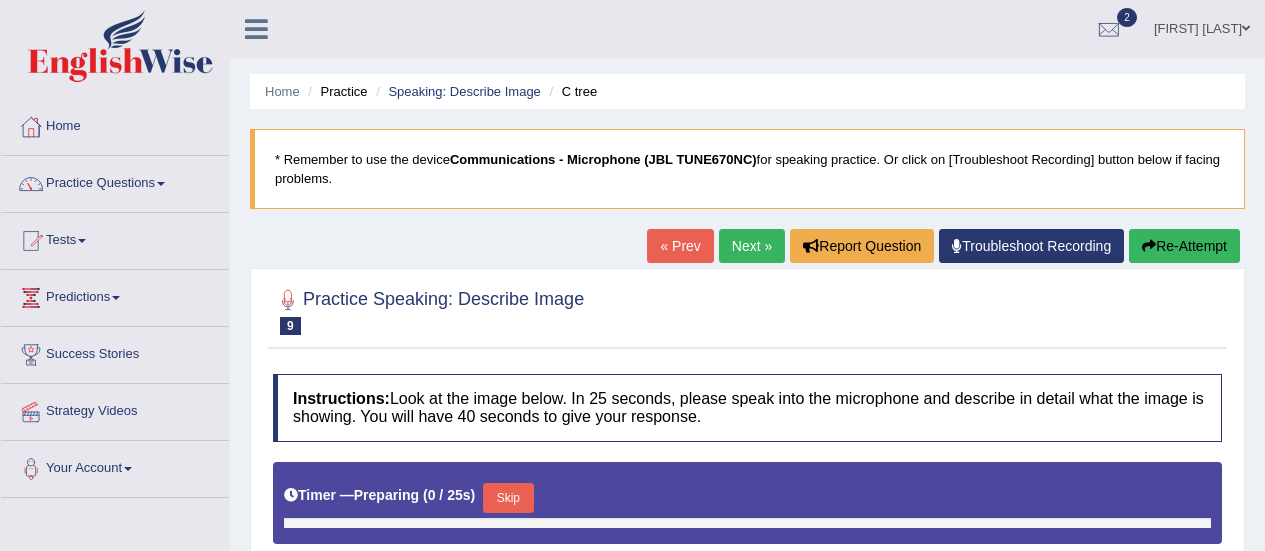 scroll, scrollTop: 0, scrollLeft: 0, axis: both 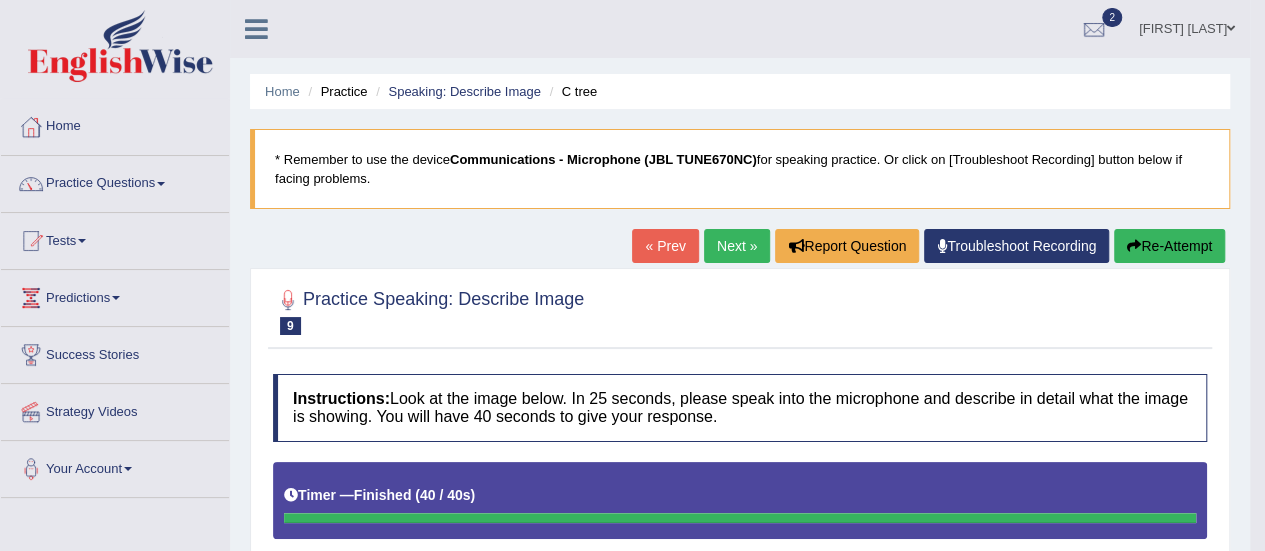 click on "Next »" at bounding box center [737, 246] 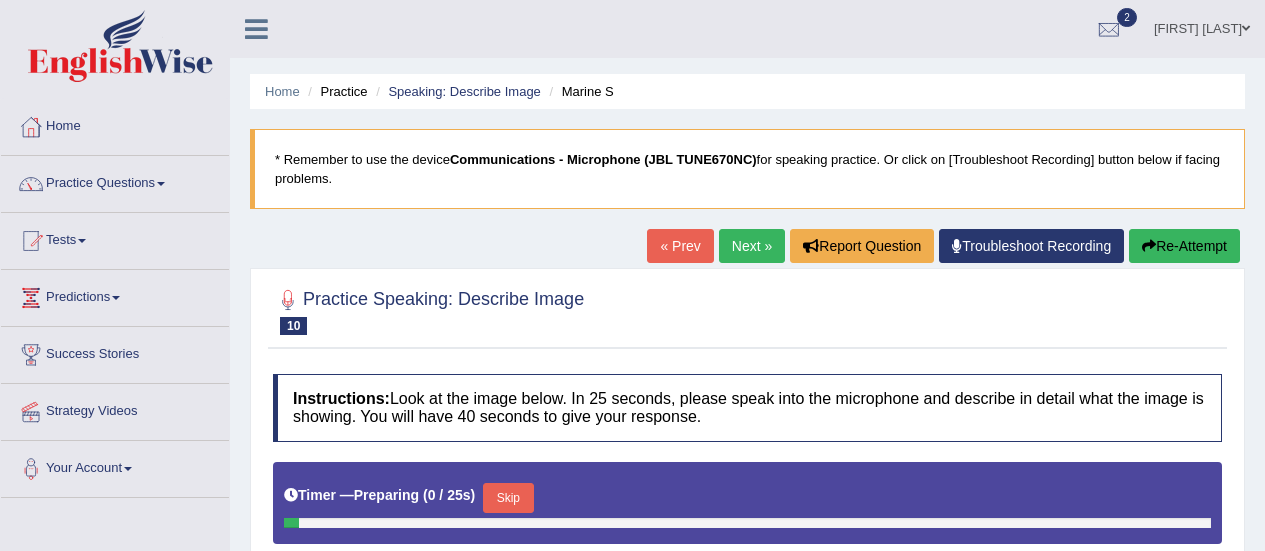 scroll, scrollTop: 0, scrollLeft: 0, axis: both 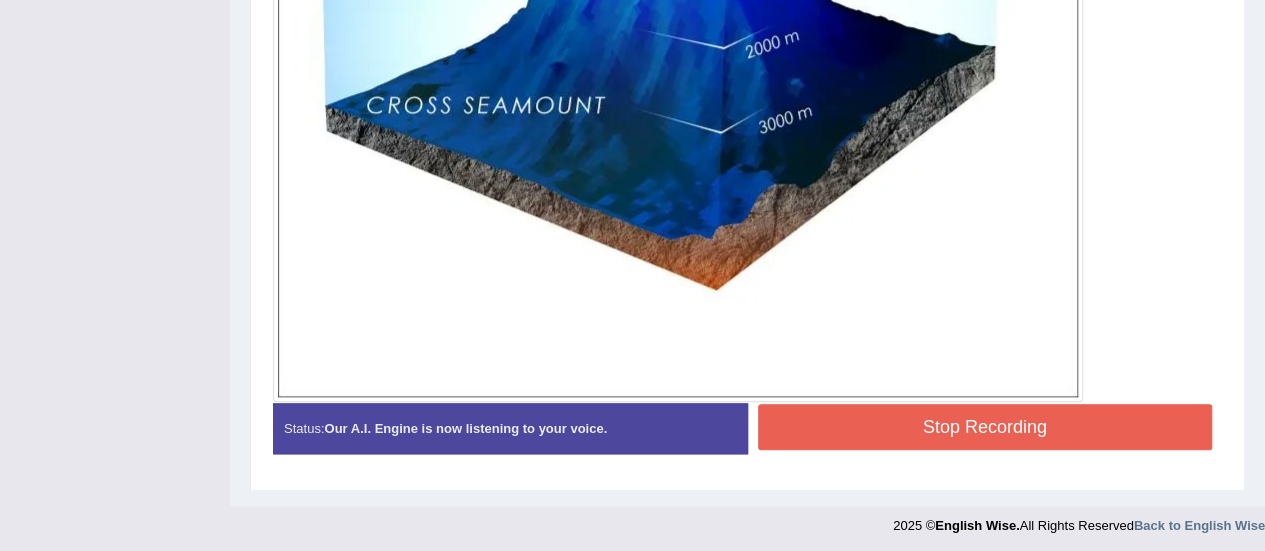 click on "Stop Recording" at bounding box center [985, 427] 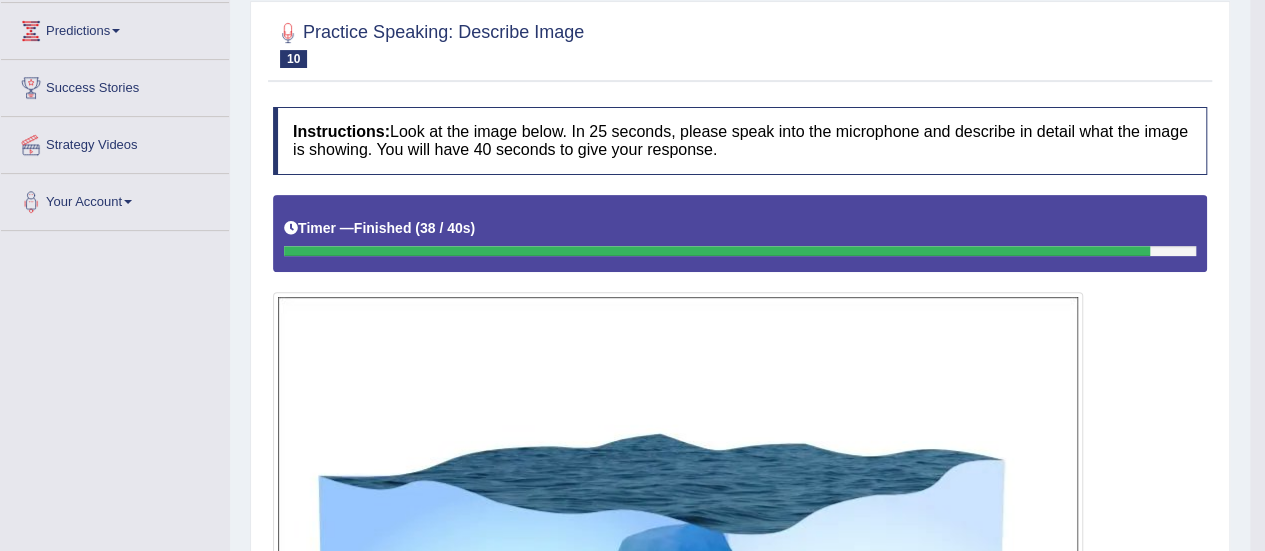 scroll, scrollTop: 0, scrollLeft: 0, axis: both 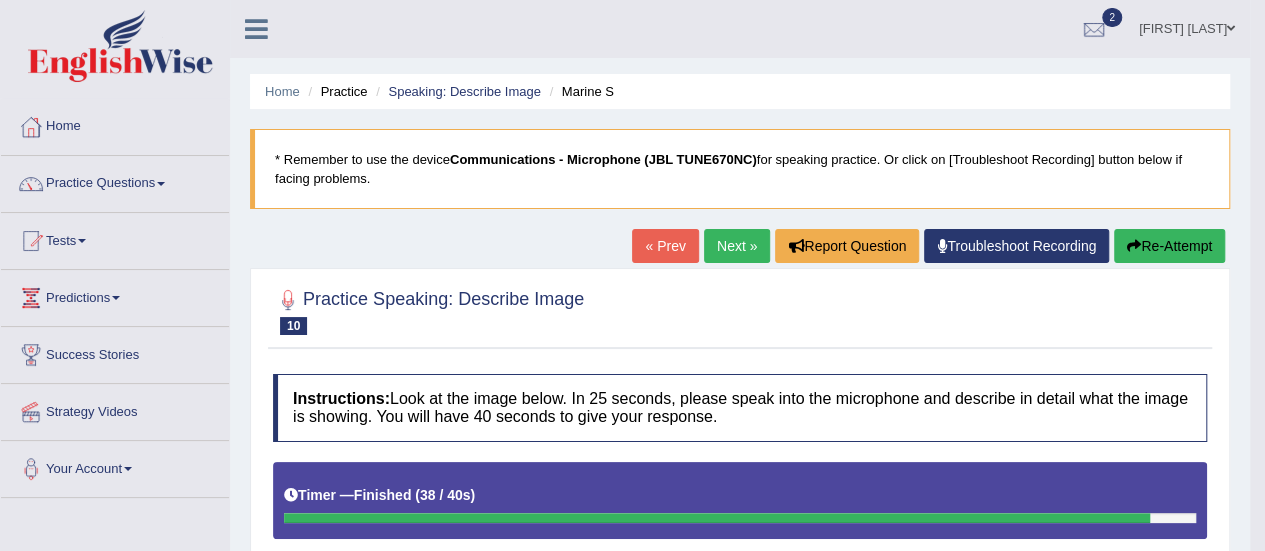 click on "Next »" at bounding box center [737, 246] 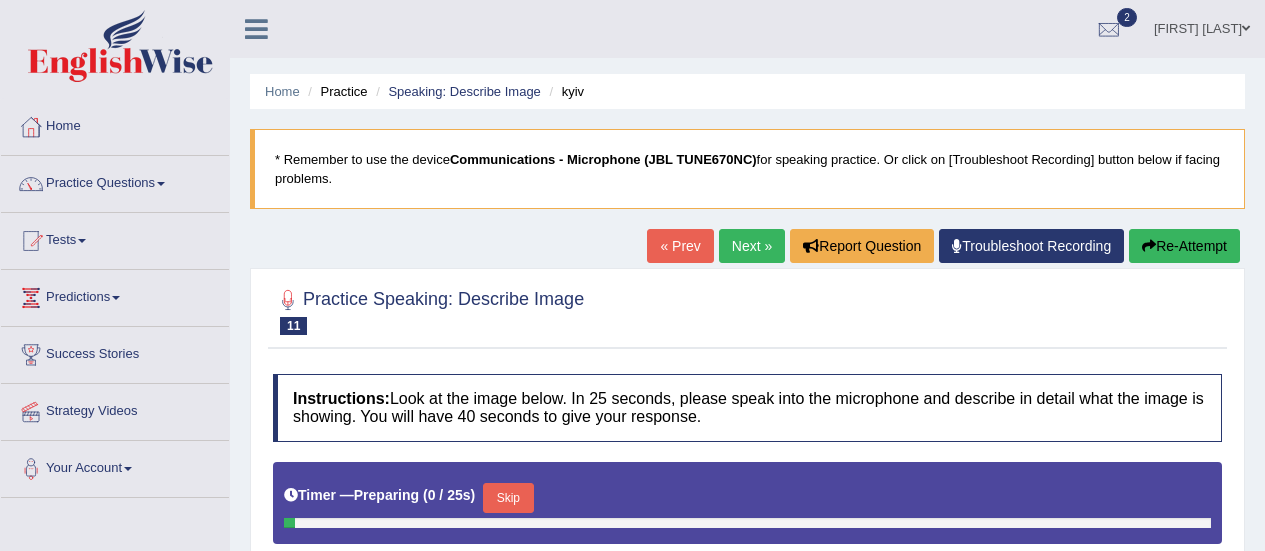 scroll, scrollTop: 0, scrollLeft: 0, axis: both 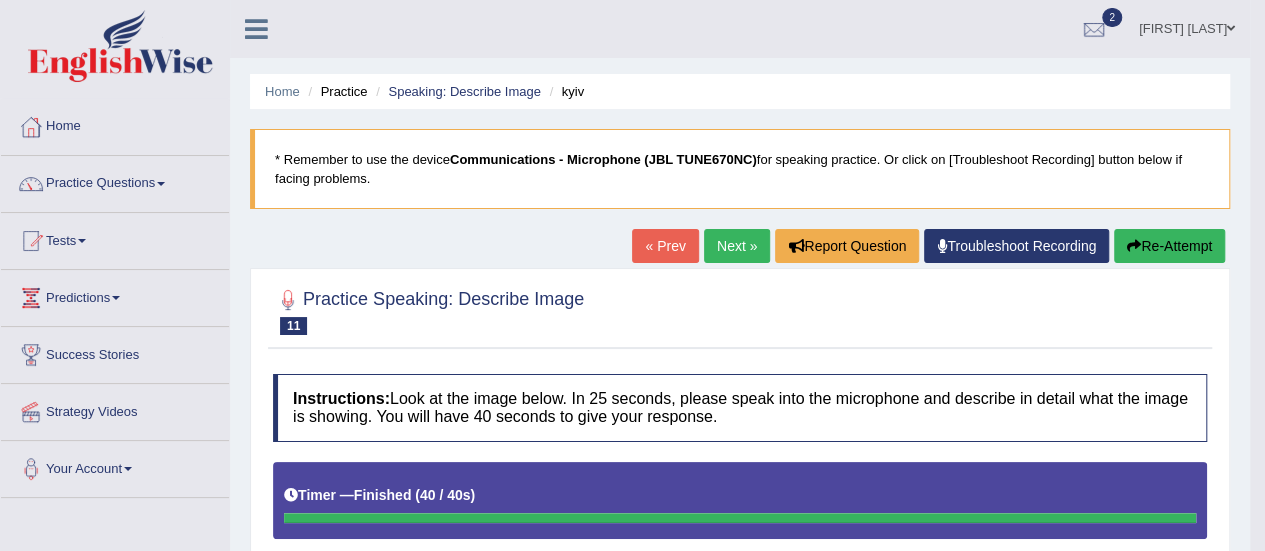 click on "Re-Attempt" at bounding box center (1169, 246) 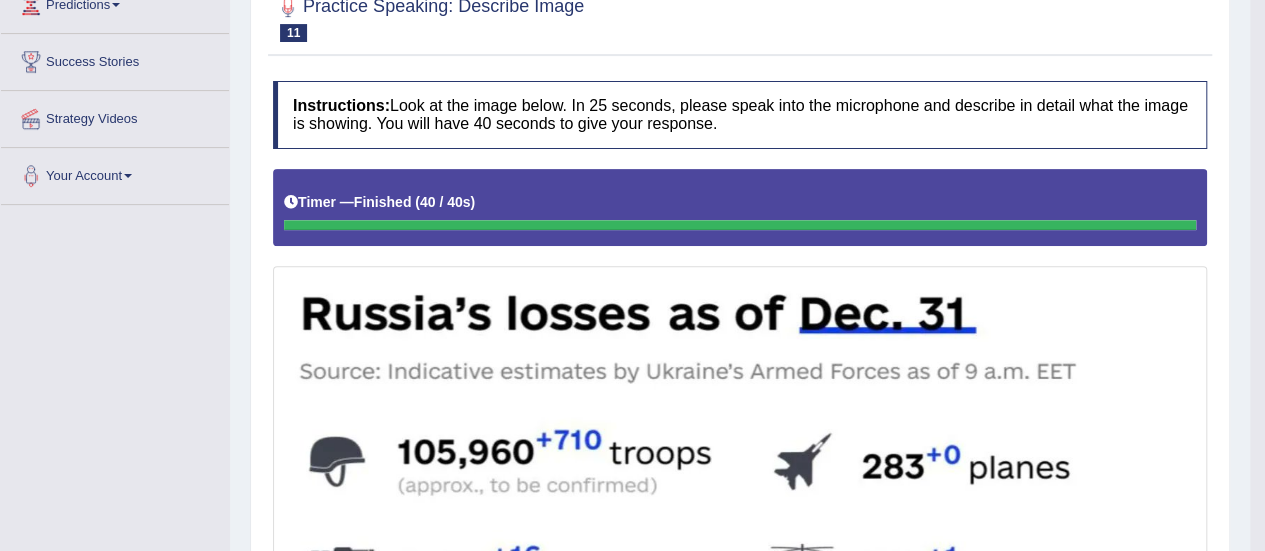 scroll, scrollTop: 400, scrollLeft: 0, axis: vertical 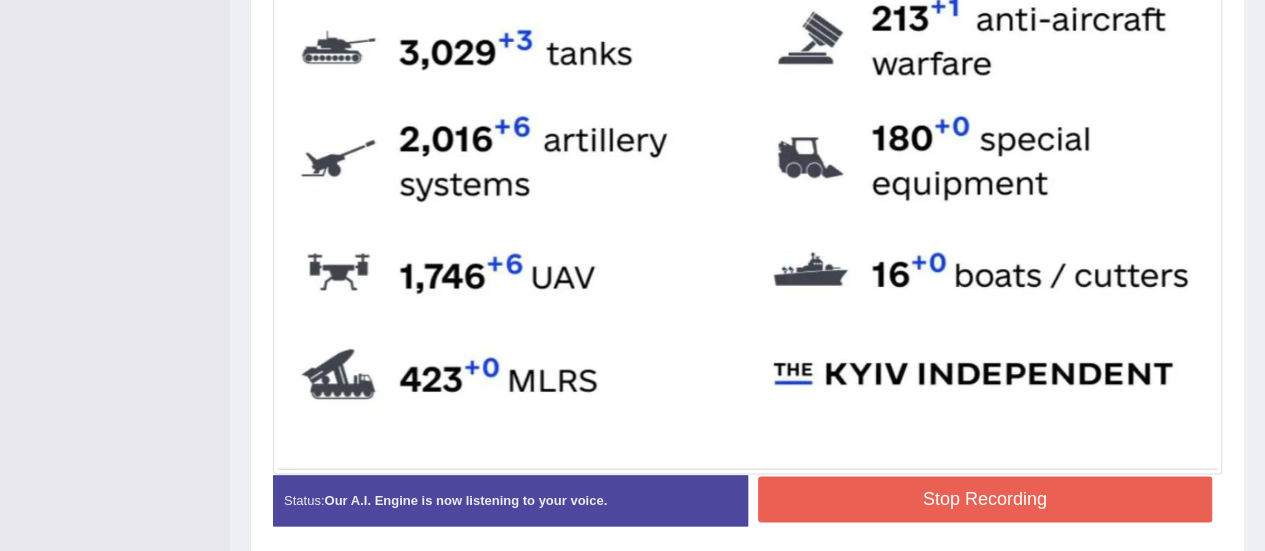 click on "Stop Recording" at bounding box center (985, 499) 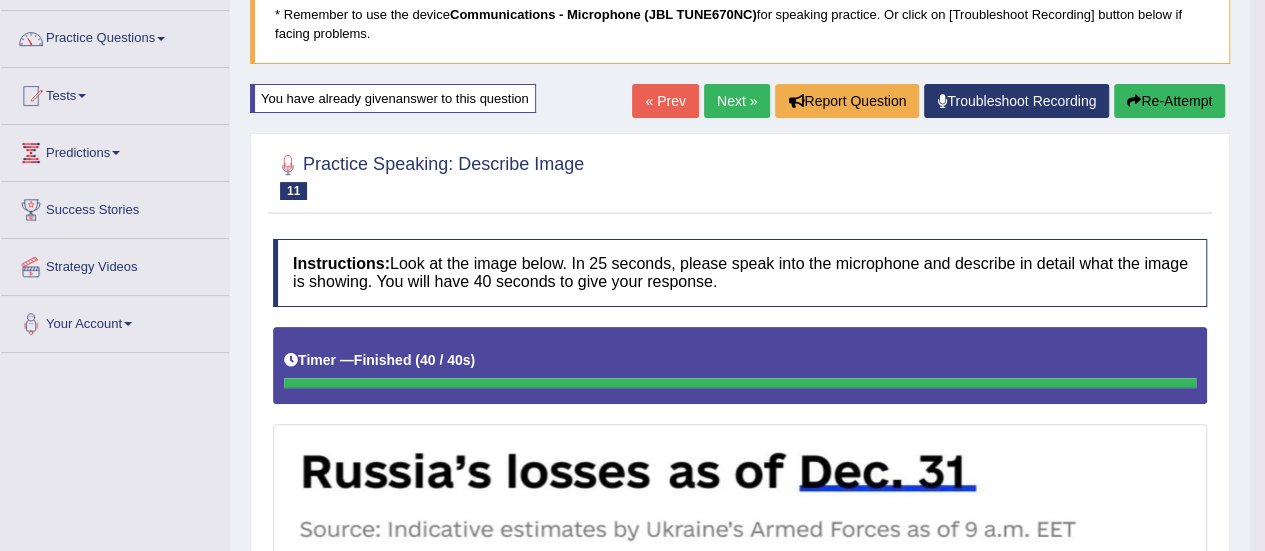 scroll, scrollTop: 47, scrollLeft: 0, axis: vertical 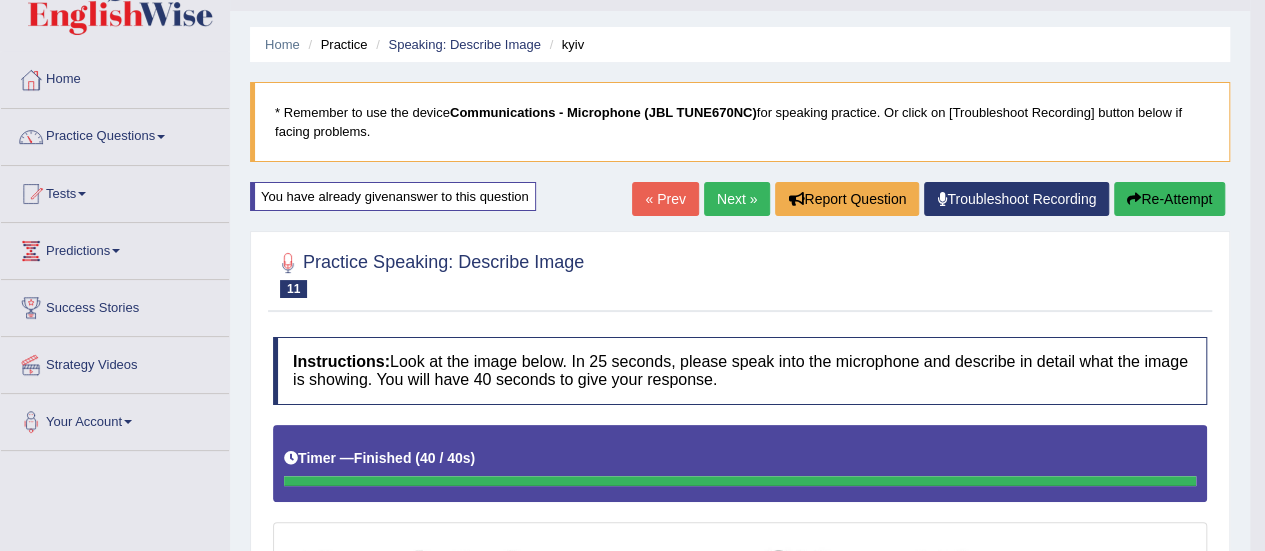 click on "Next »" at bounding box center [737, 199] 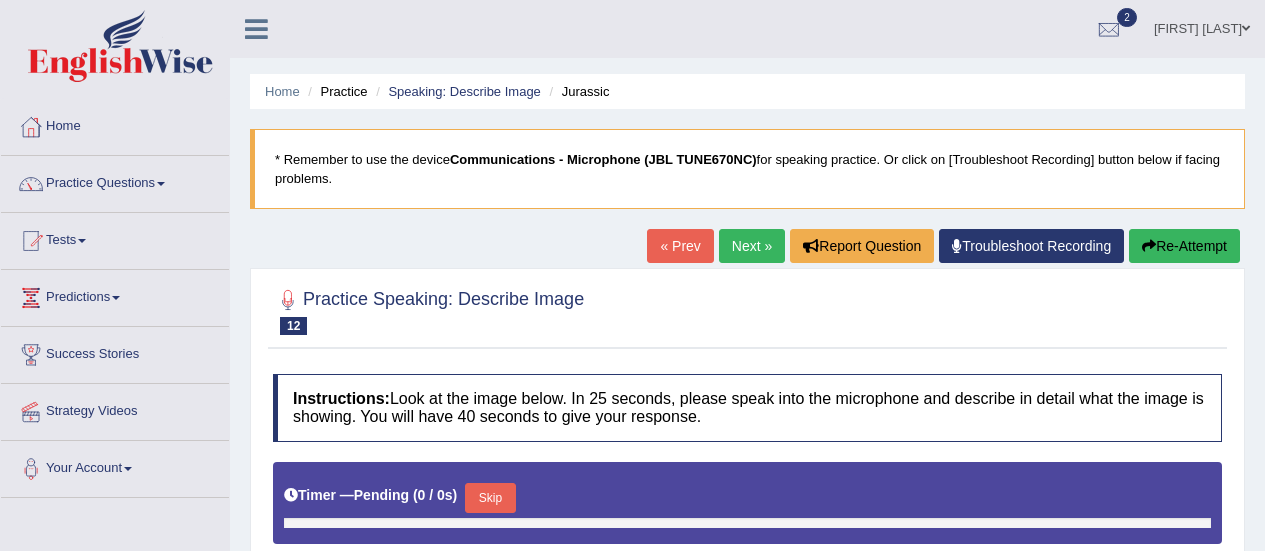 scroll, scrollTop: 0, scrollLeft: 0, axis: both 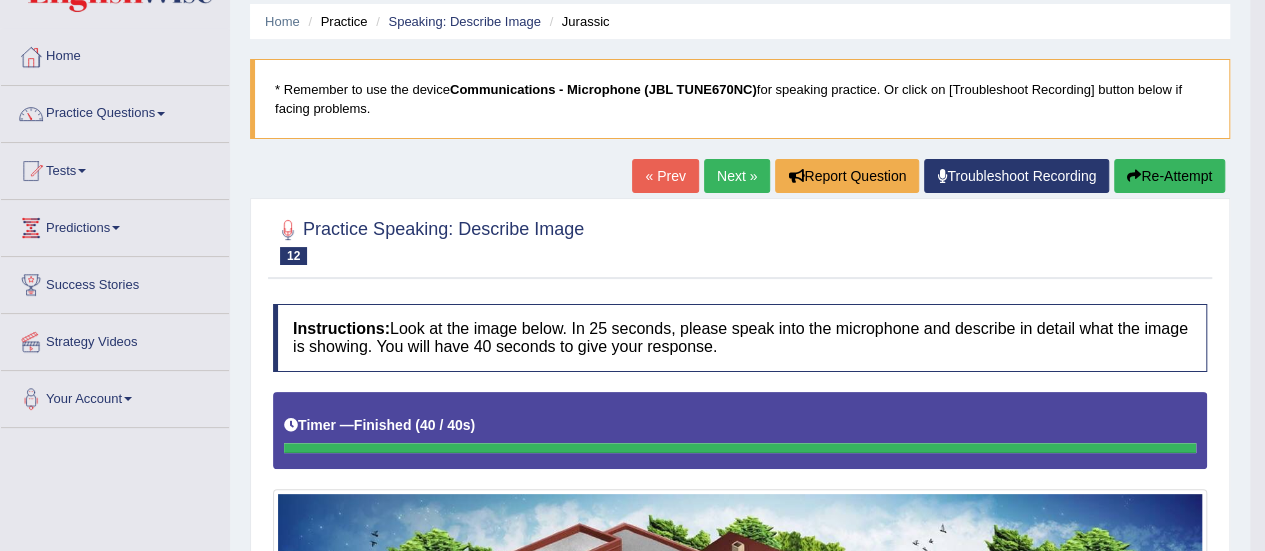 click on "Next »" at bounding box center [737, 176] 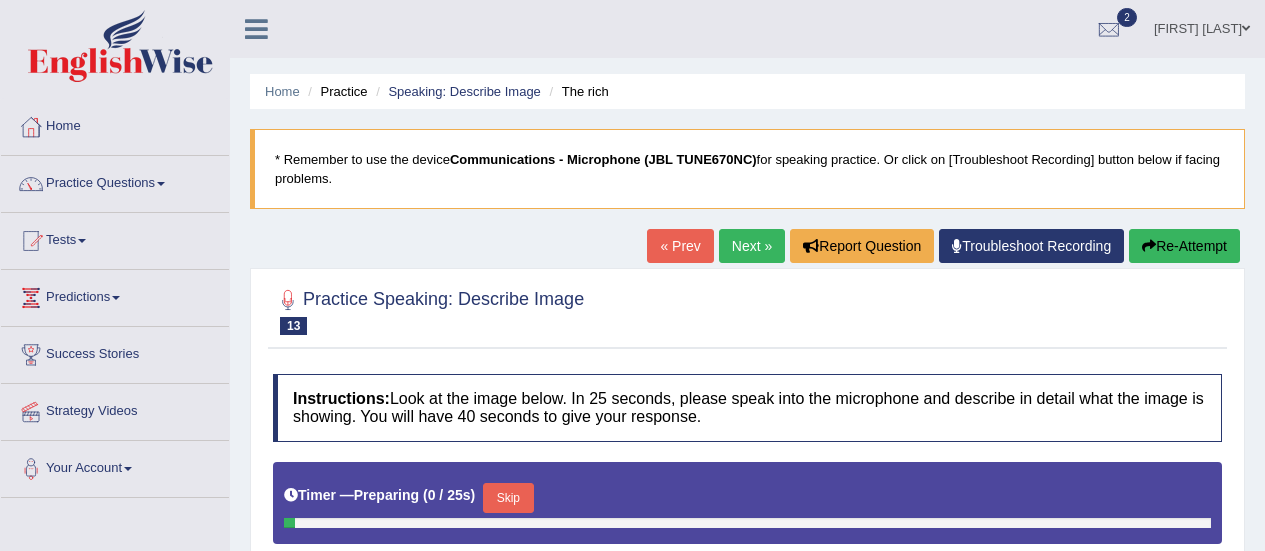 scroll, scrollTop: 490, scrollLeft: 0, axis: vertical 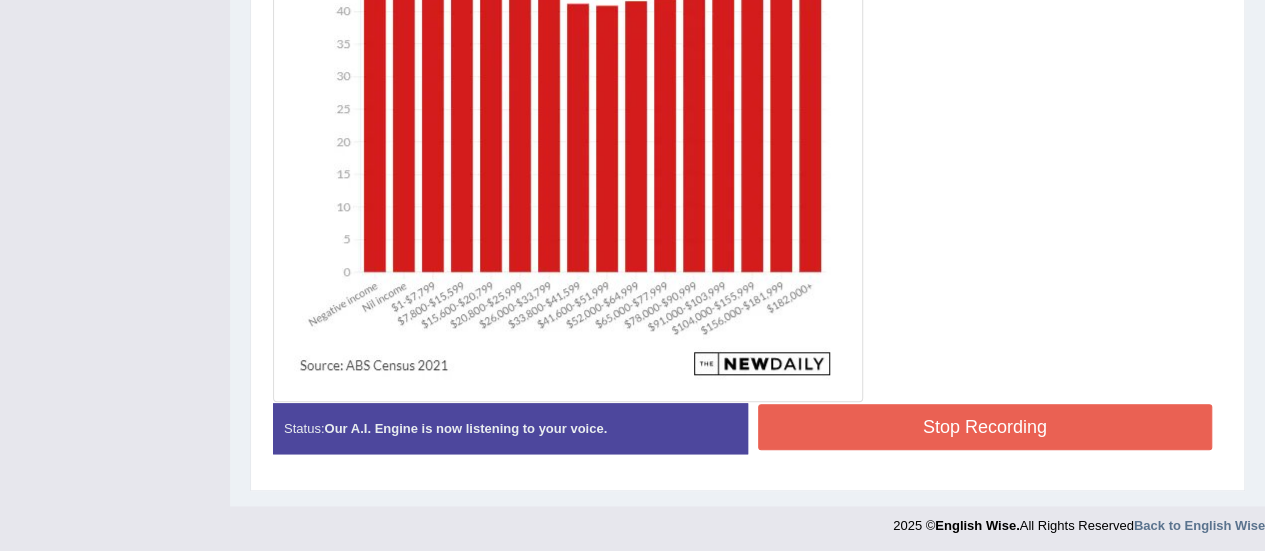 click on "Stop Recording" at bounding box center [985, 427] 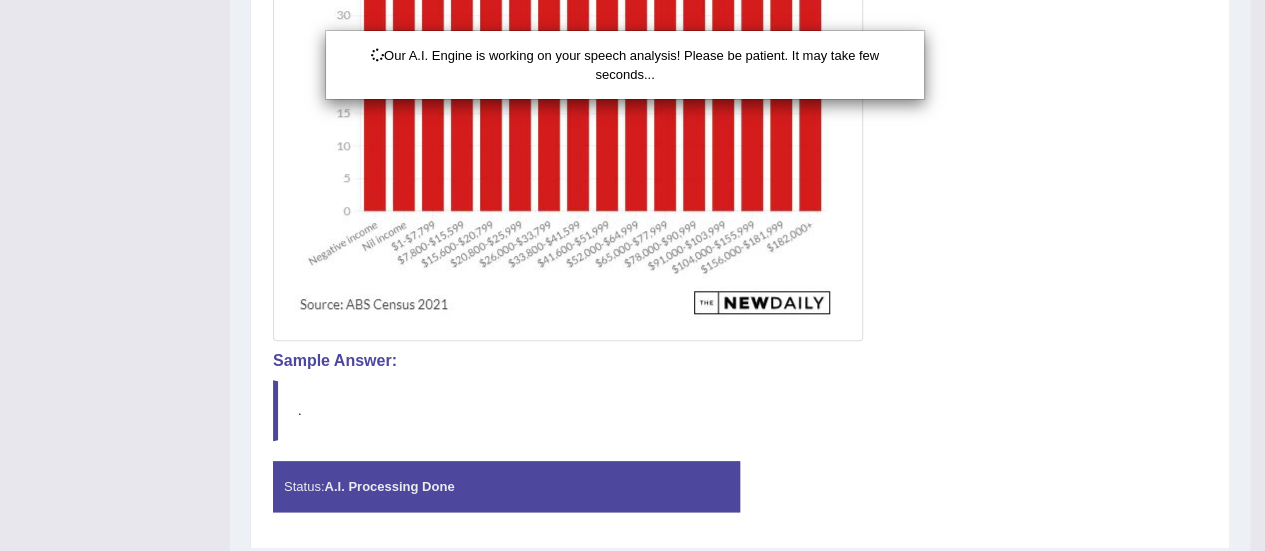 scroll, scrollTop: 927, scrollLeft: 0, axis: vertical 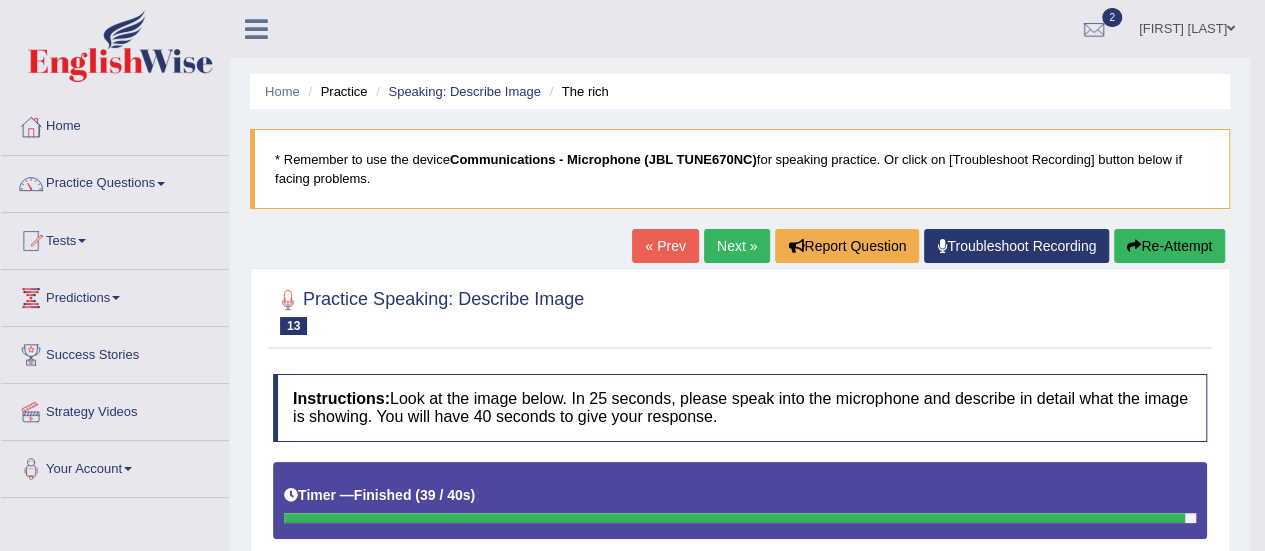 click on "Next »" at bounding box center [737, 246] 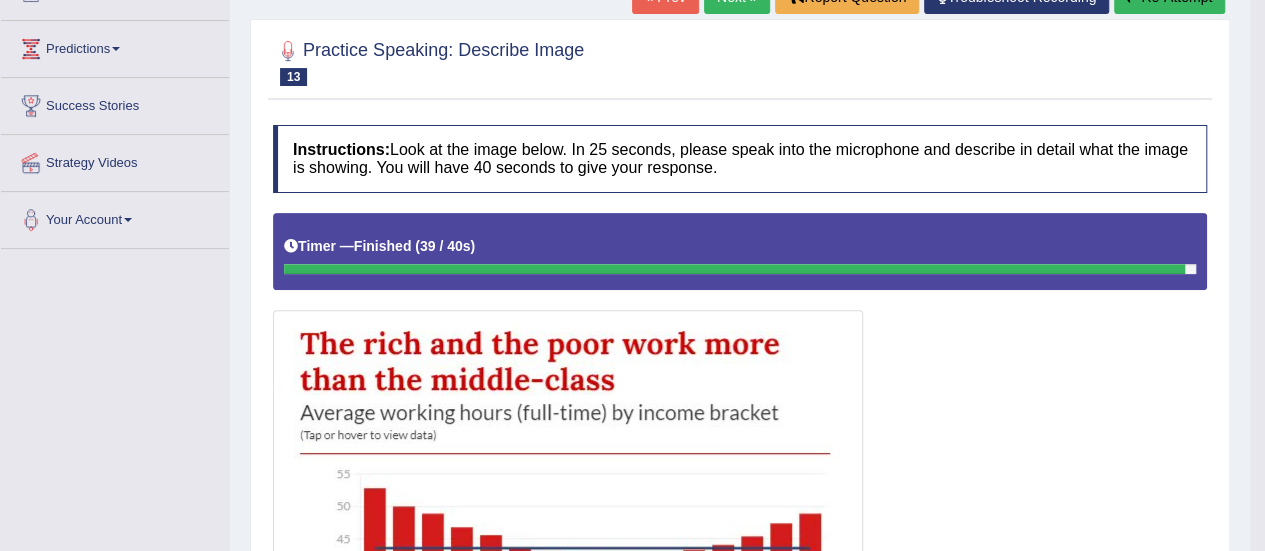 scroll, scrollTop: 300, scrollLeft: 0, axis: vertical 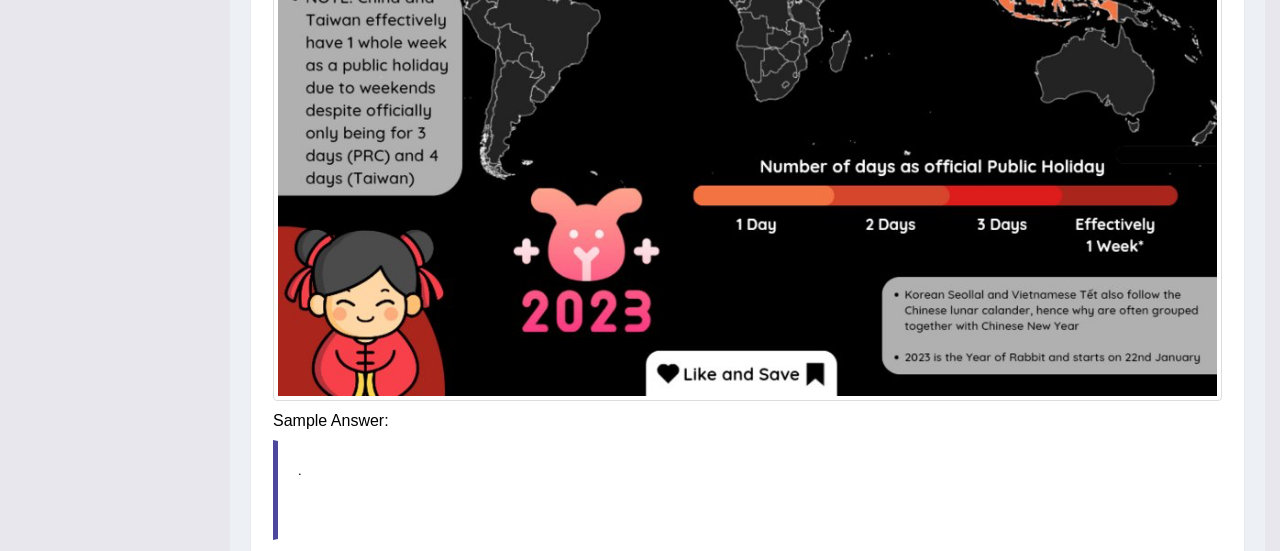 click on "Toggle navigation
Home
Practice Questions   Speaking Practice Read Aloud
Repeat Sentence
Describe Image
Re-tell Lecture
Answer Short Question
Summarize Group Discussion
Respond To A Situation
Writing Practice  Summarize Written Text
Write Essay
Reading Practice  Reading & Writing: Fill In The Blanks
Choose Multiple Answers
Re-order Paragraphs
Fill In The Blanks
Choose Single Answer
Listening Practice  Summarize Spoken Text
Highlight Incorrect Words
Highlight Correct Summary
Select Missing Word
Choose Single Answer
Choose Multiple Answers
Fill In The Blanks
Write From Dictation
Pronunciation
Tests  Take Practice Sectional Test" at bounding box center (640, -832) 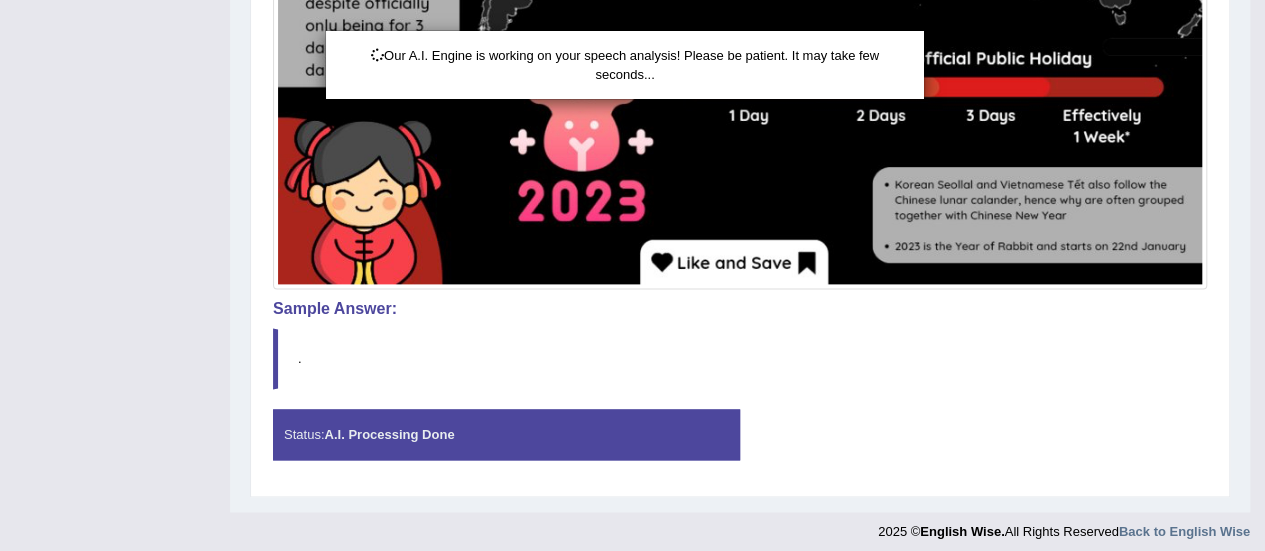 scroll, scrollTop: 1210, scrollLeft: 0, axis: vertical 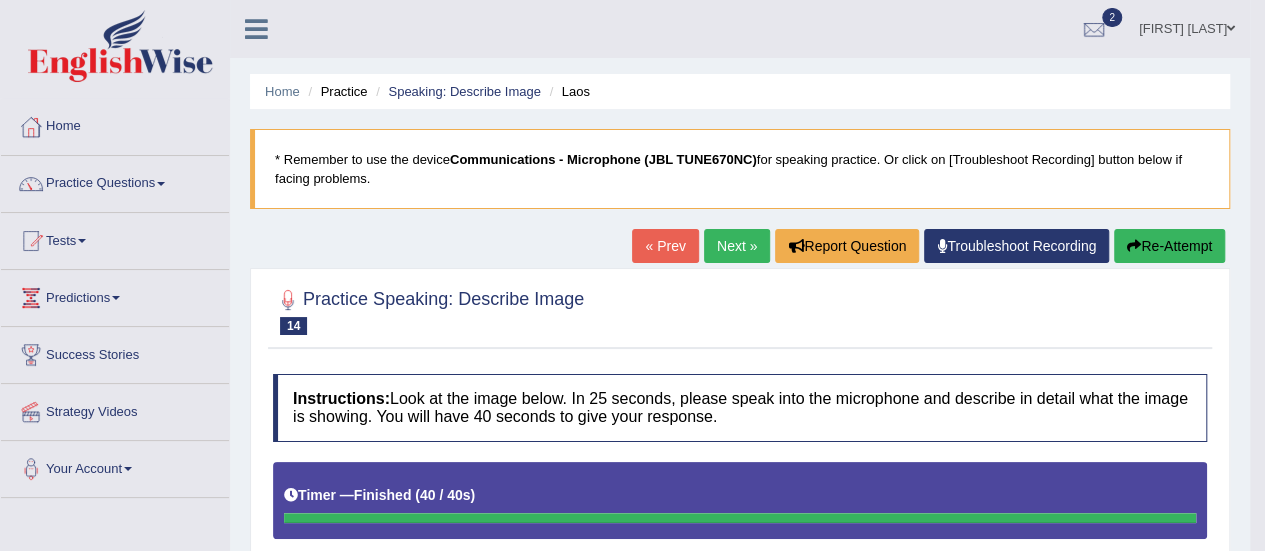 click on "Next »" at bounding box center (737, 246) 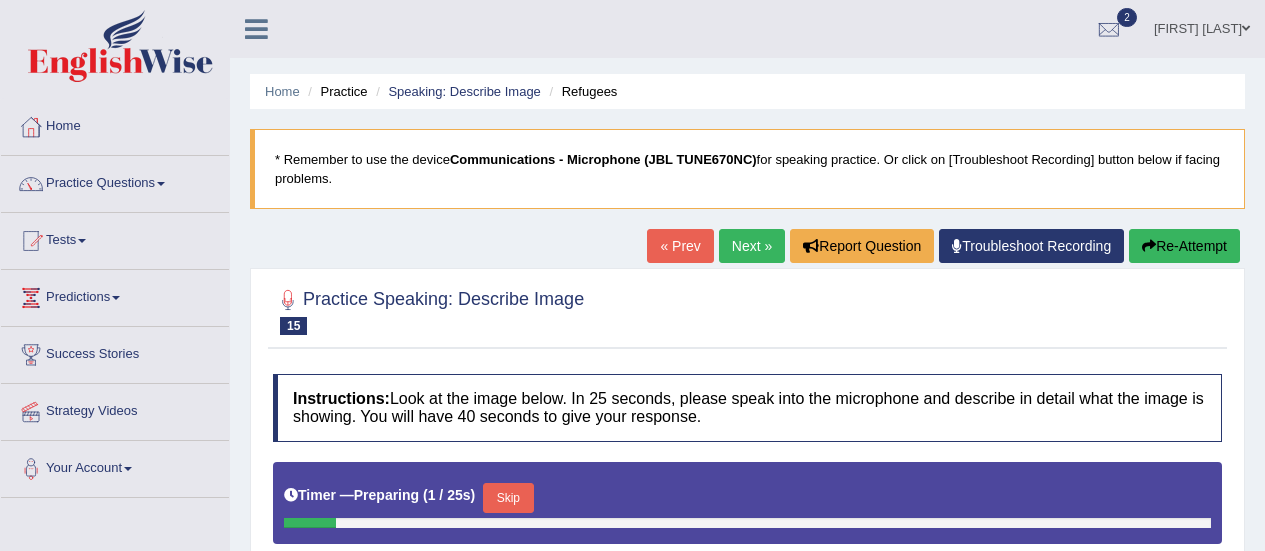 scroll, scrollTop: 1076, scrollLeft: 0, axis: vertical 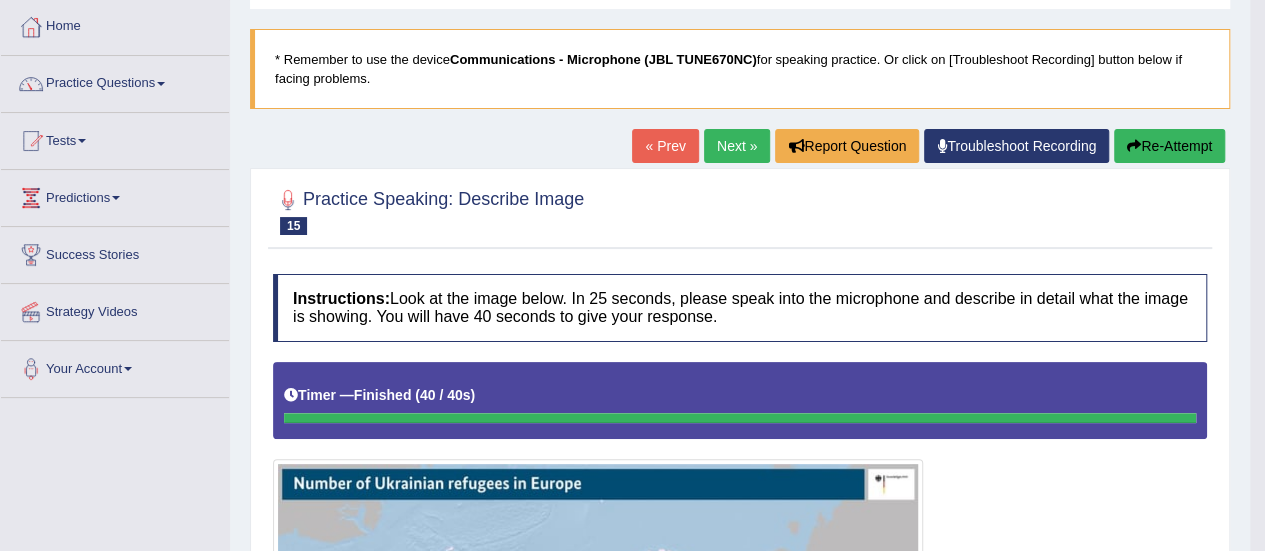 click on "Next »" at bounding box center (737, 146) 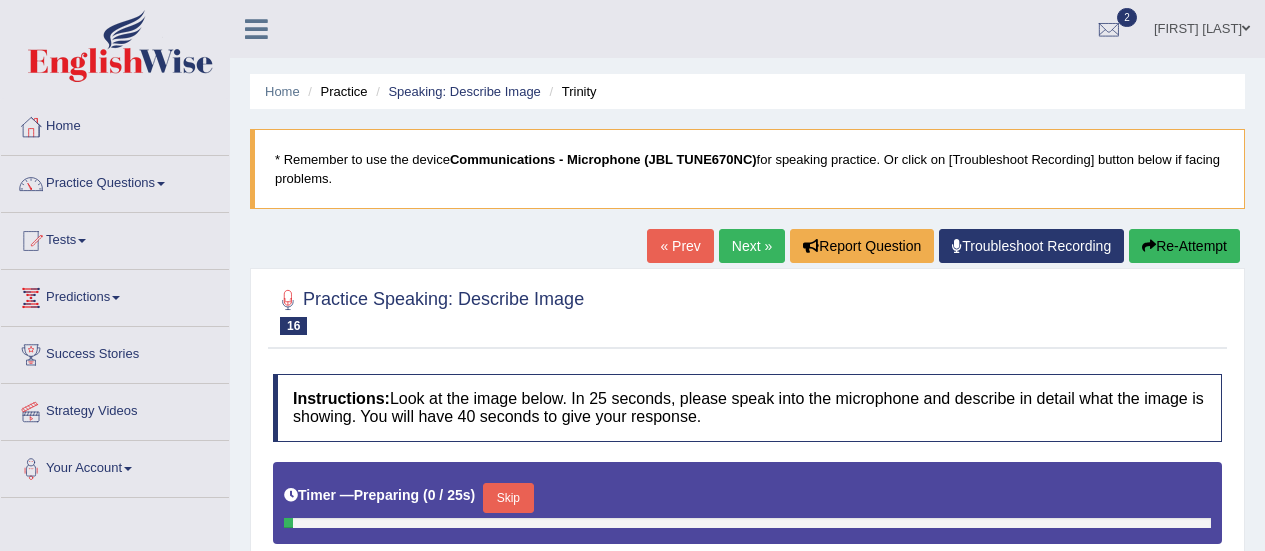 scroll, scrollTop: 0, scrollLeft: 0, axis: both 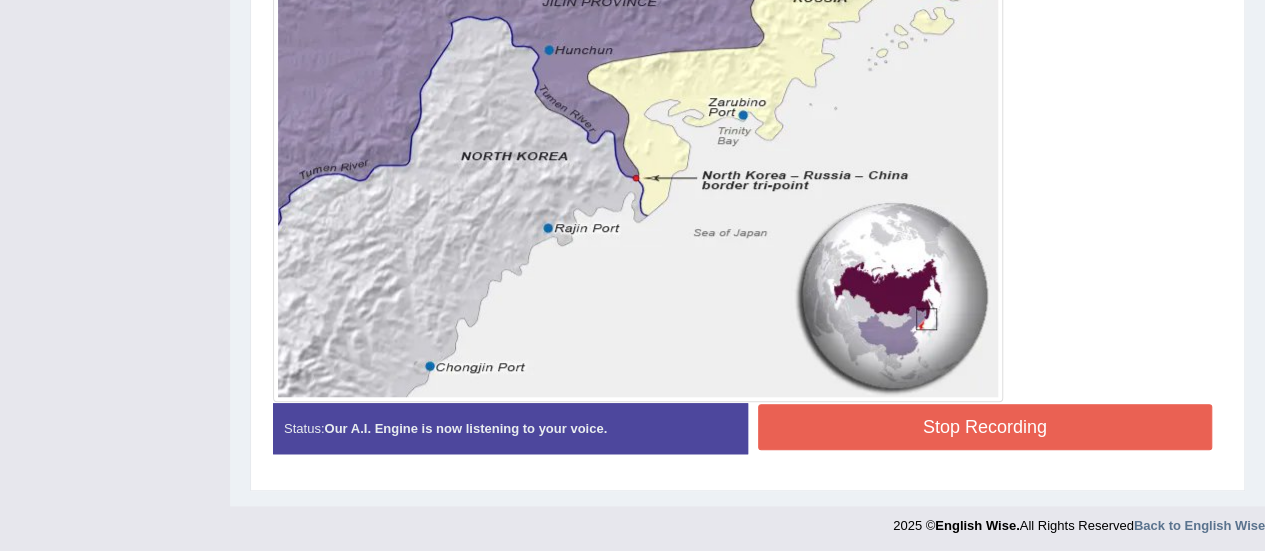 click on "Stop Recording" at bounding box center [985, 427] 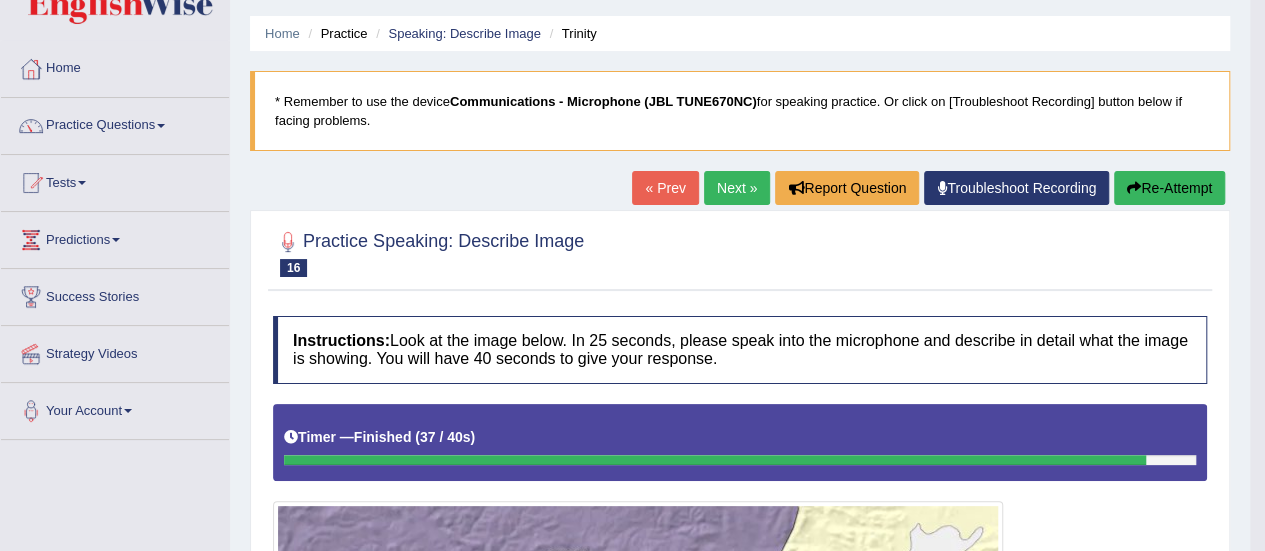 scroll, scrollTop: 0, scrollLeft: 0, axis: both 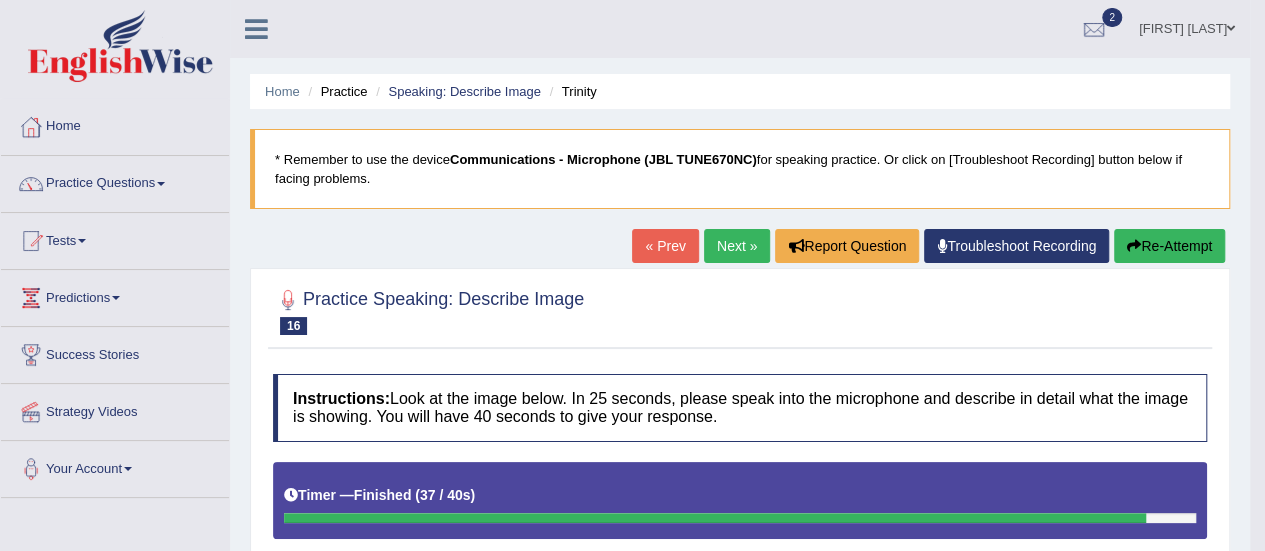 click on "Next »" at bounding box center [737, 246] 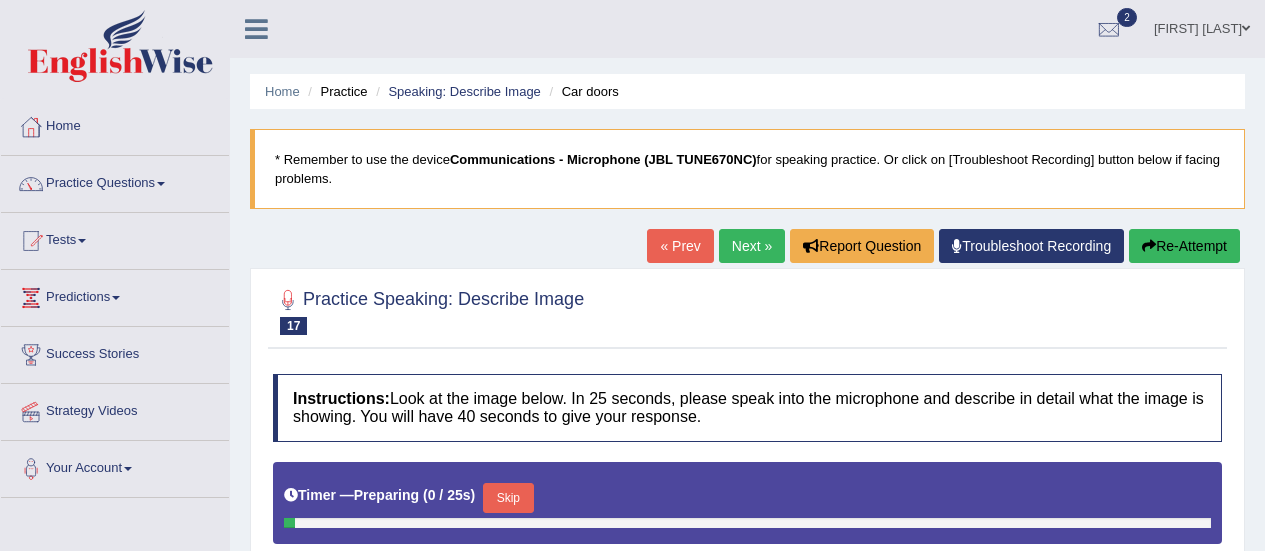 scroll, scrollTop: 400, scrollLeft: 0, axis: vertical 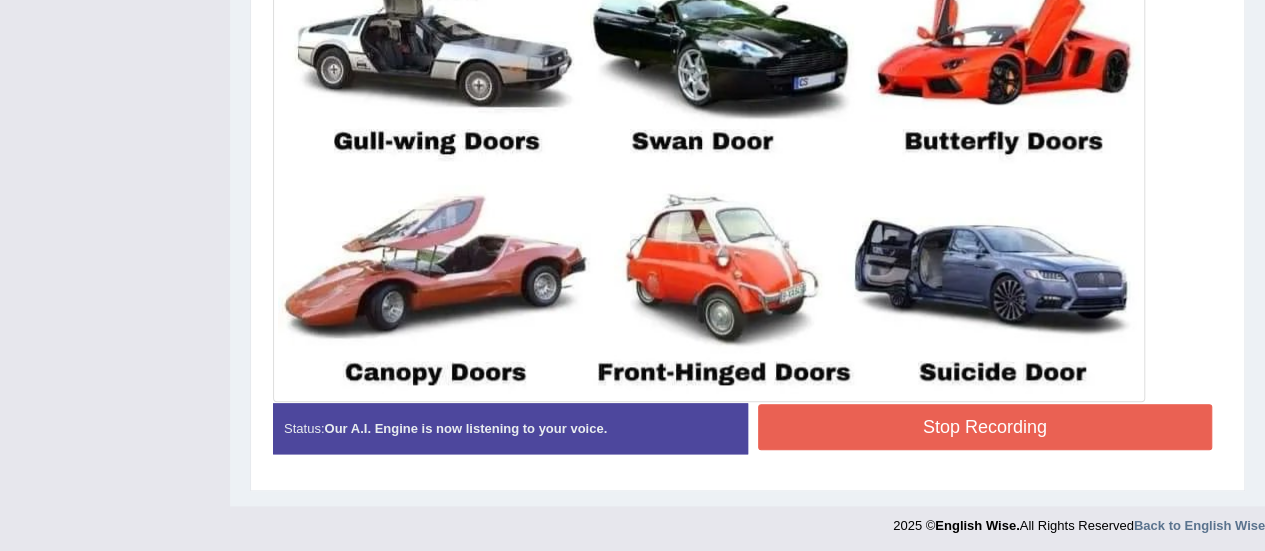 click on "Instructions:  Look at the image below. In 25 seconds, please speak into the microphone and describe in detail what the image is showing. You will have 40 seconds to give your response.
Timer —  Finished   ( 40 / 40s ) Created with Highcharts 7.1.2 Too low Too high Time Pitch meter: 0 10 20 30 40 Created with Highcharts 7.1.2 Great Too slow Too fast Time Speech pace meter: 0 10 20 30 40 Spoken Keywords: Voice Analysis: Your Response: Sample Answer: . Status:  Our A.I. Engine is now listening to your voice. Start Answering Stop Recording" at bounding box center (747, -40) 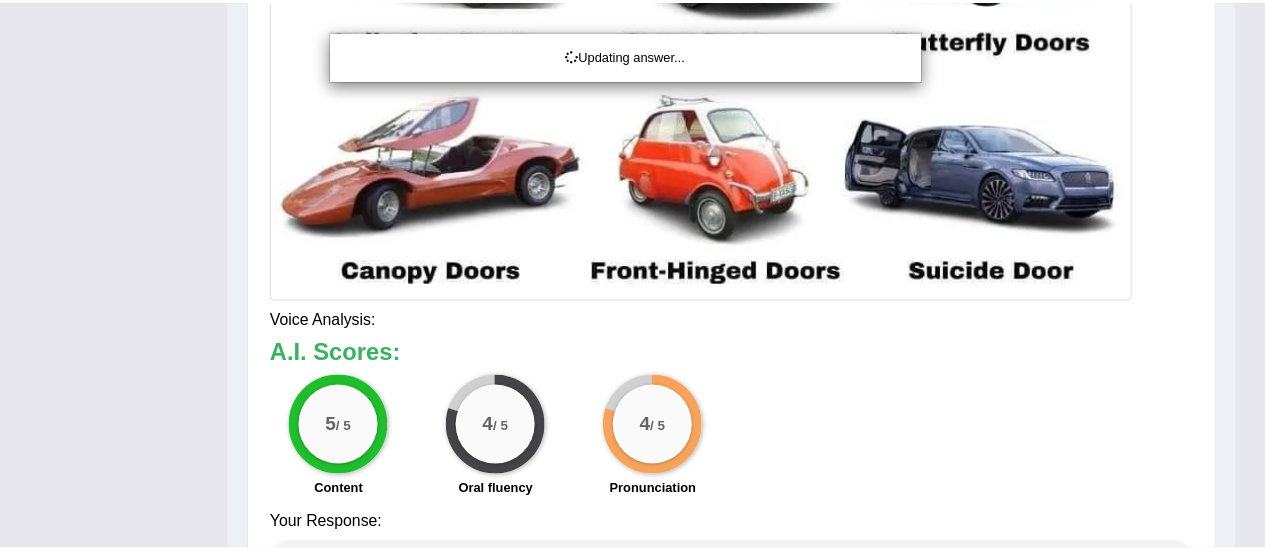 scroll, scrollTop: 1041, scrollLeft: 0, axis: vertical 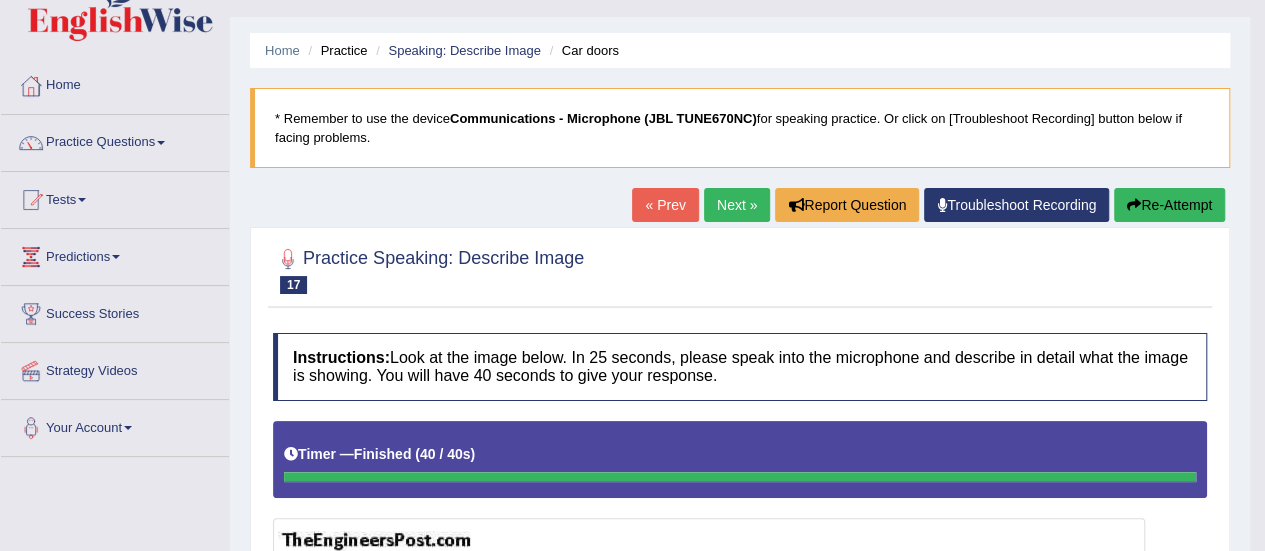 click on "Next »" at bounding box center (737, 205) 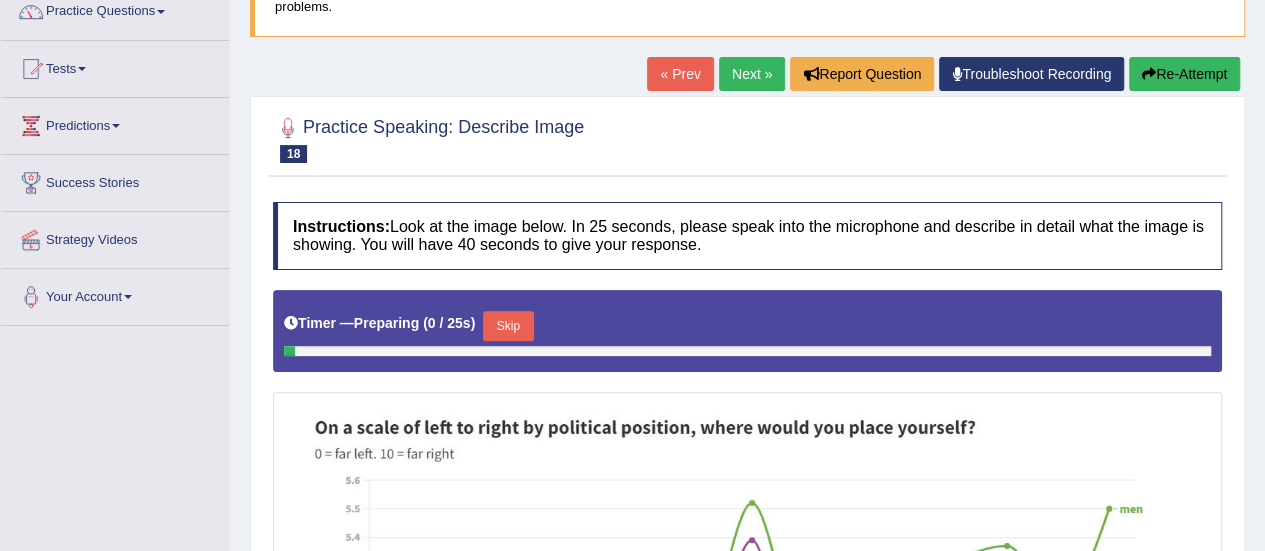 scroll, scrollTop: 0, scrollLeft: 0, axis: both 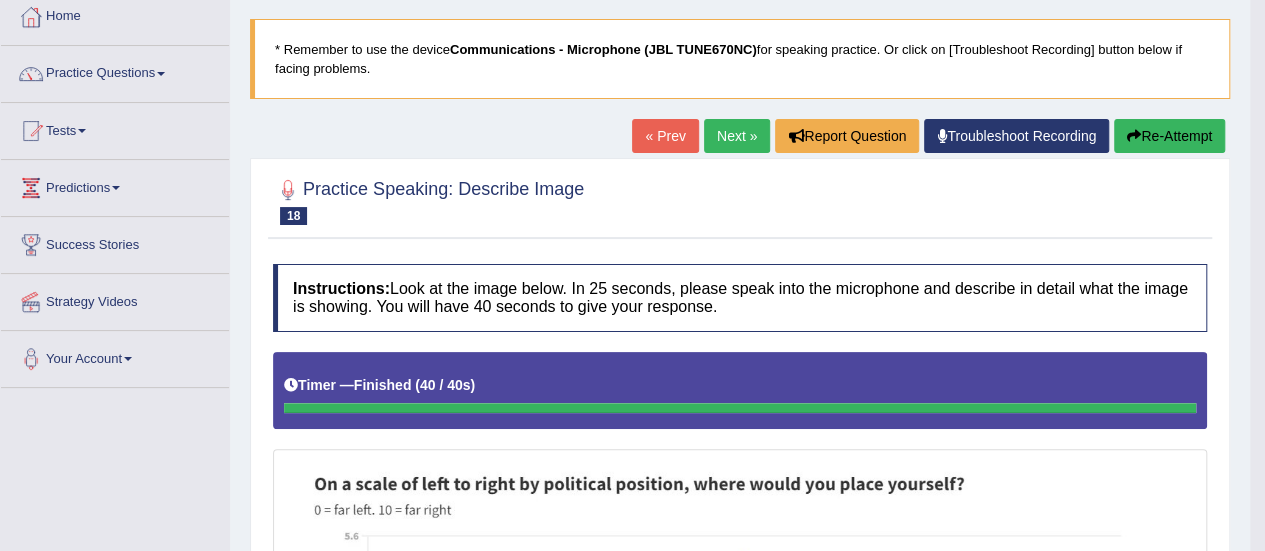 click on "Next »" at bounding box center [737, 136] 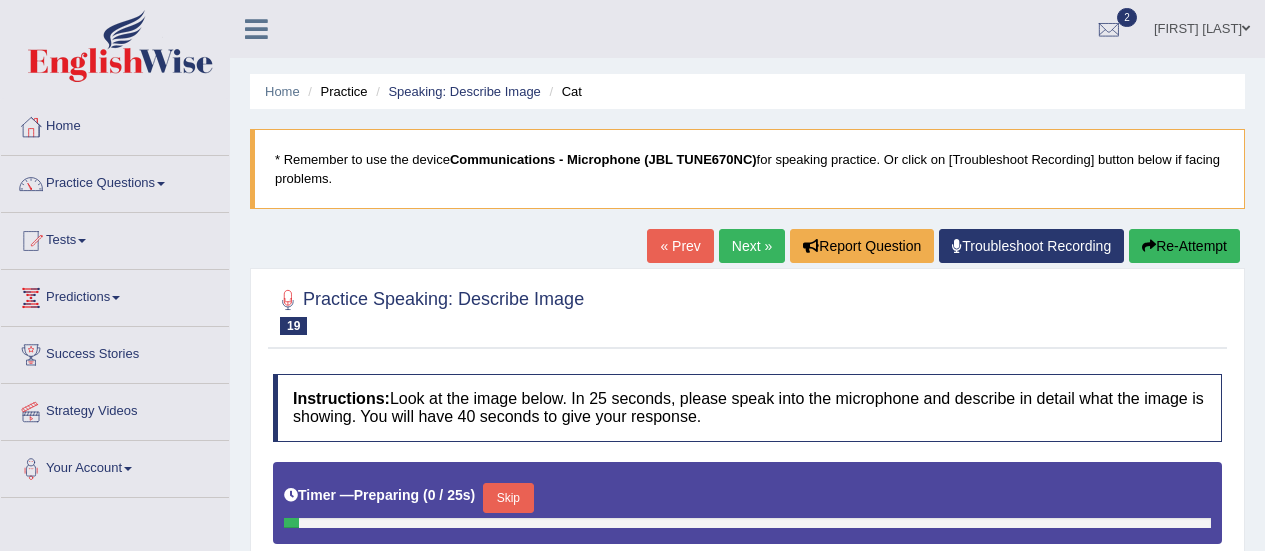 scroll, scrollTop: 81, scrollLeft: 0, axis: vertical 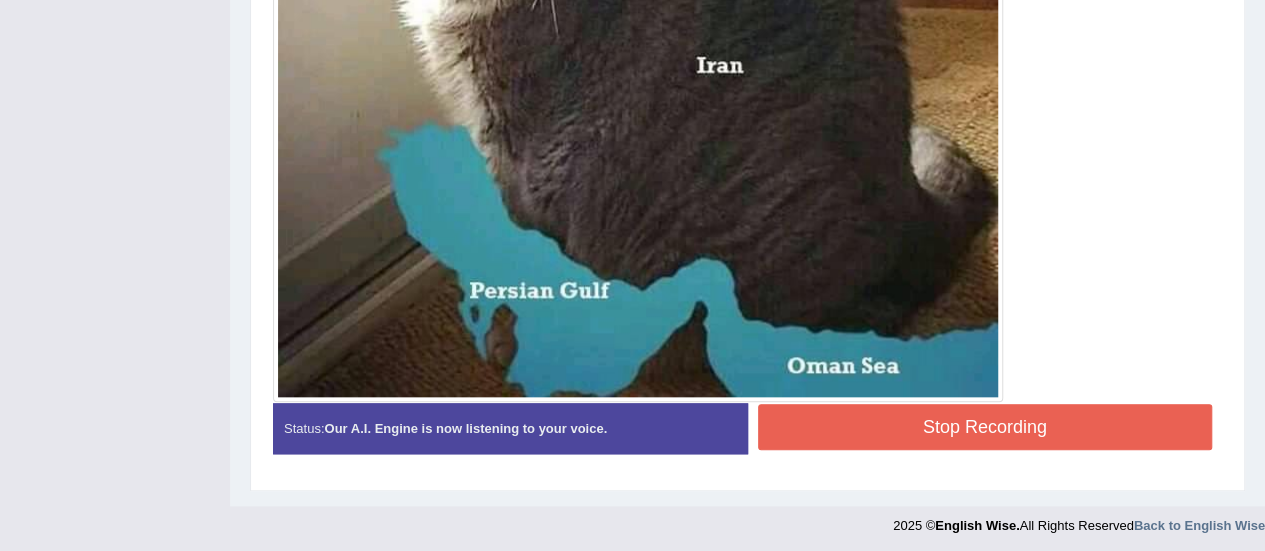 click on "Stop Recording" at bounding box center (985, 427) 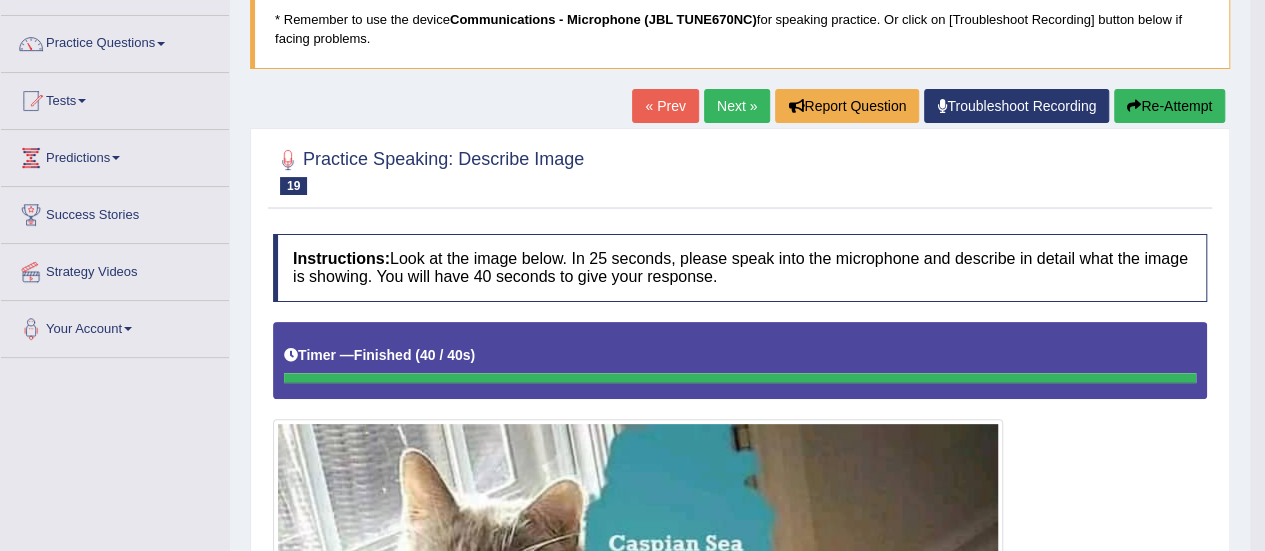 scroll, scrollTop: 0, scrollLeft: 0, axis: both 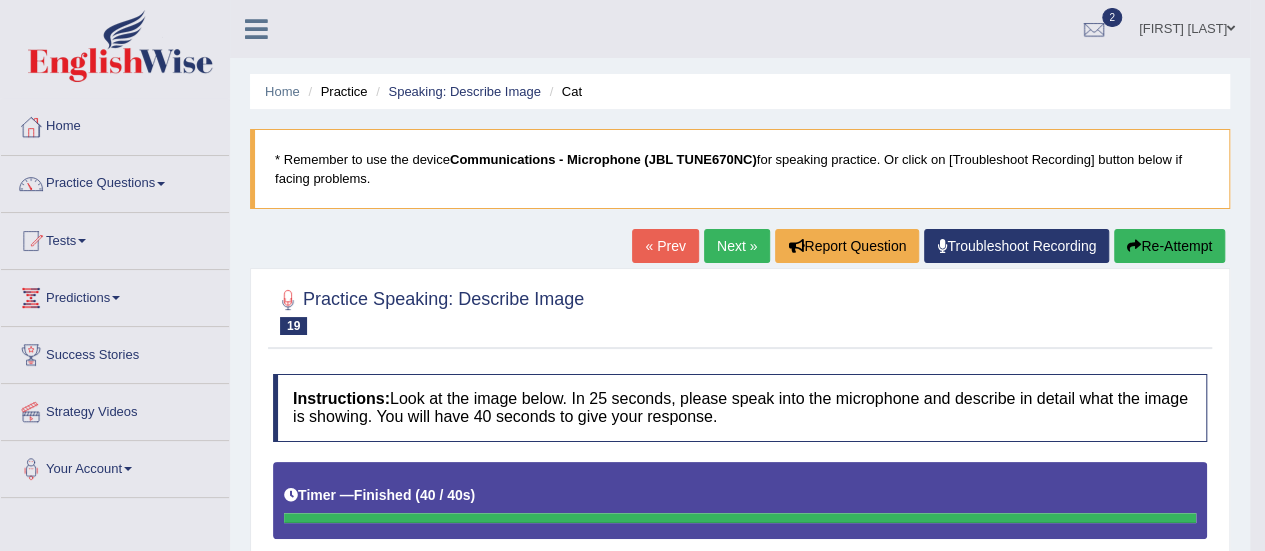 click on "Next »" at bounding box center (737, 246) 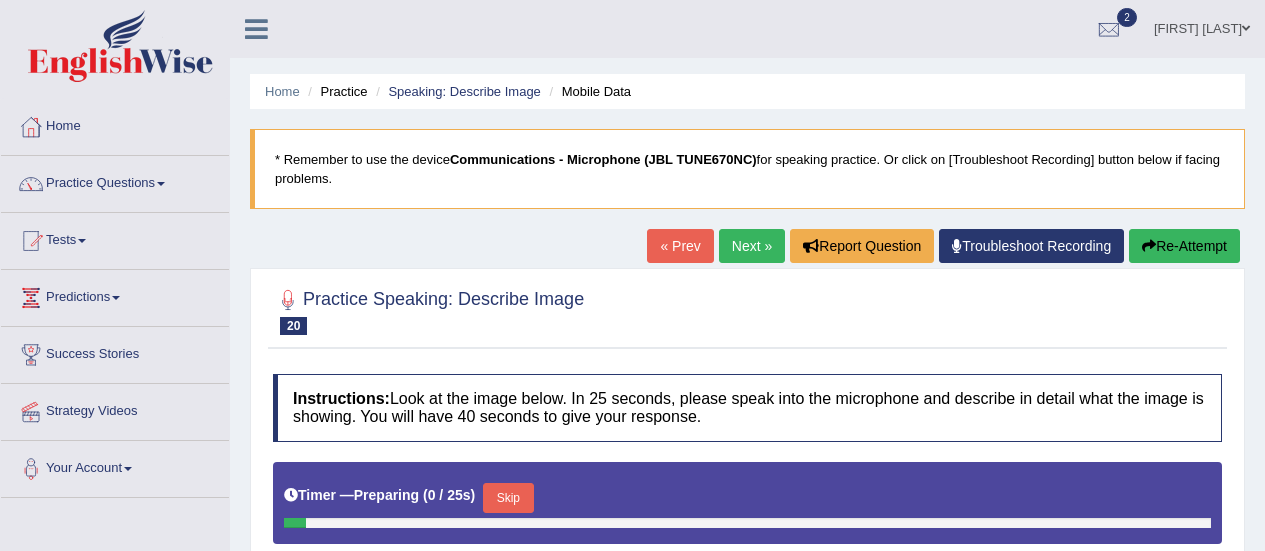 scroll, scrollTop: 300, scrollLeft: 0, axis: vertical 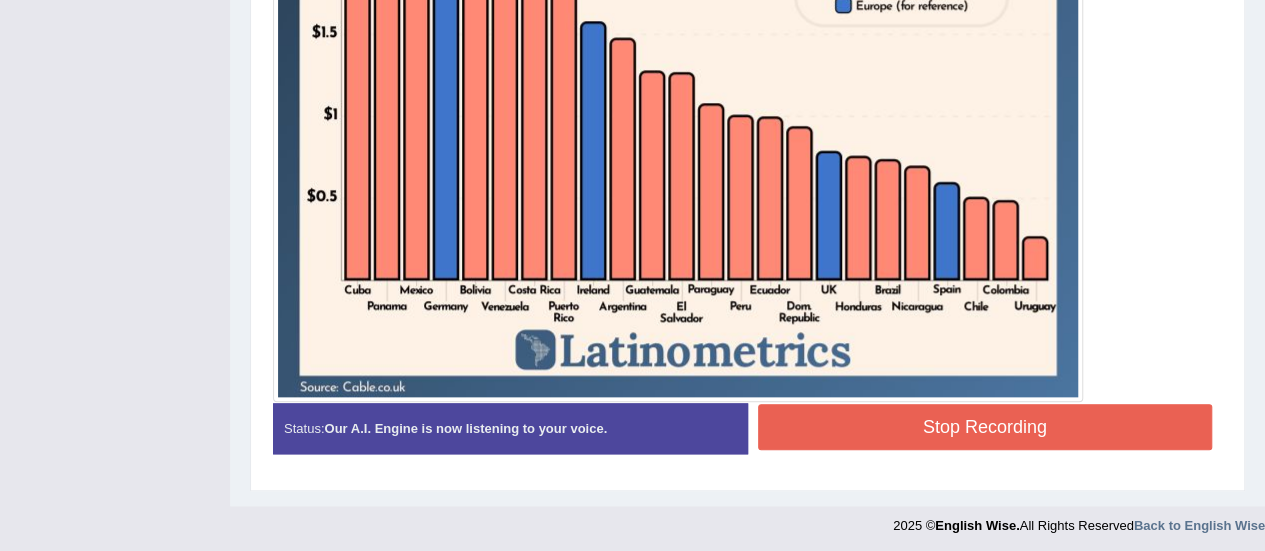 click on "Stop Recording" at bounding box center (985, 427) 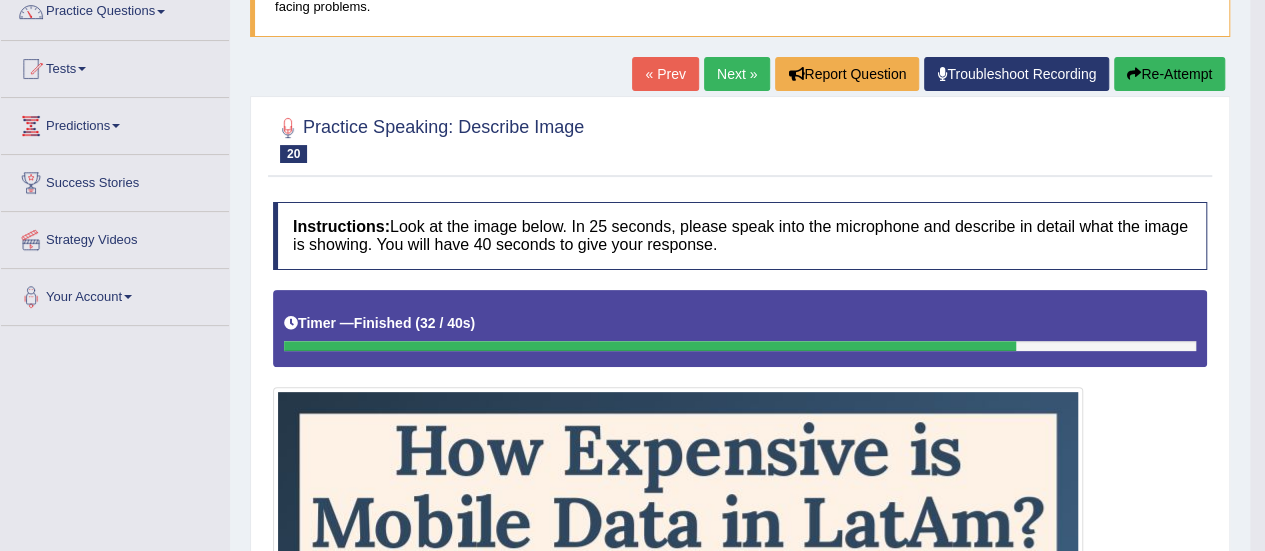 scroll, scrollTop: 171, scrollLeft: 0, axis: vertical 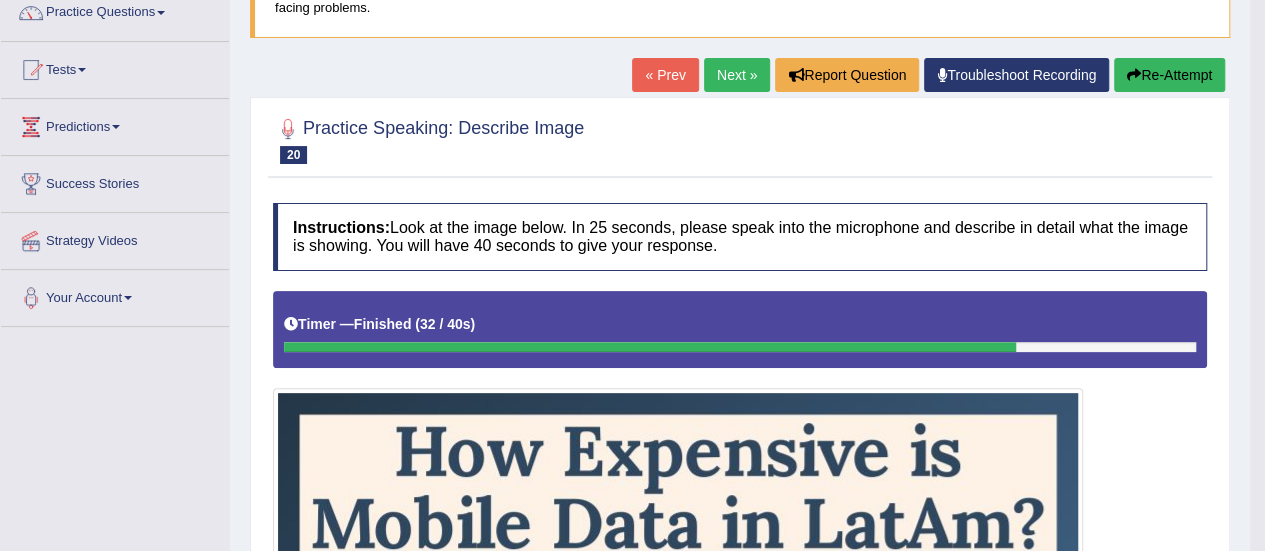 click on "Next »" at bounding box center [737, 75] 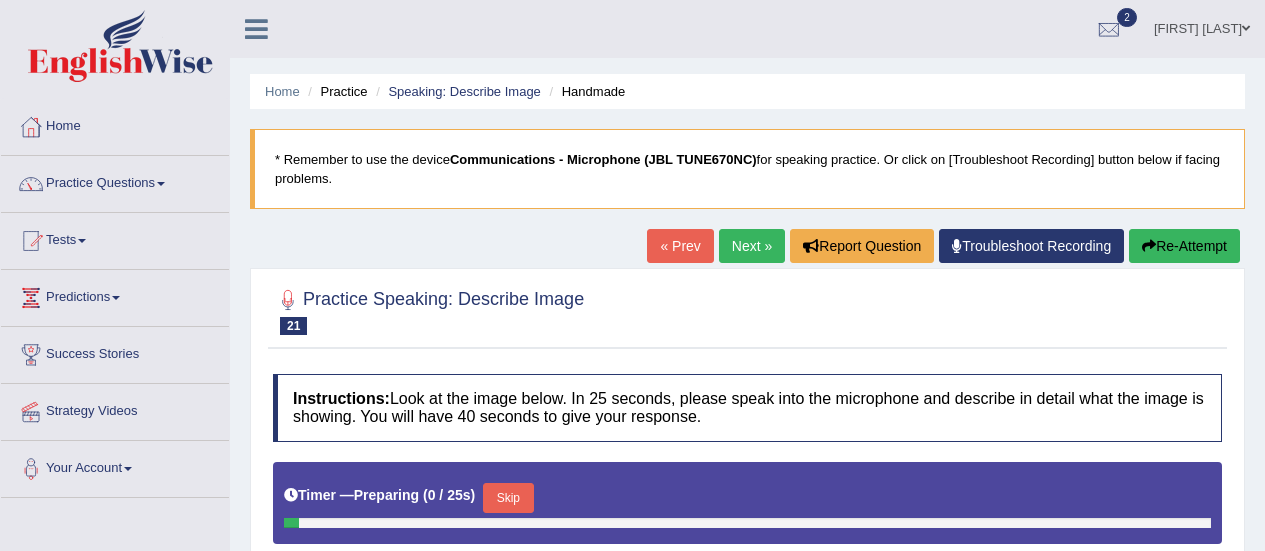 scroll, scrollTop: 492, scrollLeft: 0, axis: vertical 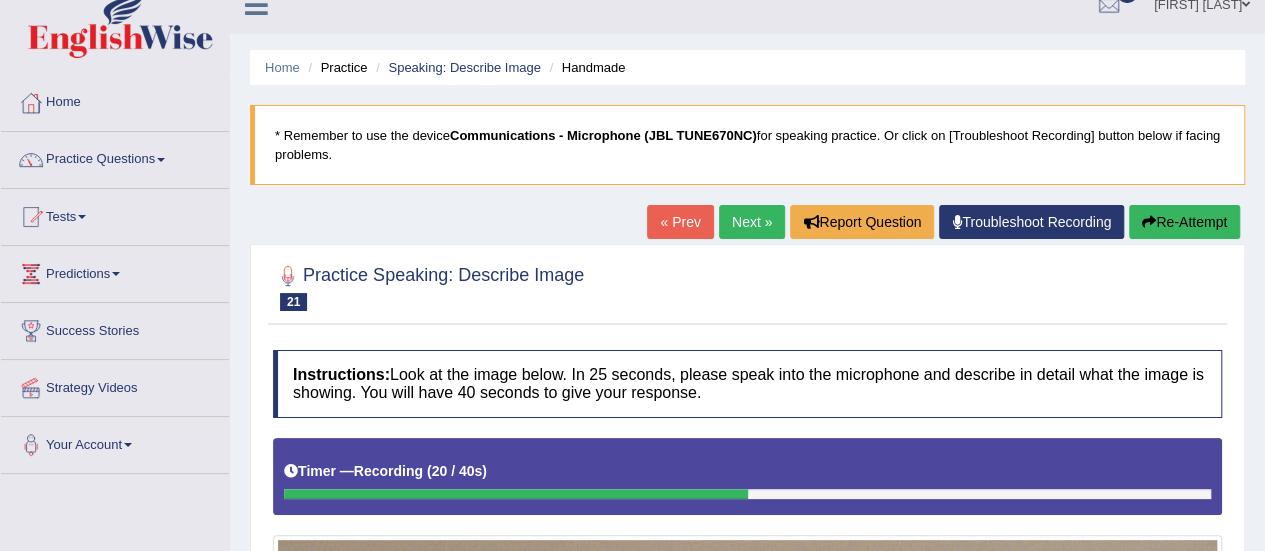 click on "Re-Attempt" at bounding box center (1184, 222) 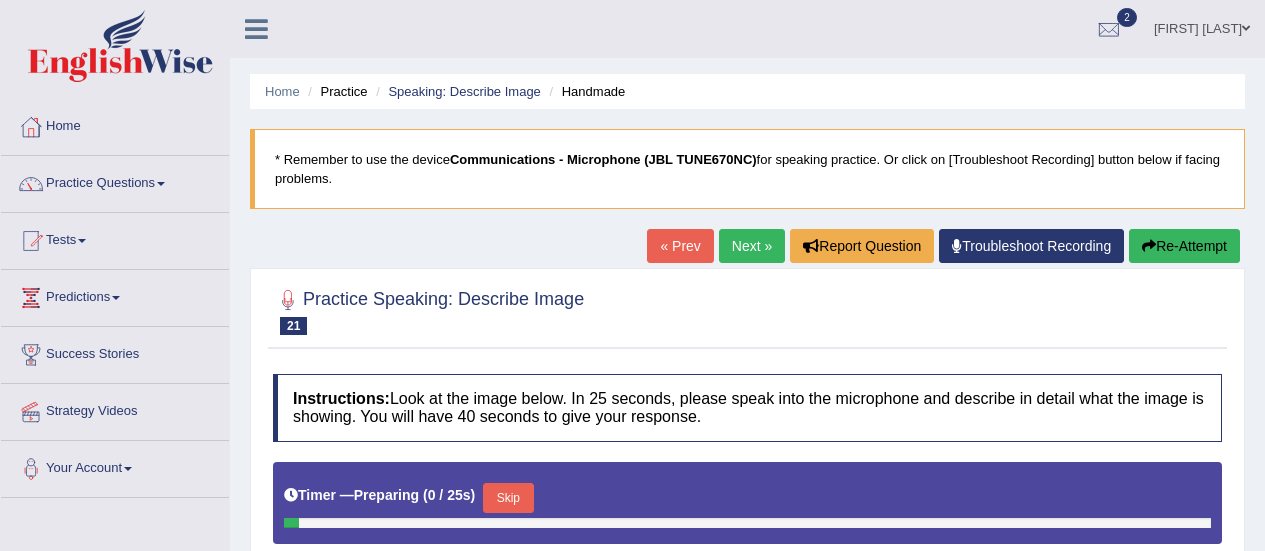 scroll, scrollTop: 24, scrollLeft: 0, axis: vertical 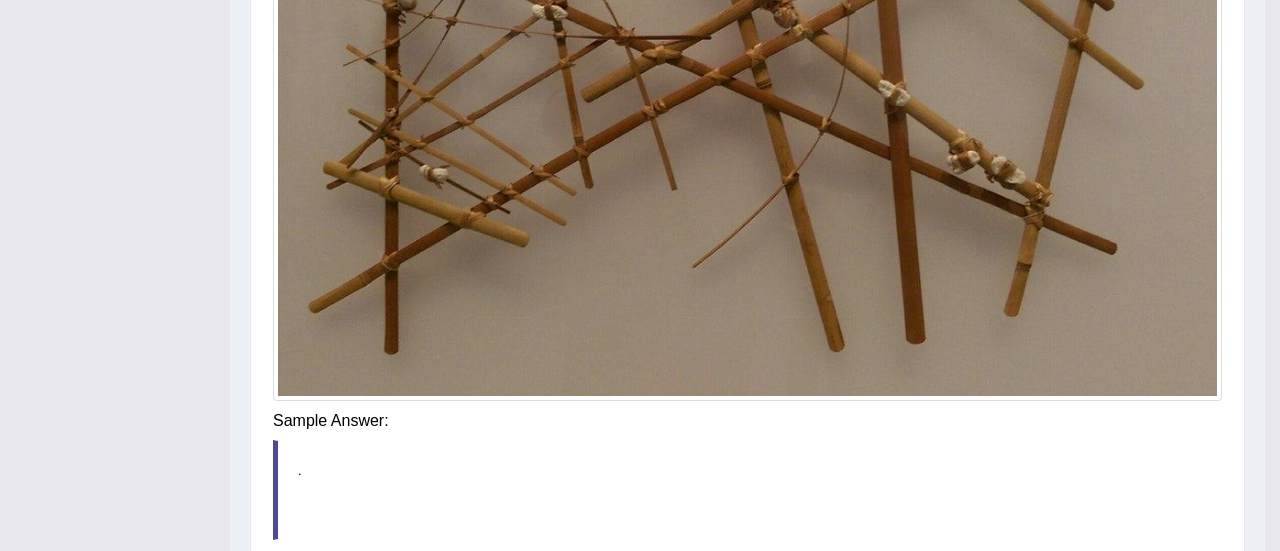 click on "Toggle navigation
Home
Practice Questions   Speaking Practice Read Aloud
Repeat Sentence
Describe Image
Re-tell Lecture
Answer Short Question
Summarize Group Discussion
Respond To A Situation
Writing Practice  Summarize Written Text
Write Essay
Reading Practice  Reading & Writing: Fill In The Blanks
Choose Multiple Answers
Re-order Paragraphs
Fill In The Blanks
Choose Single Answer
Listening Practice  Summarize Spoken Text
Highlight Incorrect Words
Highlight Correct Summary
Select Missing Word
Choose Single Answer
Choose Multiple Answers
Fill In The Blanks
Write From Dictation
Pronunciation
Tests  Take Practice Sectional Test" at bounding box center [640, -549] 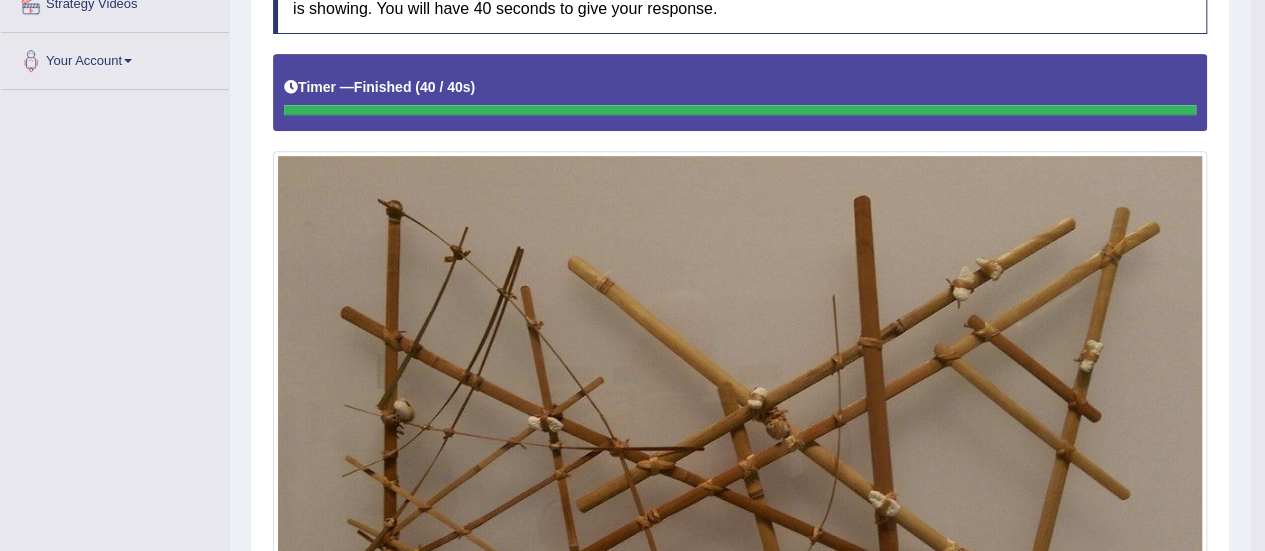scroll, scrollTop: 224, scrollLeft: 0, axis: vertical 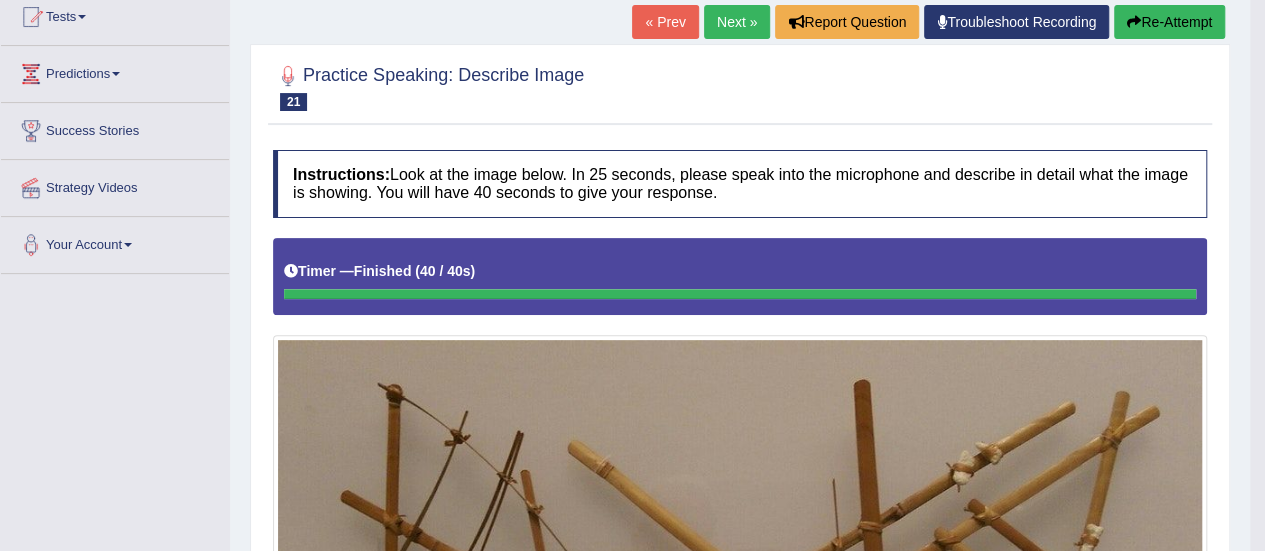 click on "Next »" at bounding box center (737, 22) 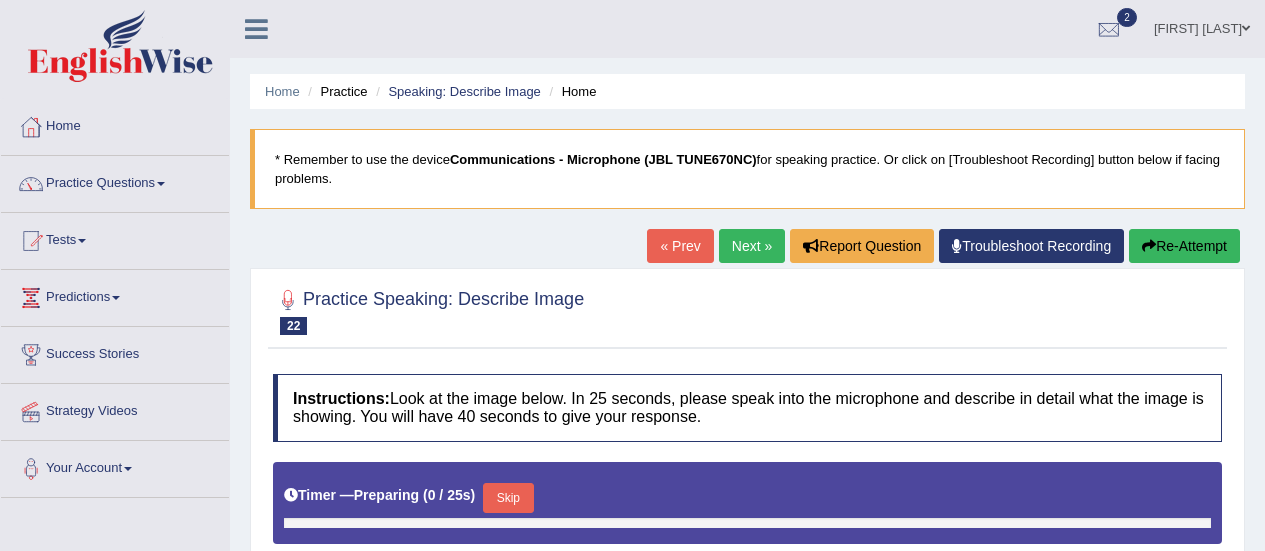 scroll, scrollTop: 400, scrollLeft: 0, axis: vertical 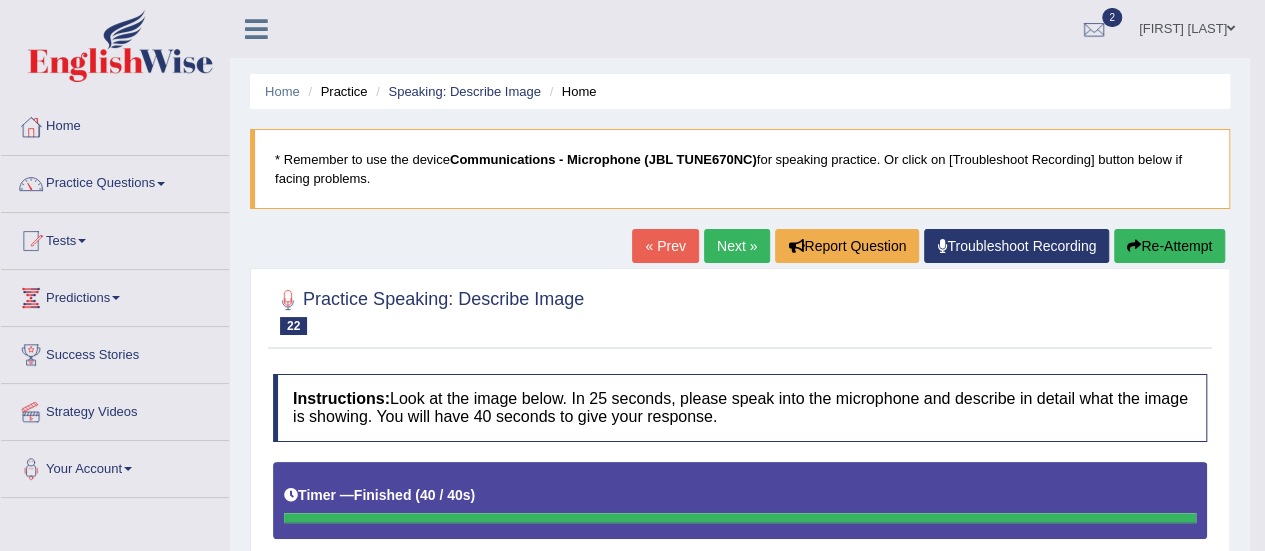drag, startPoint x: 726, startPoint y: 247, endPoint x: 531, endPoint y: 361, distance: 225.87828 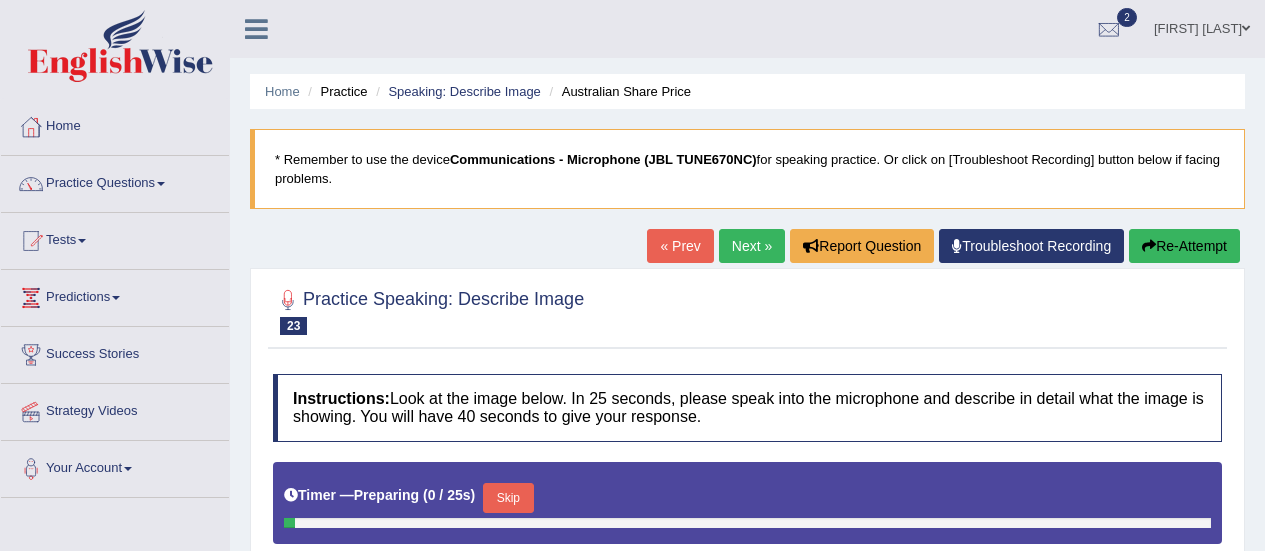 scroll, scrollTop: 300, scrollLeft: 0, axis: vertical 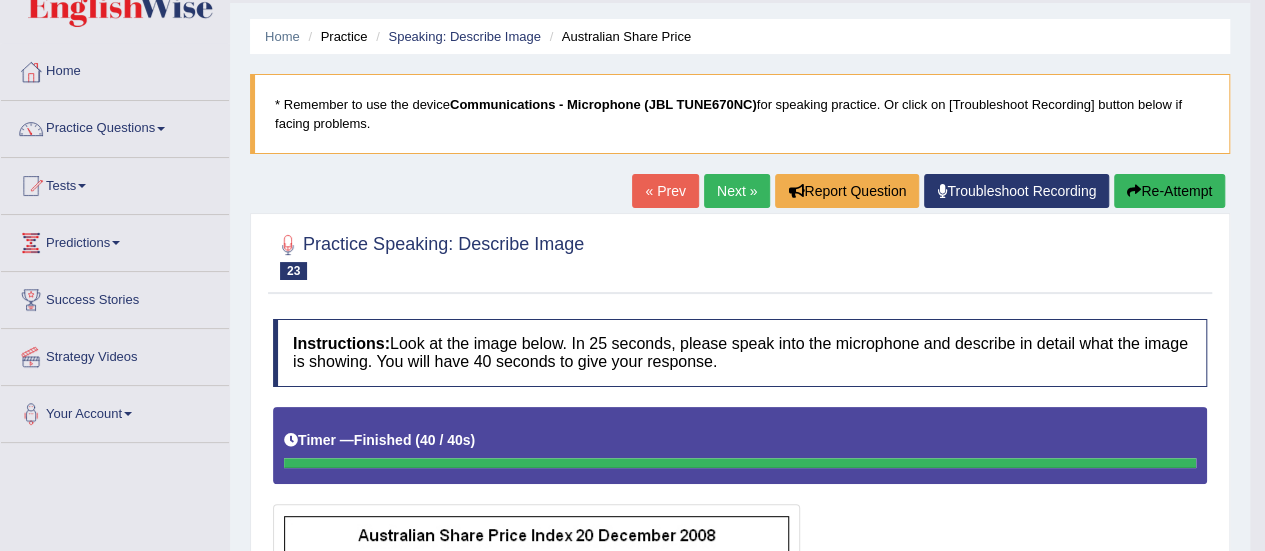 click on "Next »" at bounding box center [737, 191] 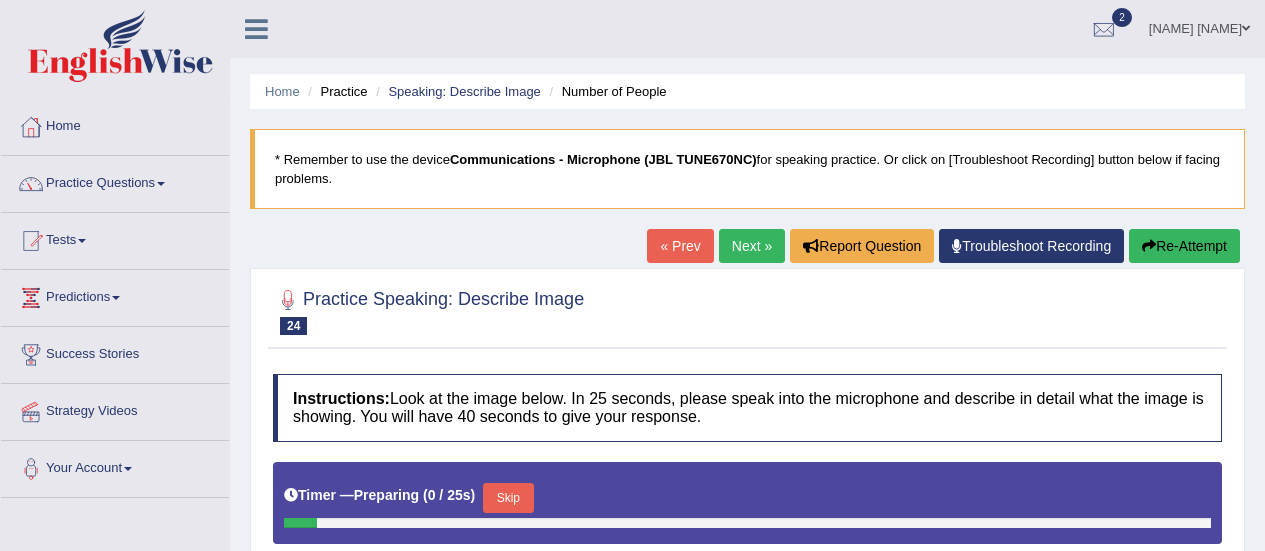 scroll, scrollTop: 500, scrollLeft: 0, axis: vertical 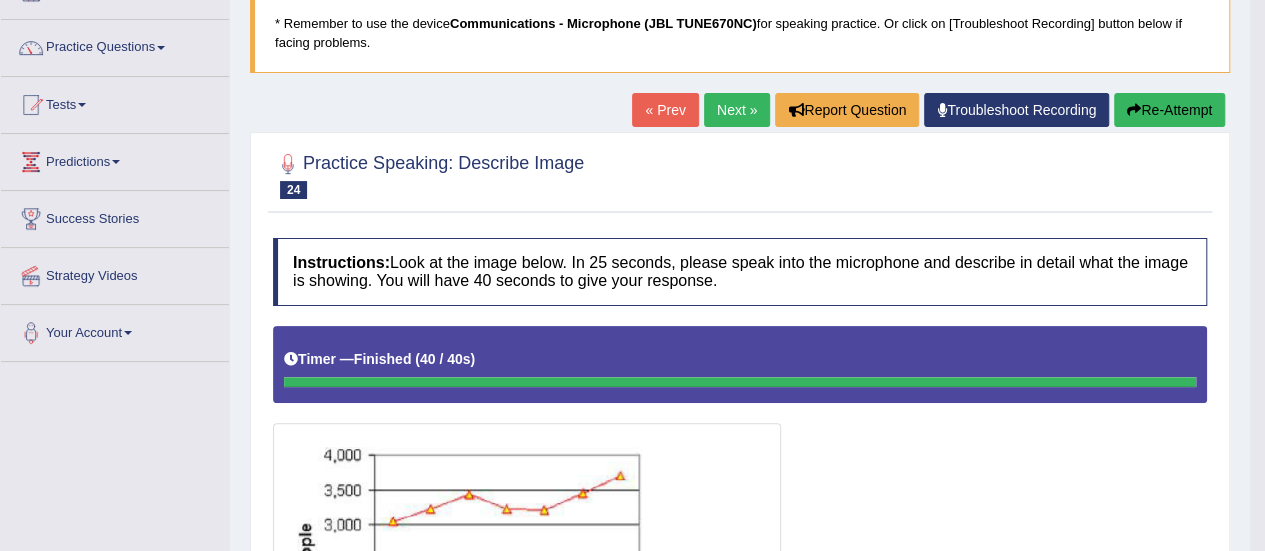 click on "Next »" at bounding box center [737, 110] 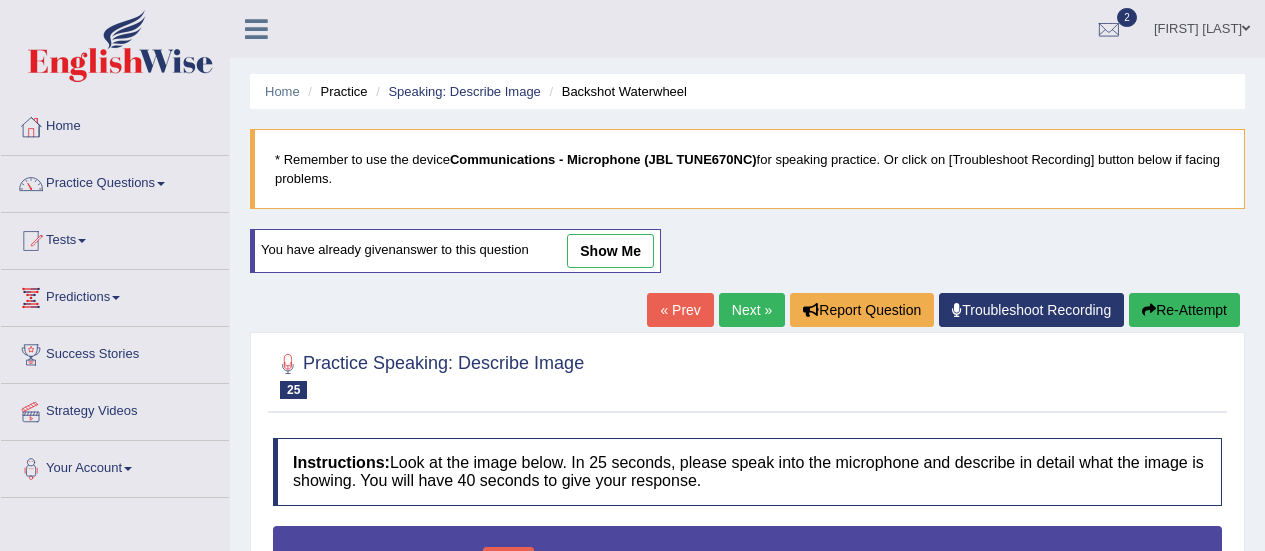 scroll, scrollTop: 600, scrollLeft: 0, axis: vertical 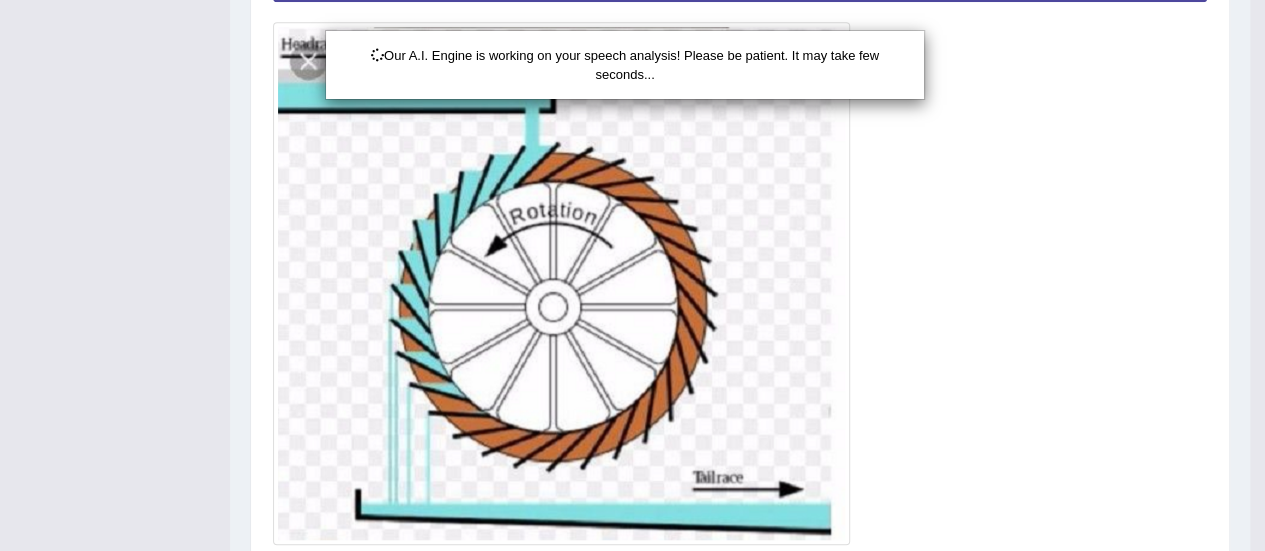 drag, startPoint x: 1095, startPoint y: 169, endPoint x: 943, endPoint y: 219, distance: 160.0125 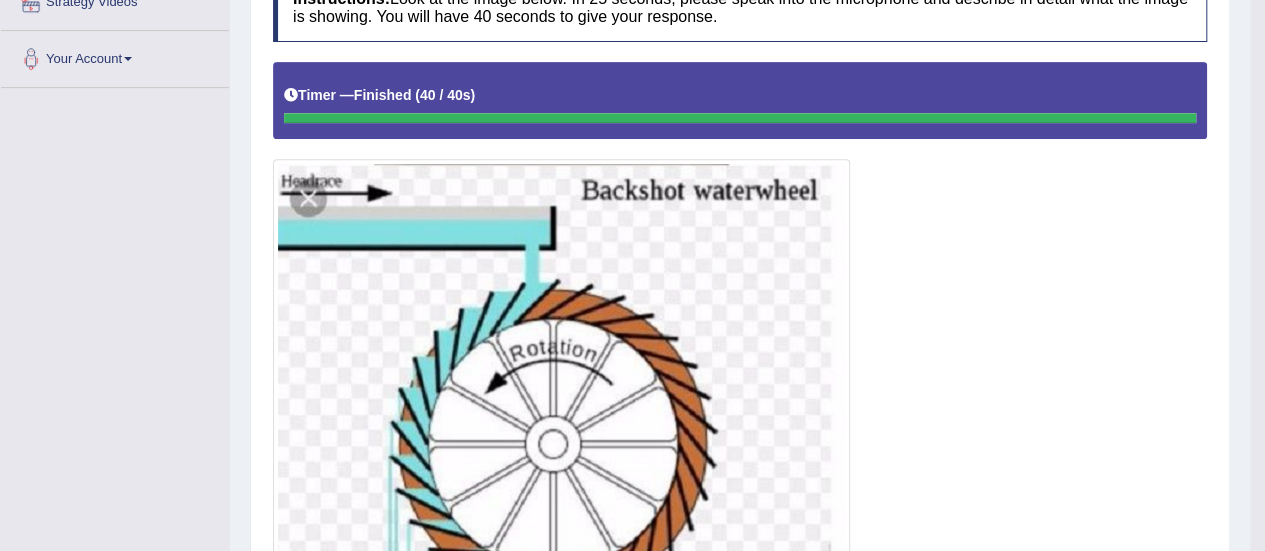 scroll, scrollTop: 194, scrollLeft: 0, axis: vertical 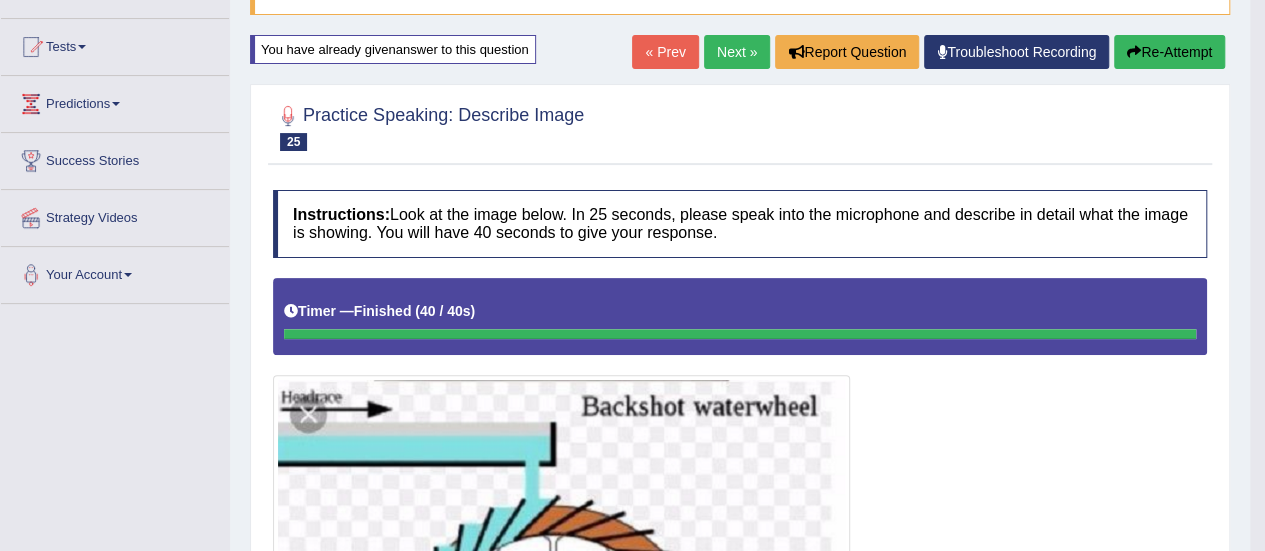 click on "Next »" at bounding box center (737, 52) 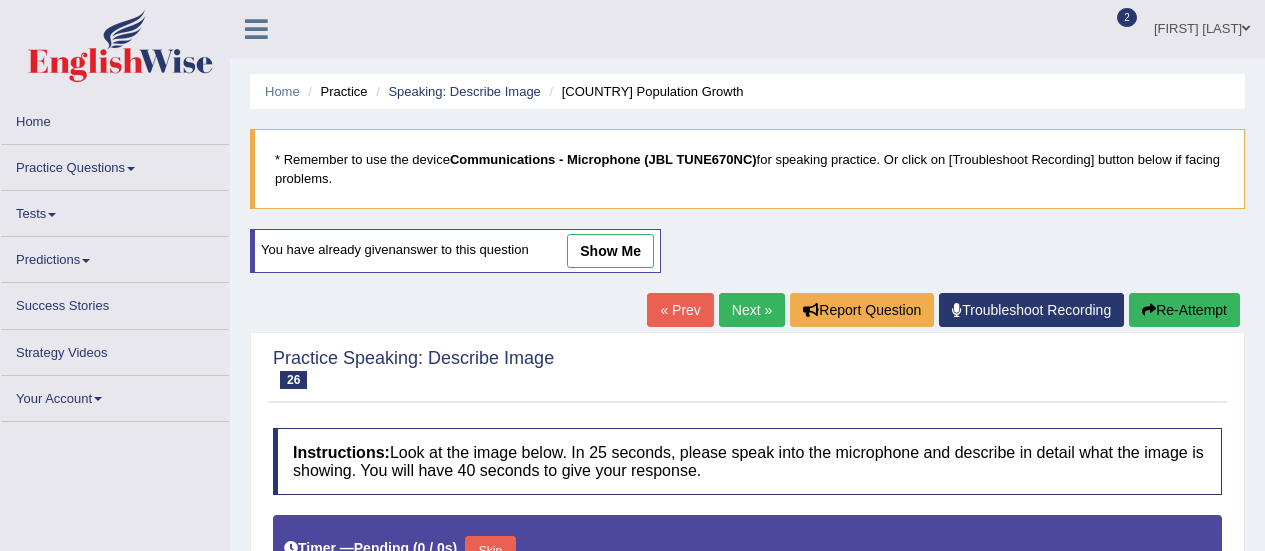 scroll, scrollTop: 100, scrollLeft: 0, axis: vertical 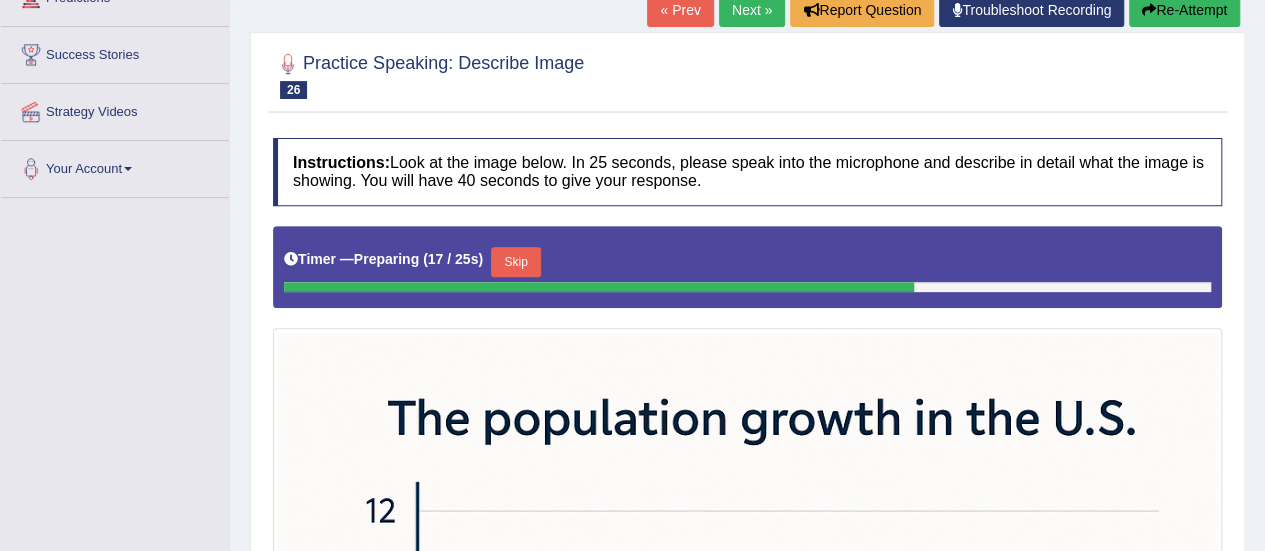 click on "Skip" at bounding box center (516, 262) 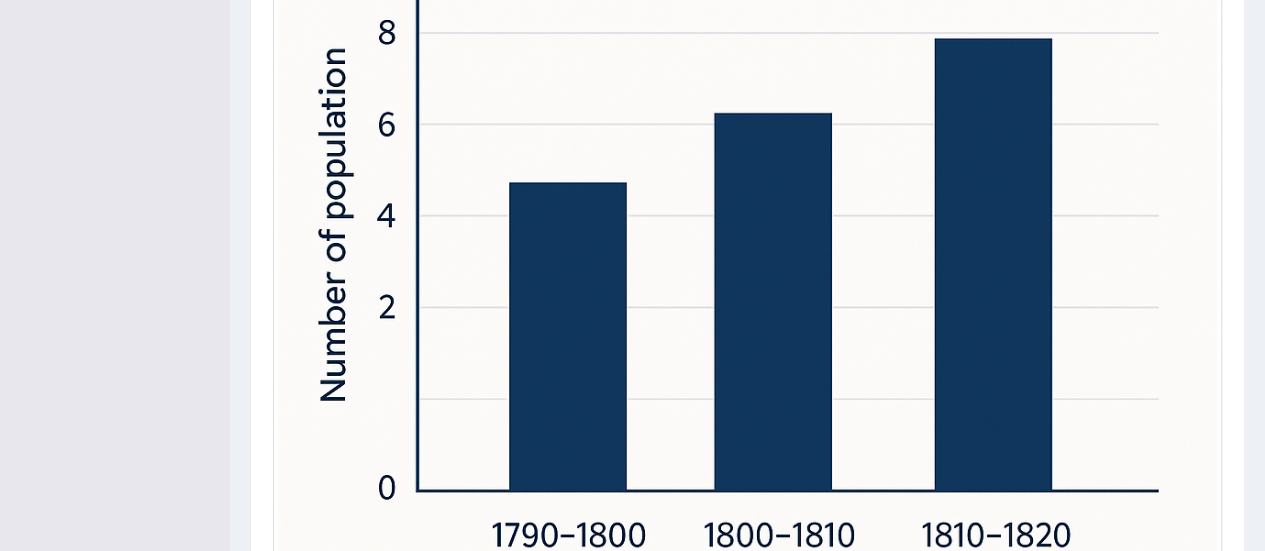 scroll, scrollTop: 900, scrollLeft: 0, axis: vertical 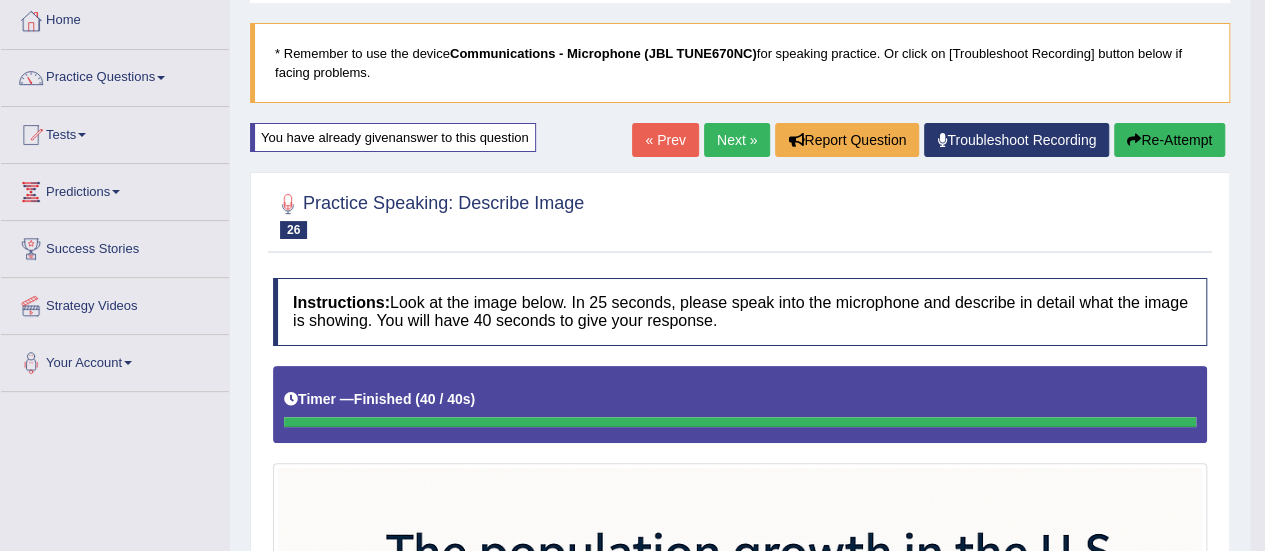 click on "Next »" at bounding box center [737, 140] 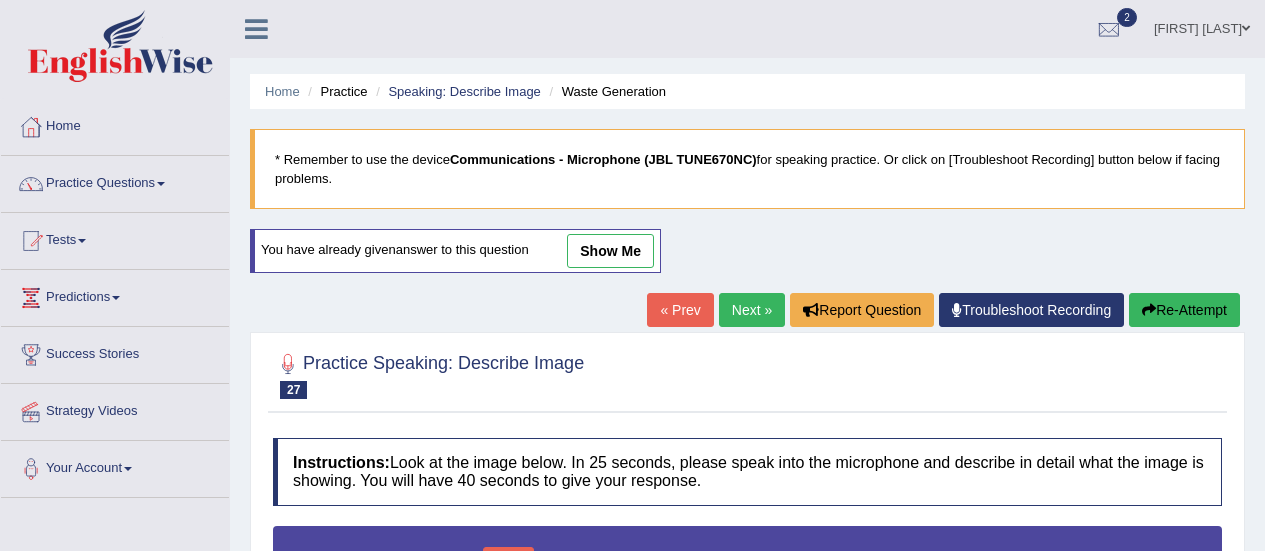 scroll, scrollTop: 500, scrollLeft: 0, axis: vertical 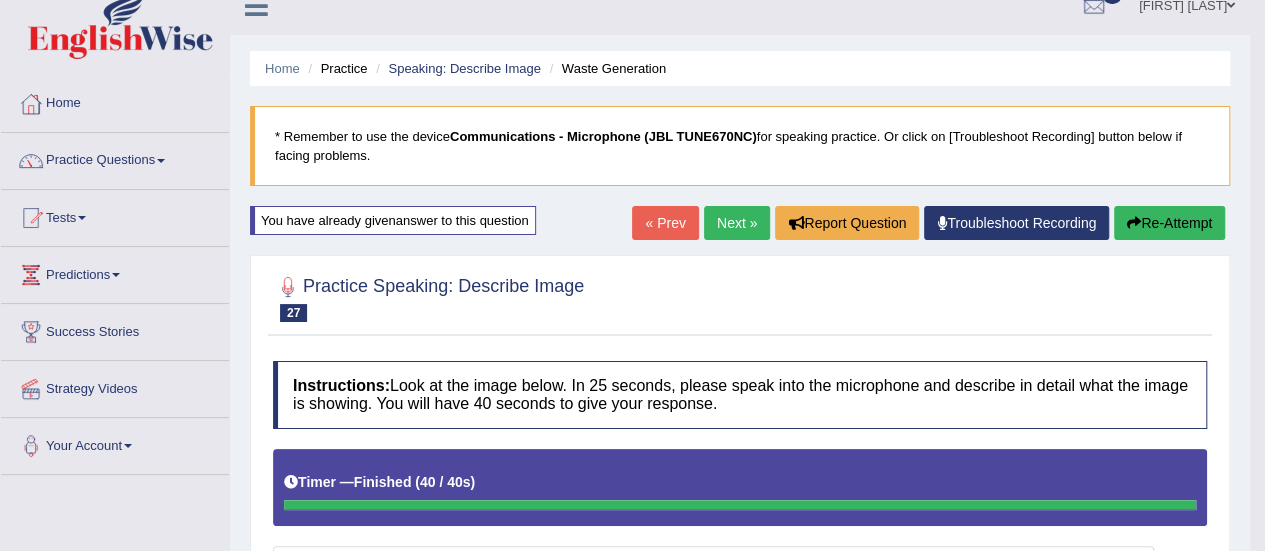 click on "Next »" at bounding box center [737, 223] 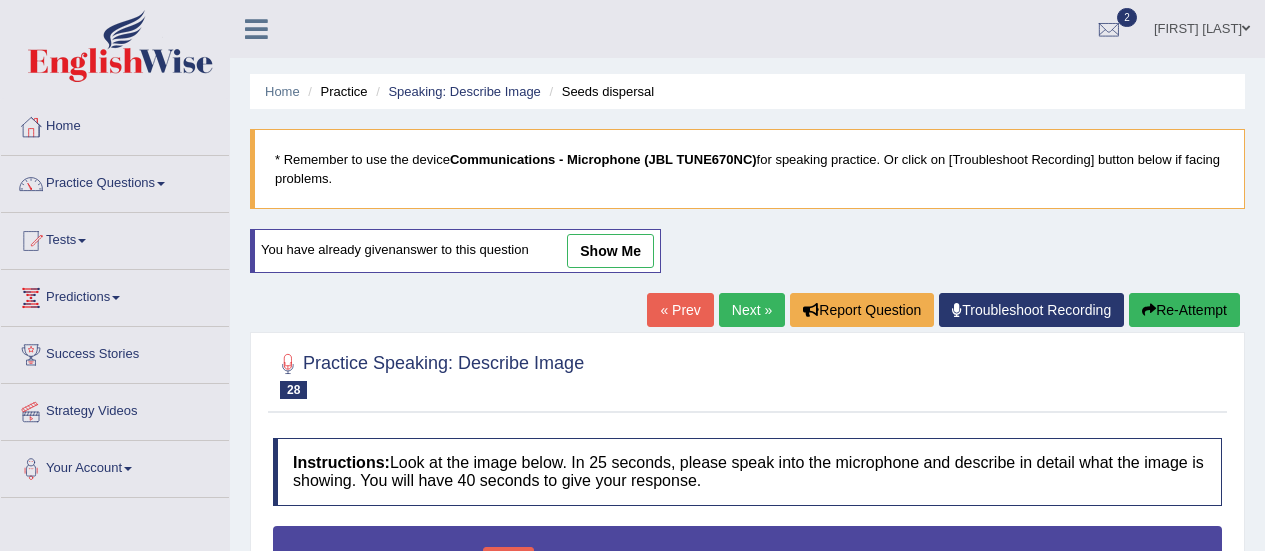 scroll, scrollTop: 0, scrollLeft: 0, axis: both 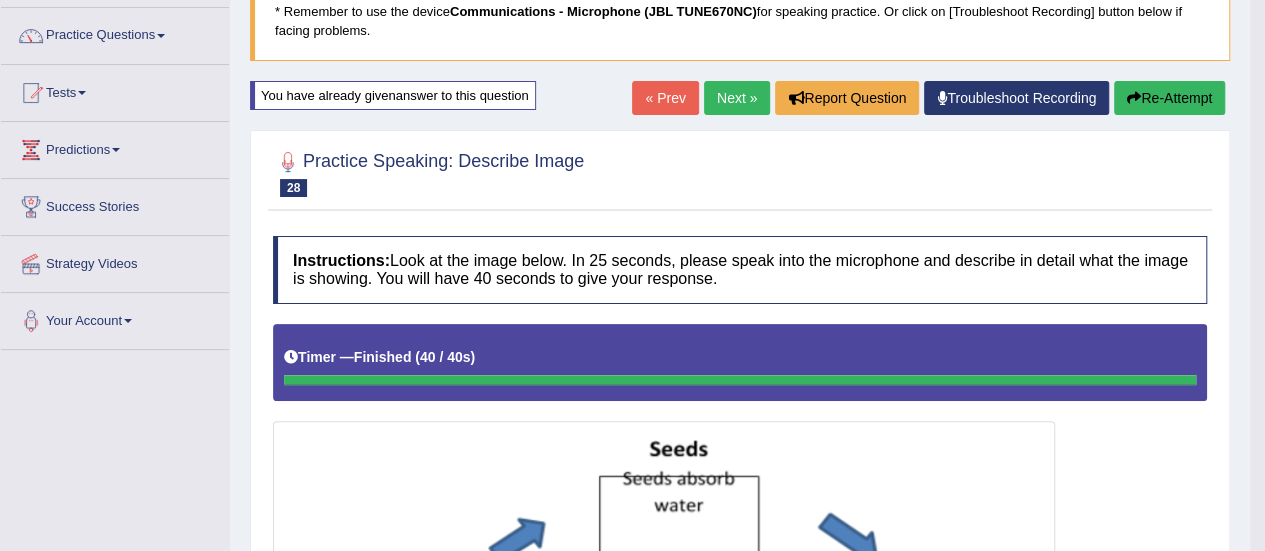 click on "Next »" at bounding box center (737, 98) 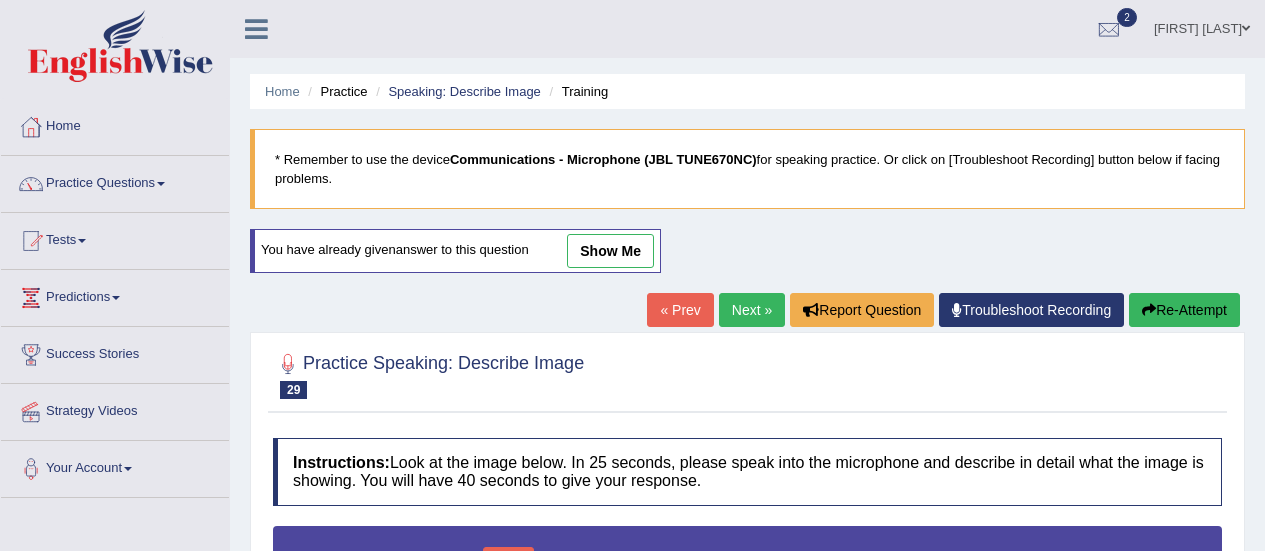 scroll, scrollTop: 256, scrollLeft: 0, axis: vertical 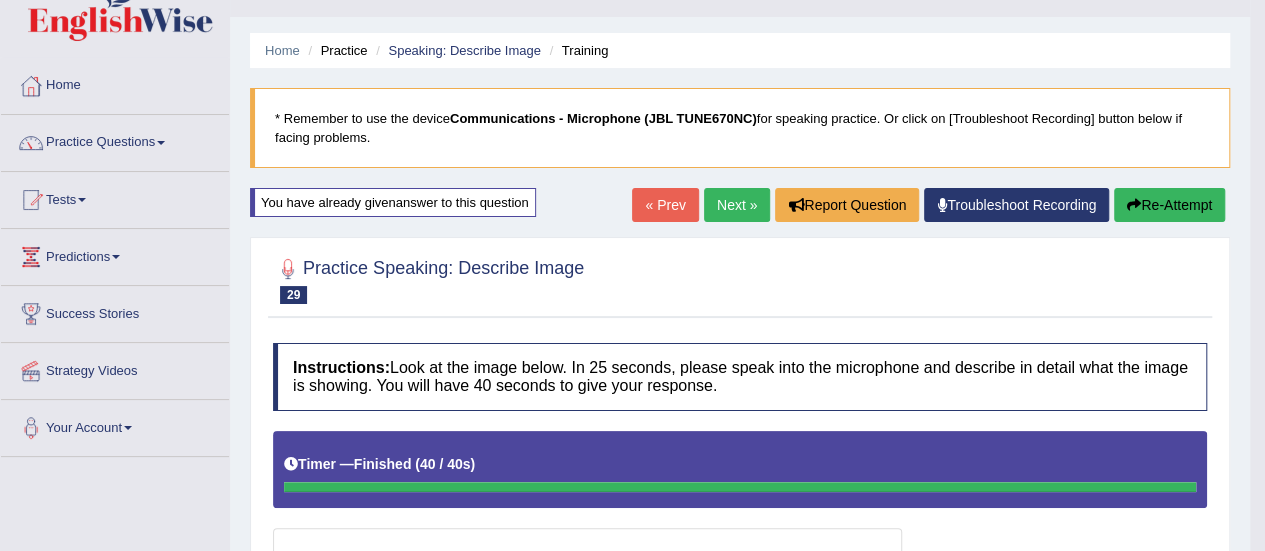 click on "Next »" at bounding box center [737, 205] 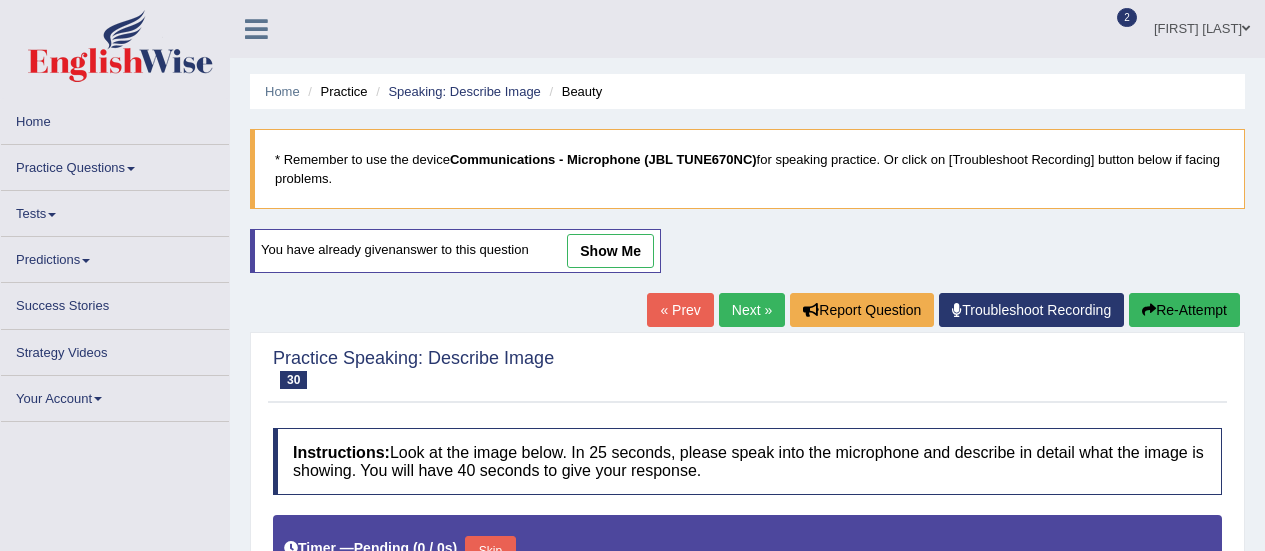 scroll, scrollTop: 0, scrollLeft: 0, axis: both 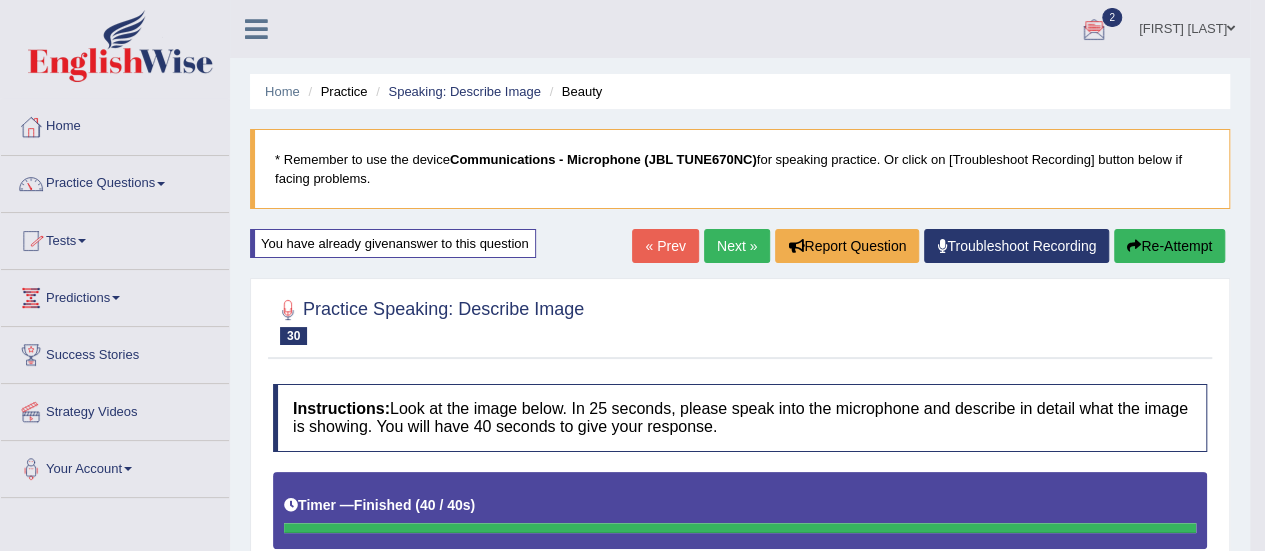 click on "Practice Questions" at bounding box center [115, 181] 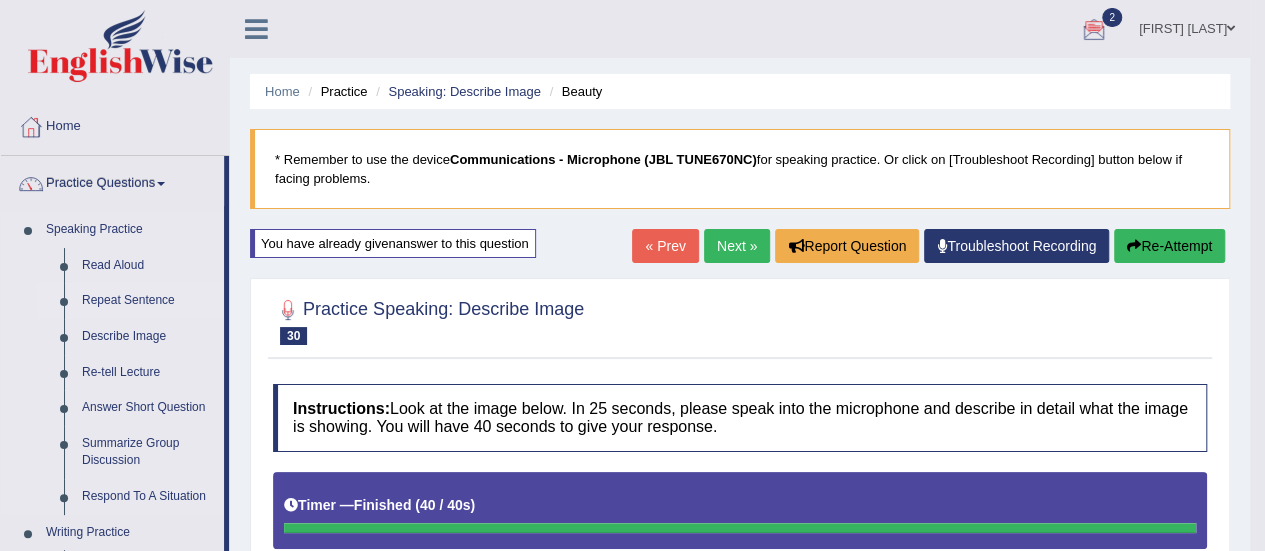 scroll, scrollTop: 100, scrollLeft: 0, axis: vertical 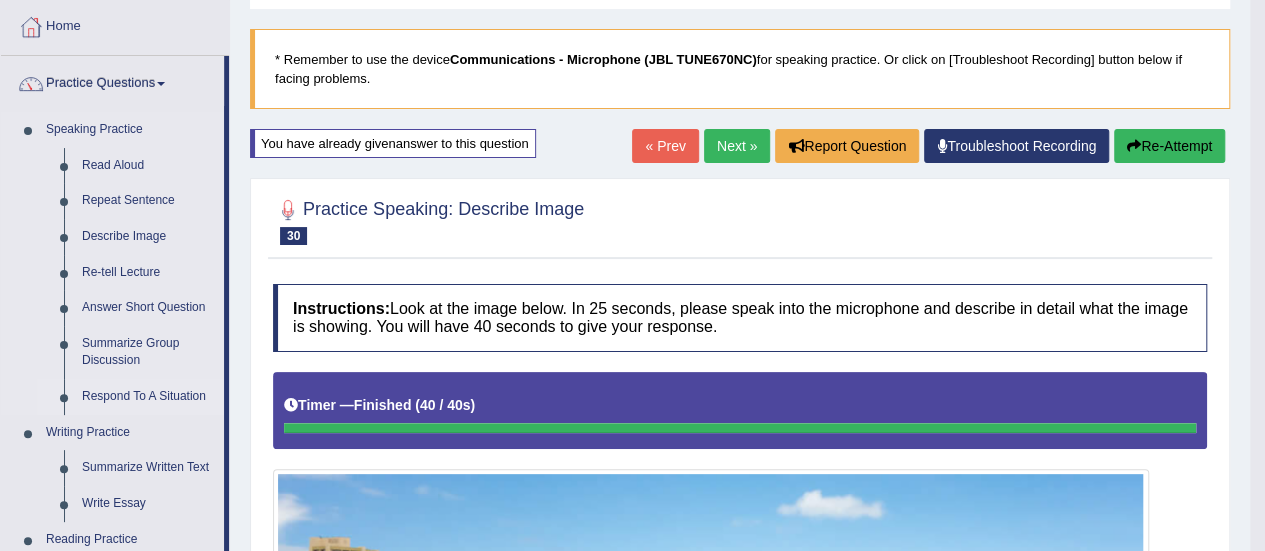 click on "Respond To A Situation" at bounding box center [148, 397] 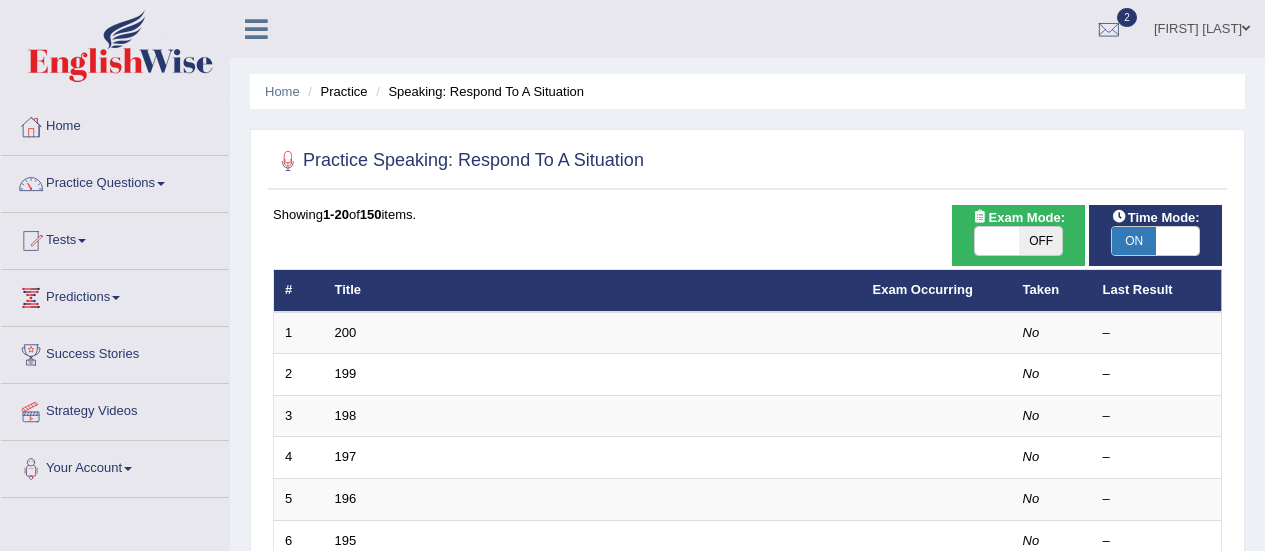 scroll, scrollTop: 0, scrollLeft: 0, axis: both 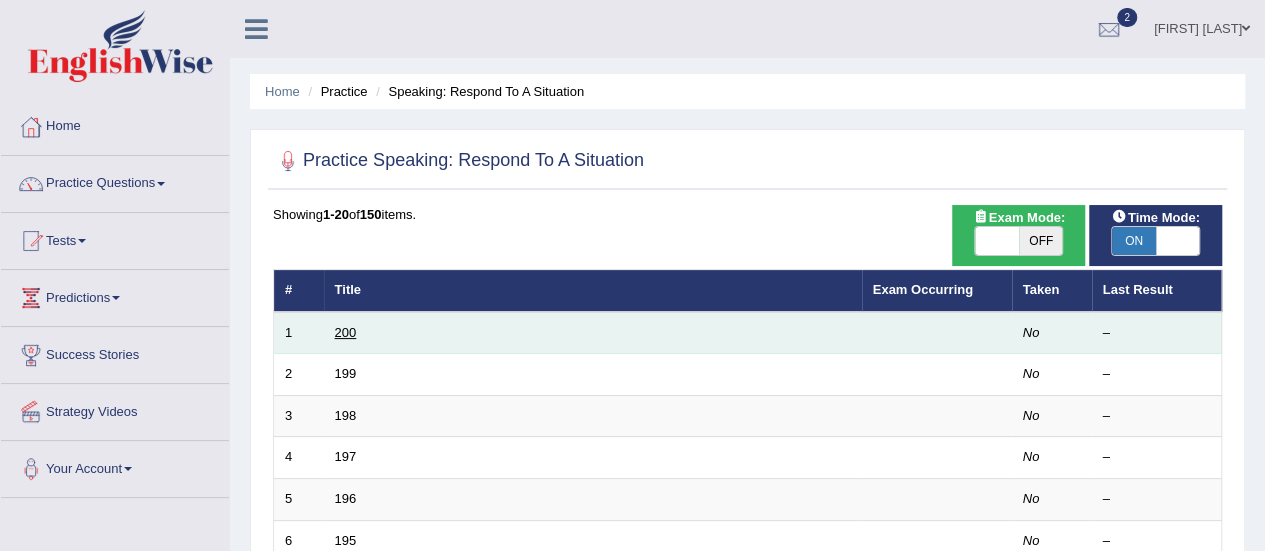 click on "200" at bounding box center (346, 332) 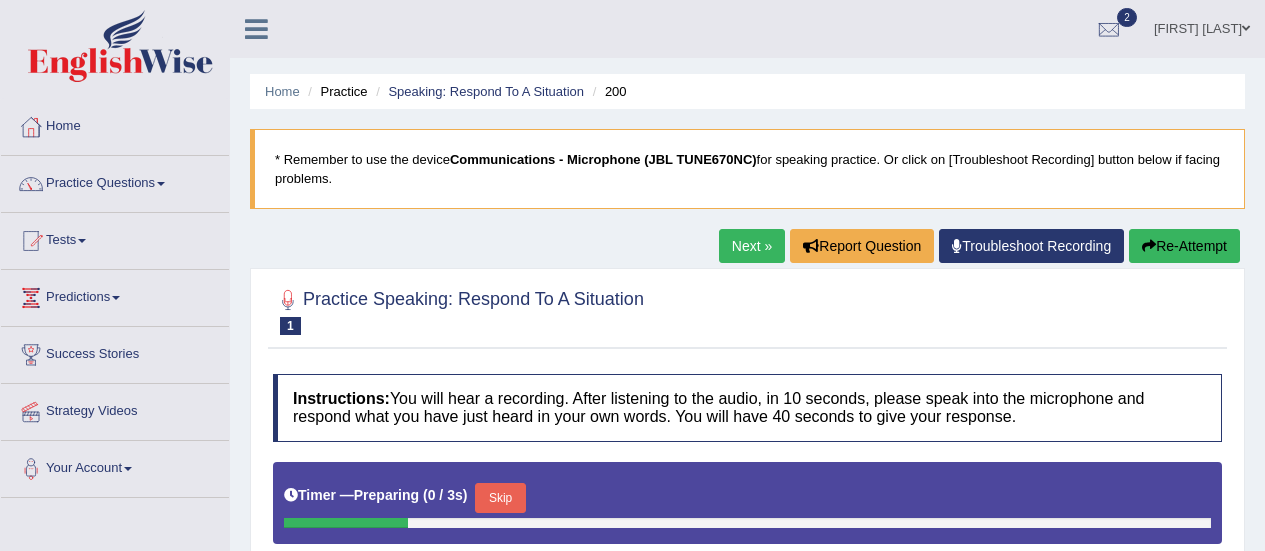 scroll, scrollTop: 0, scrollLeft: 0, axis: both 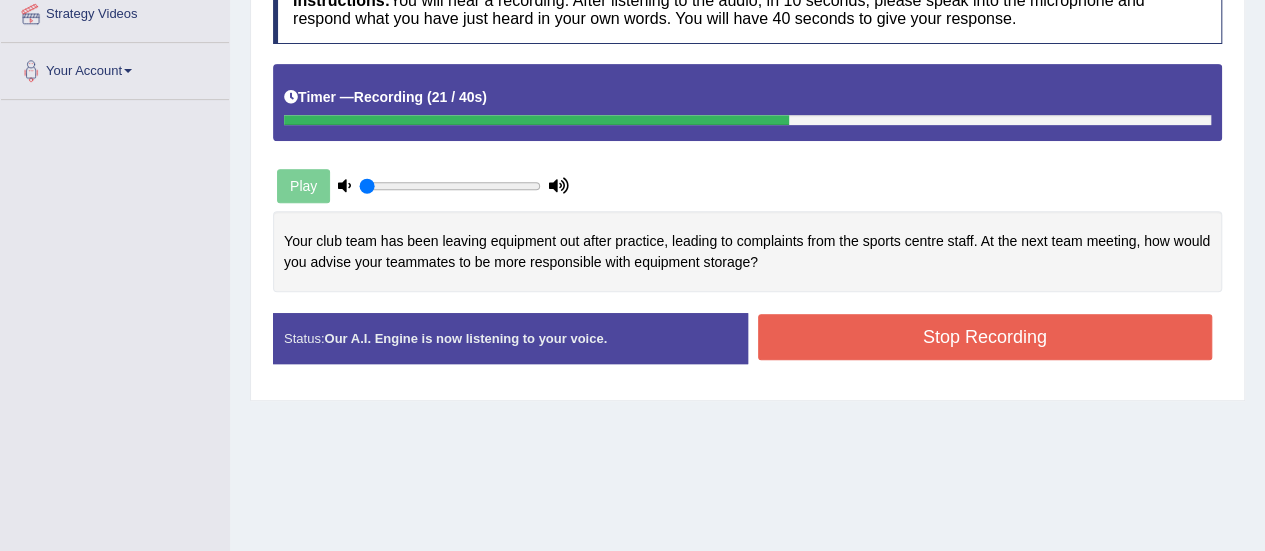 click on "Stop Recording" at bounding box center (985, 337) 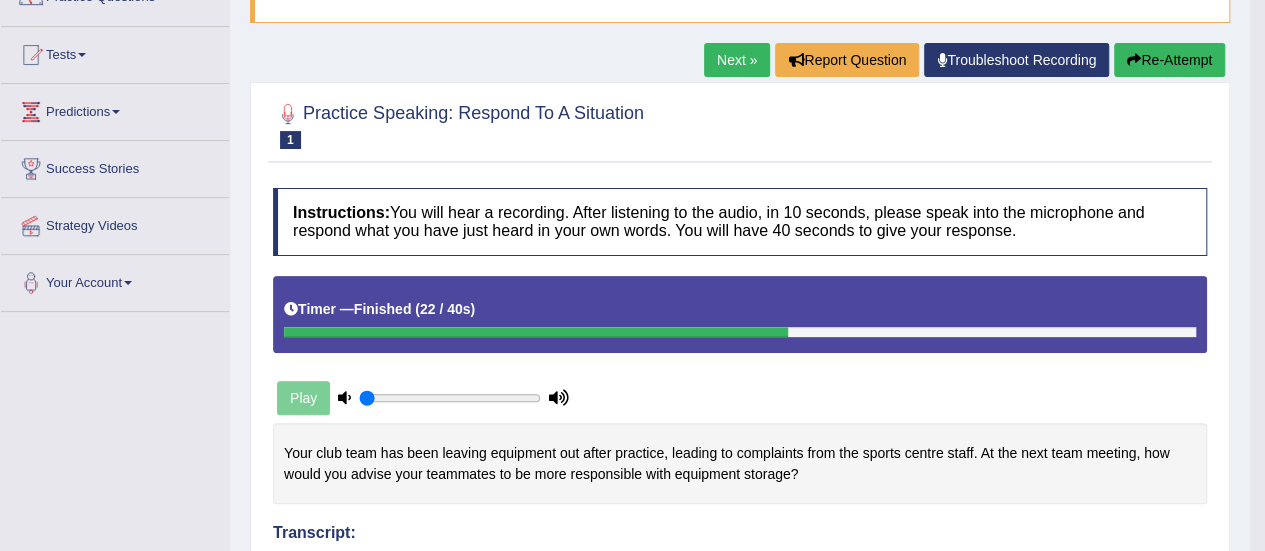 scroll, scrollTop: 98, scrollLeft: 0, axis: vertical 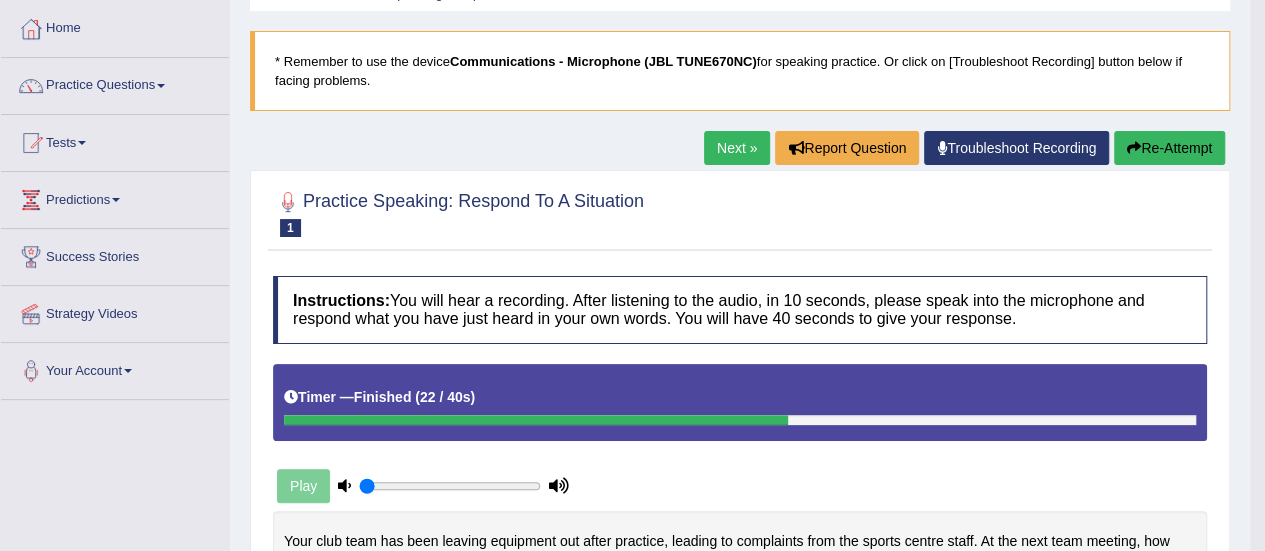 click on "Re-Attempt" at bounding box center (1169, 148) 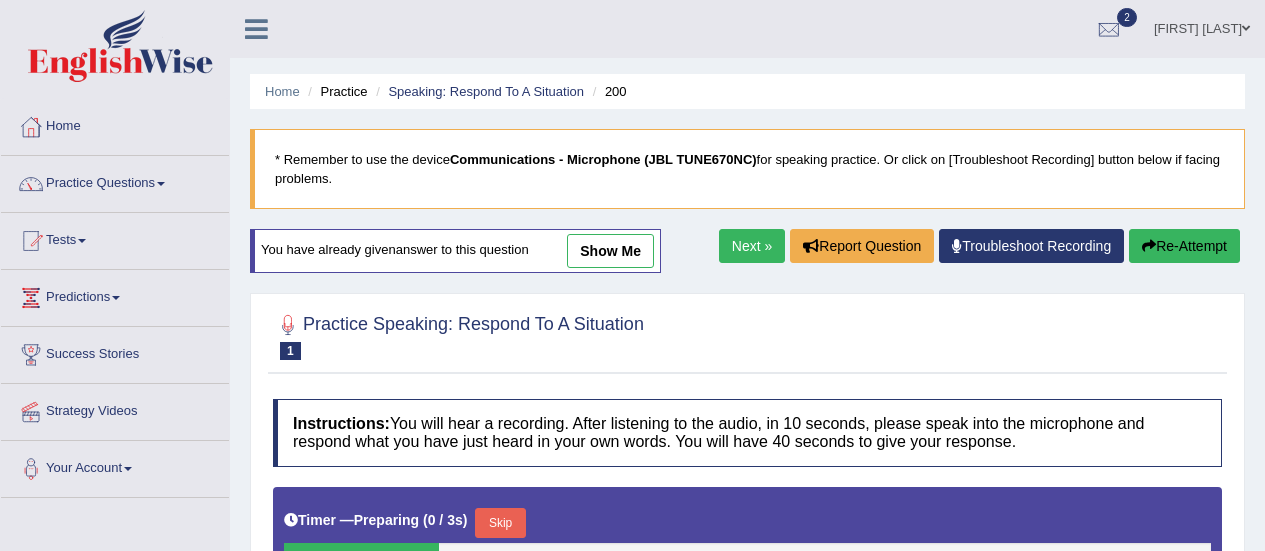 scroll, scrollTop: 98, scrollLeft: 0, axis: vertical 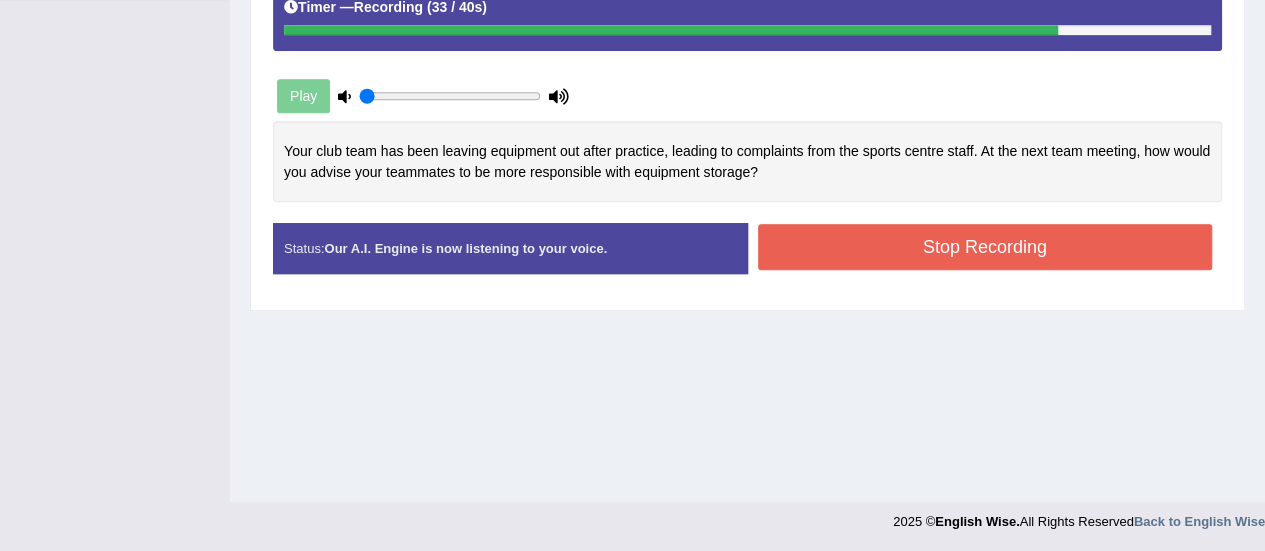 click on "Stop Recording" at bounding box center [985, 247] 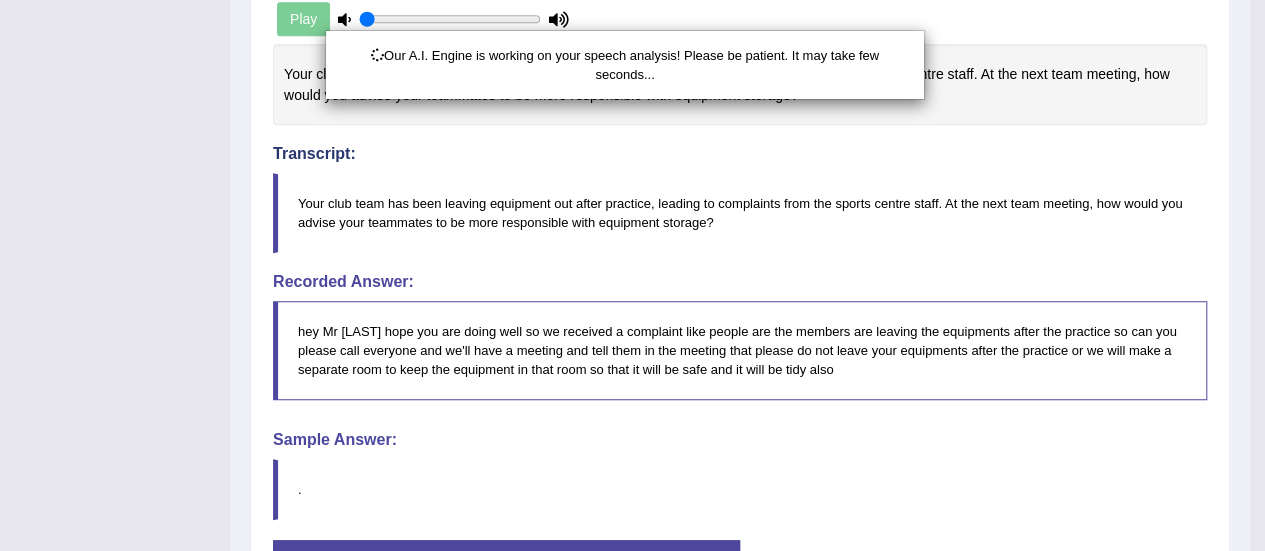 scroll, scrollTop: 710, scrollLeft: 0, axis: vertical 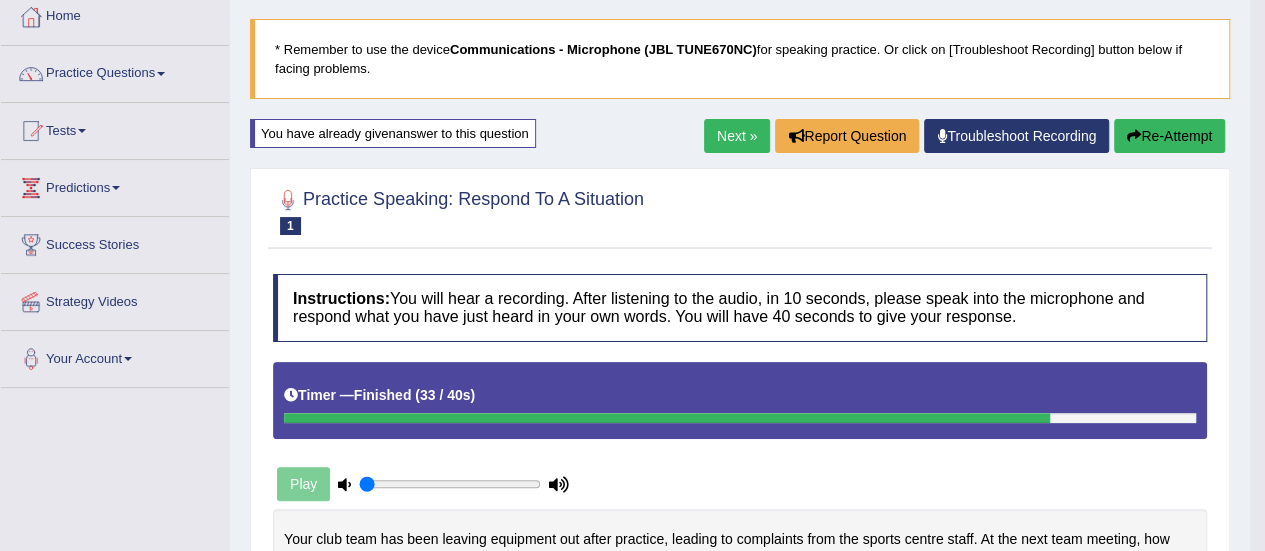 click on "Next »" at bounding box center [737, 136] 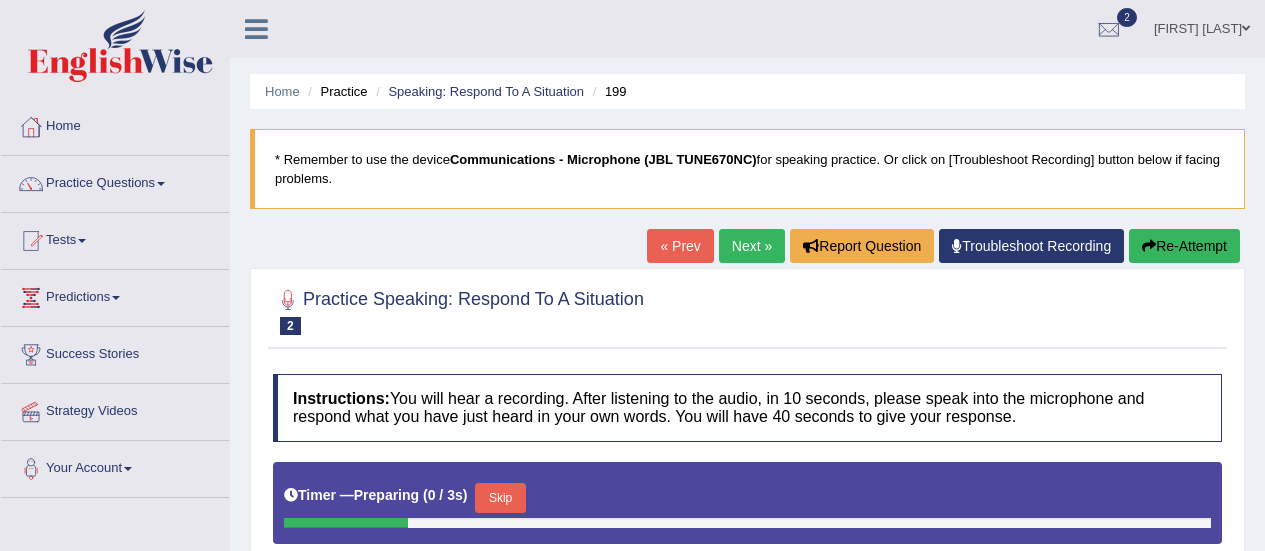 scroll, scrollTop: 0, scrollLeft: 0, axis: both 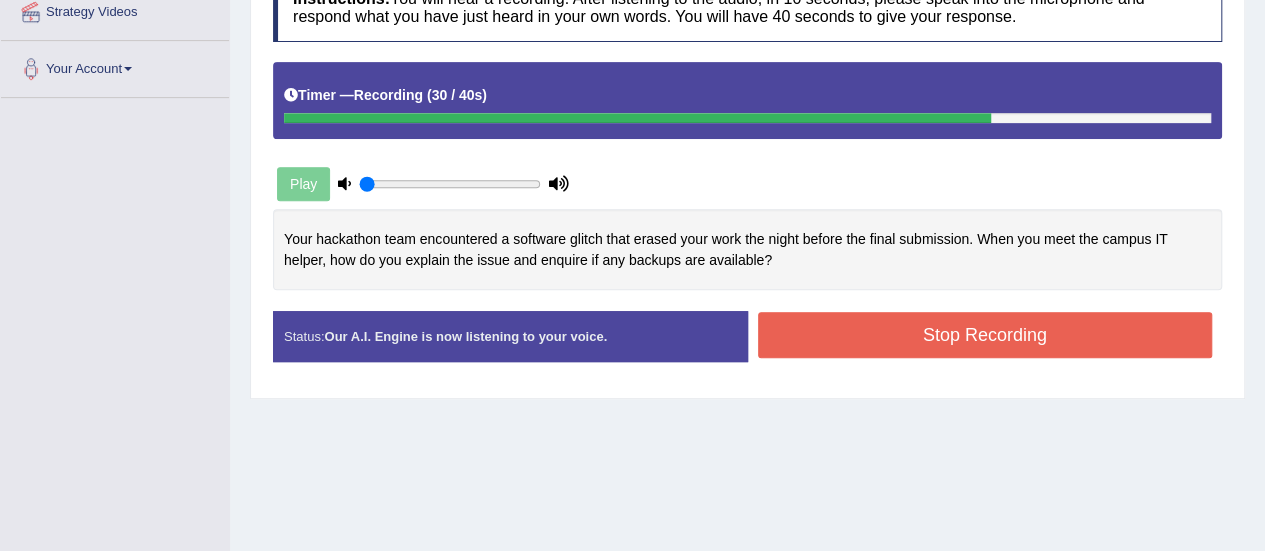 click on "Stop Recording" at bounding box center (985, 335) 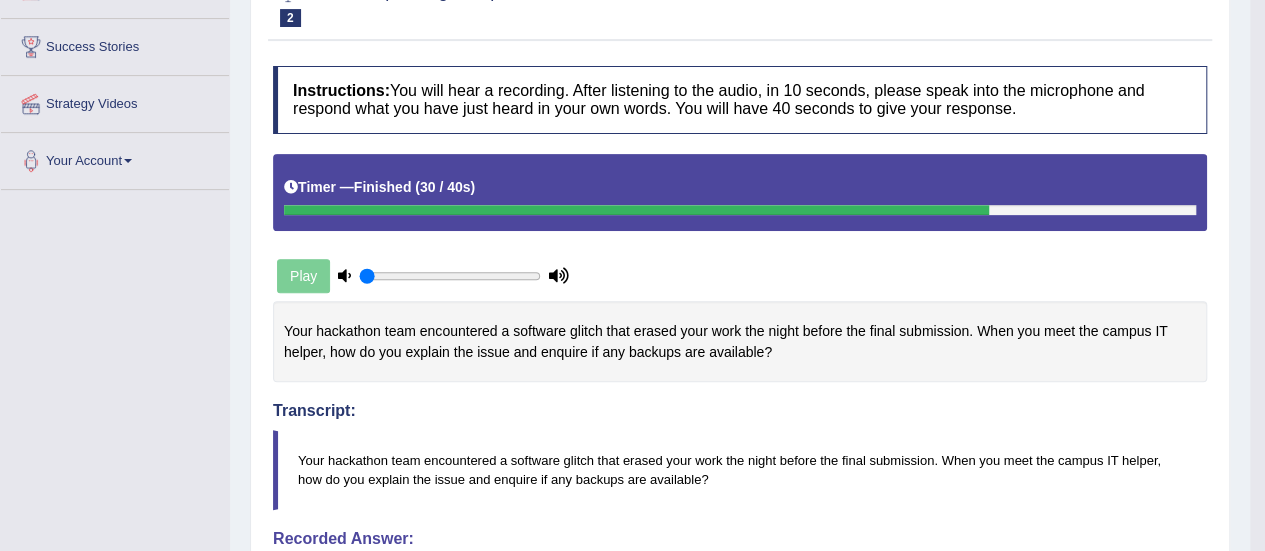 scroll, scrollTop: 100, scrollLeft: 0, axis: vertical 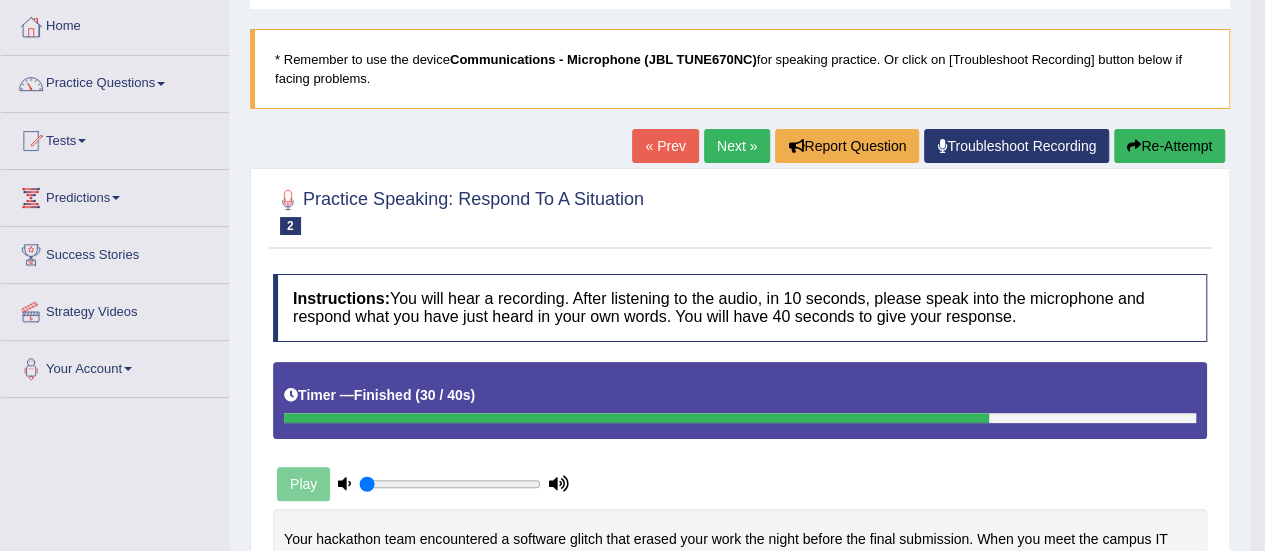 click on "Next »" at bounding box center [737, 146] 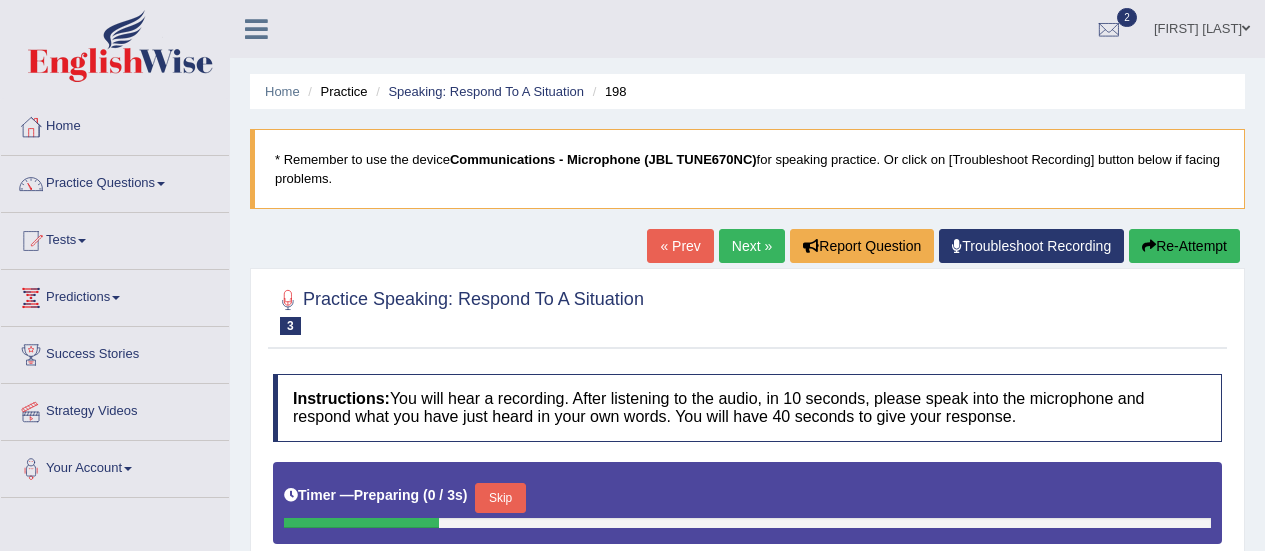 scroll, scrollTop: 258, scrollLeft: 0, axis: vertical 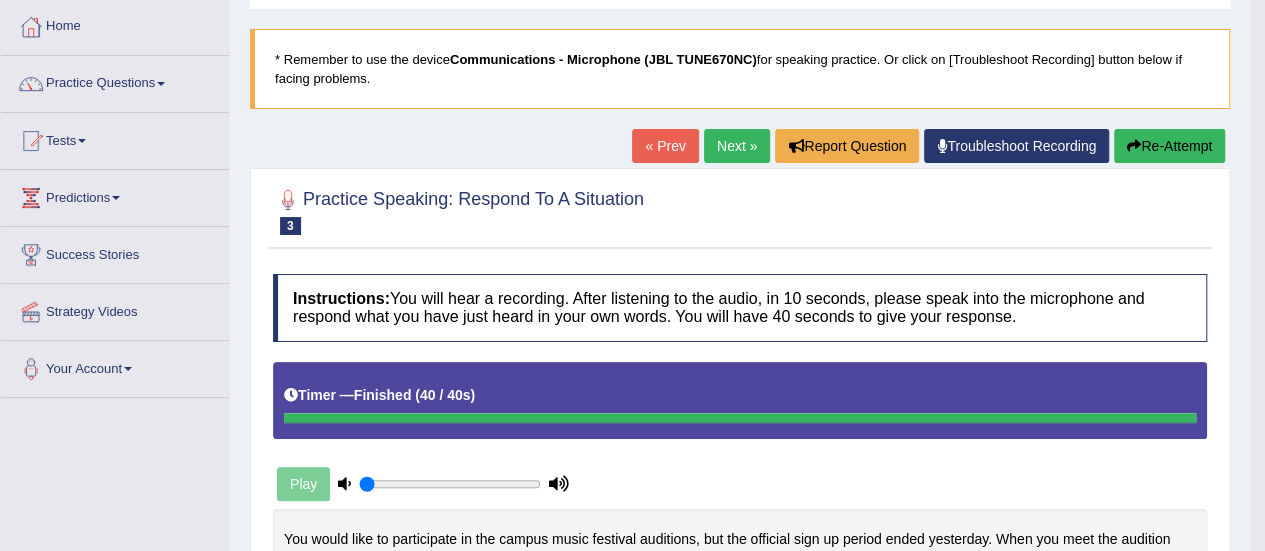 click on "Next »" at bounding box center [737, 146] 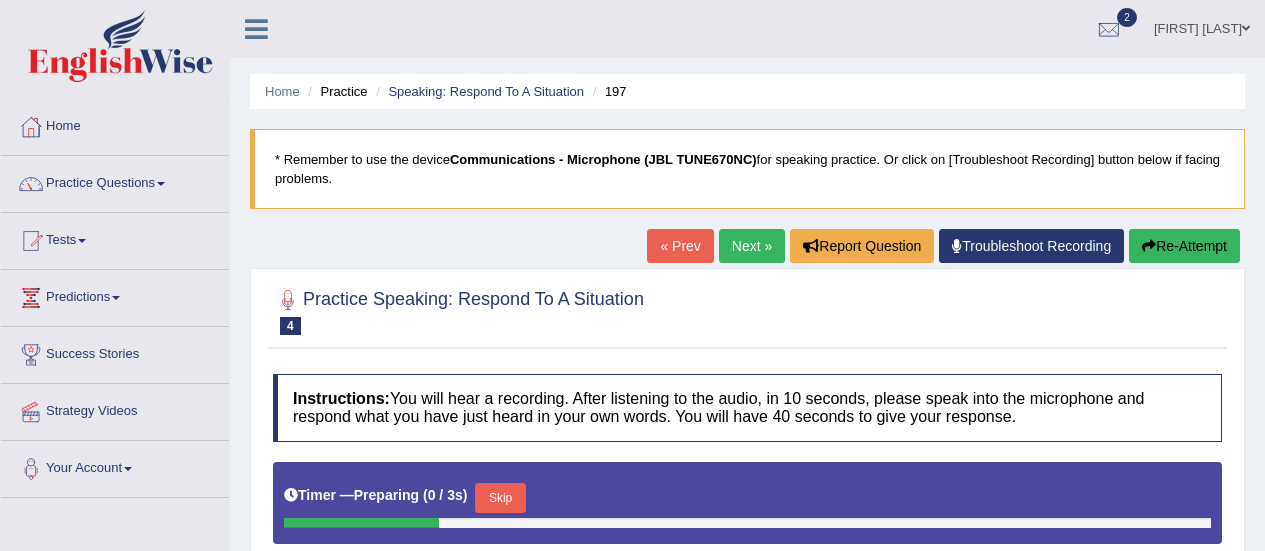 scroll, scrollTop: 0, scrollLeft: 0, axis: both 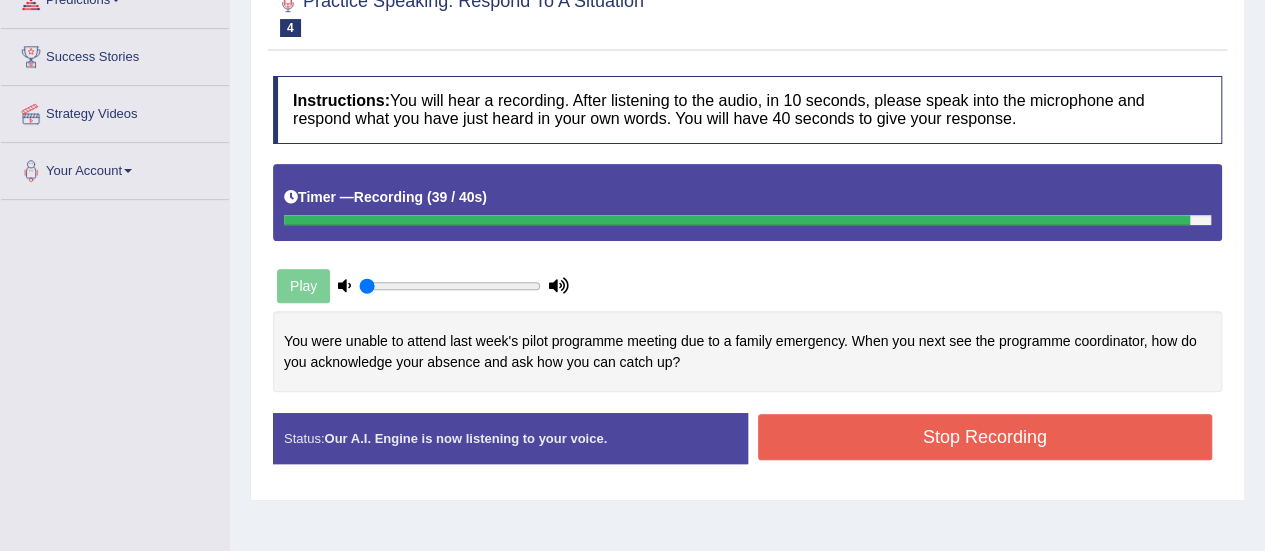 click on "Stop Recording" at bounding box center [985, 437] 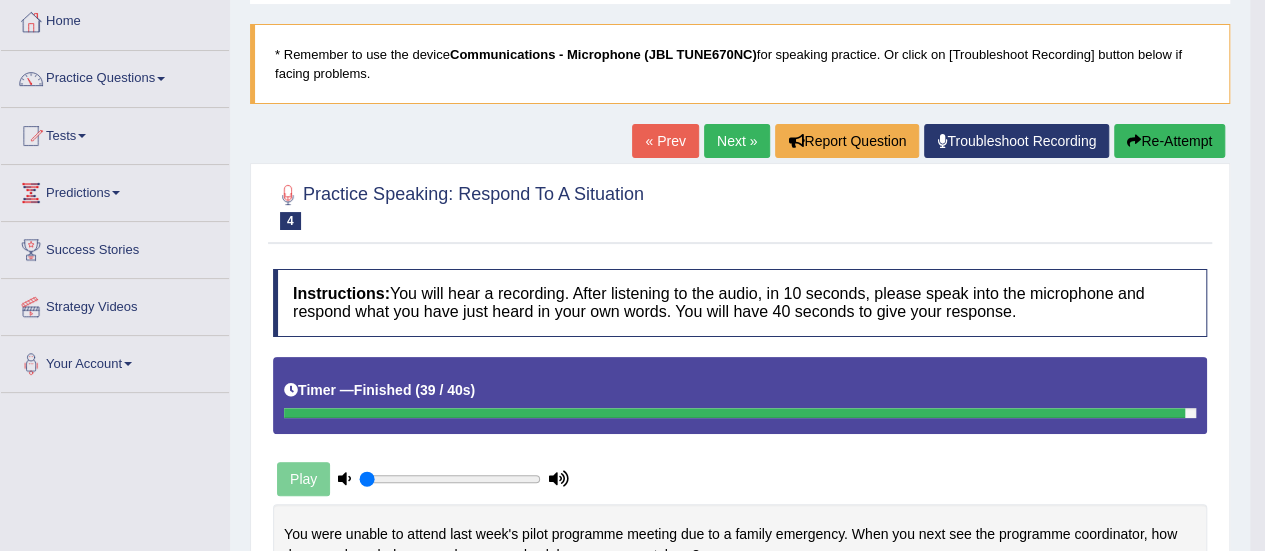 scroll, scrollTop: 0, scrollLeft: 0, axis: both 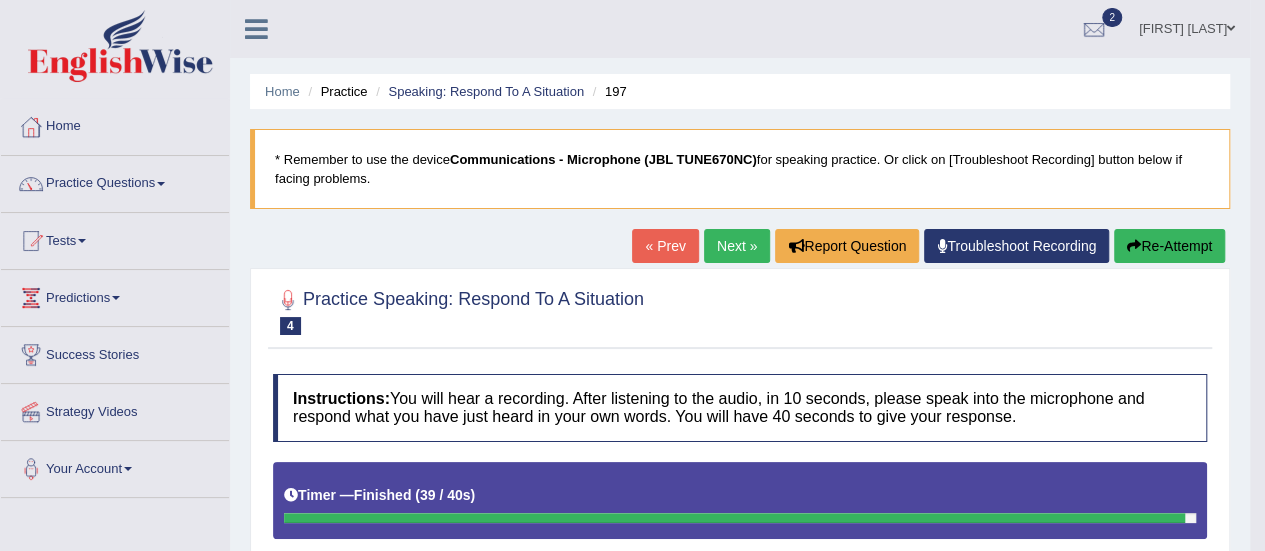 click on "Next »" at bounding box center (737, 246) 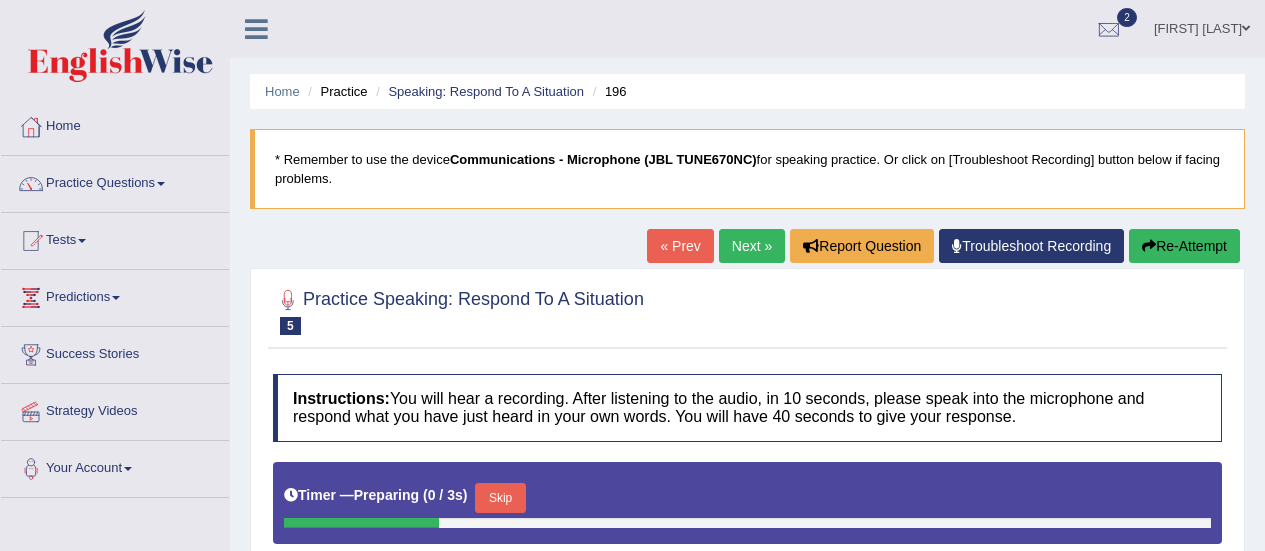 scroll, scrollTop: 0, scrollLeft: 0, axis: both 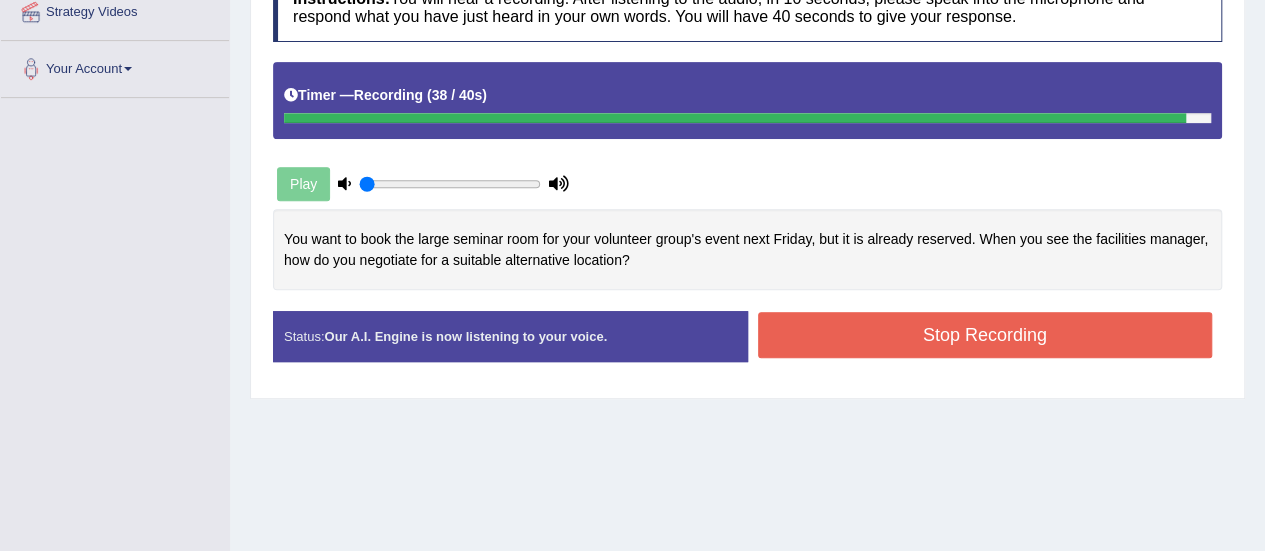 click on "Stop Recording" at bounding box center [985, 335] 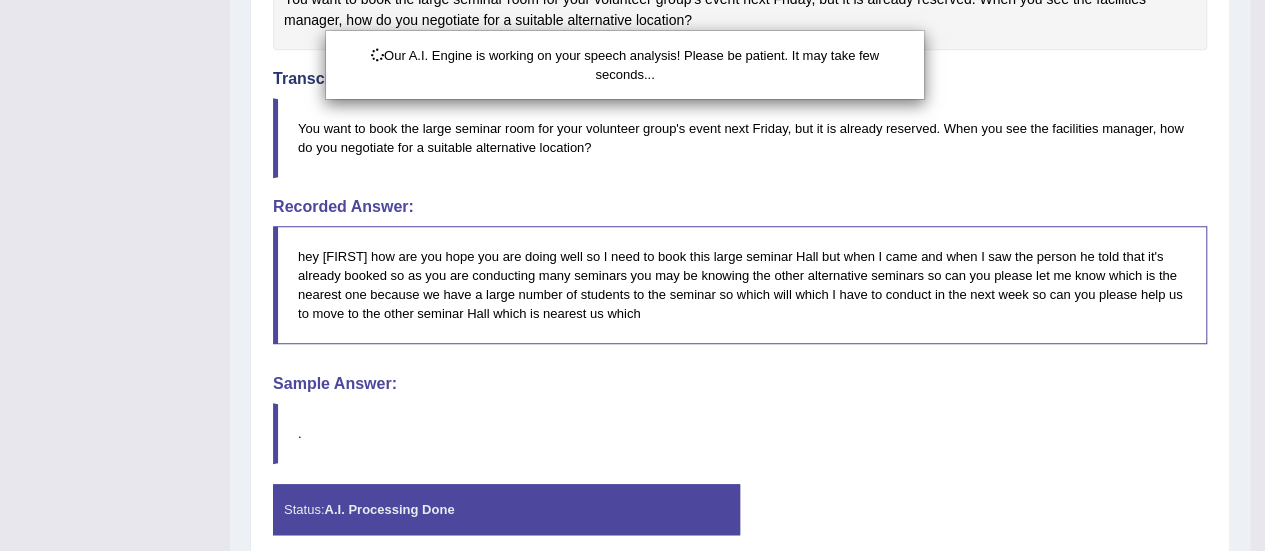 scroll, scrollTop: 719, scrollLeft: 0, axis: vertical 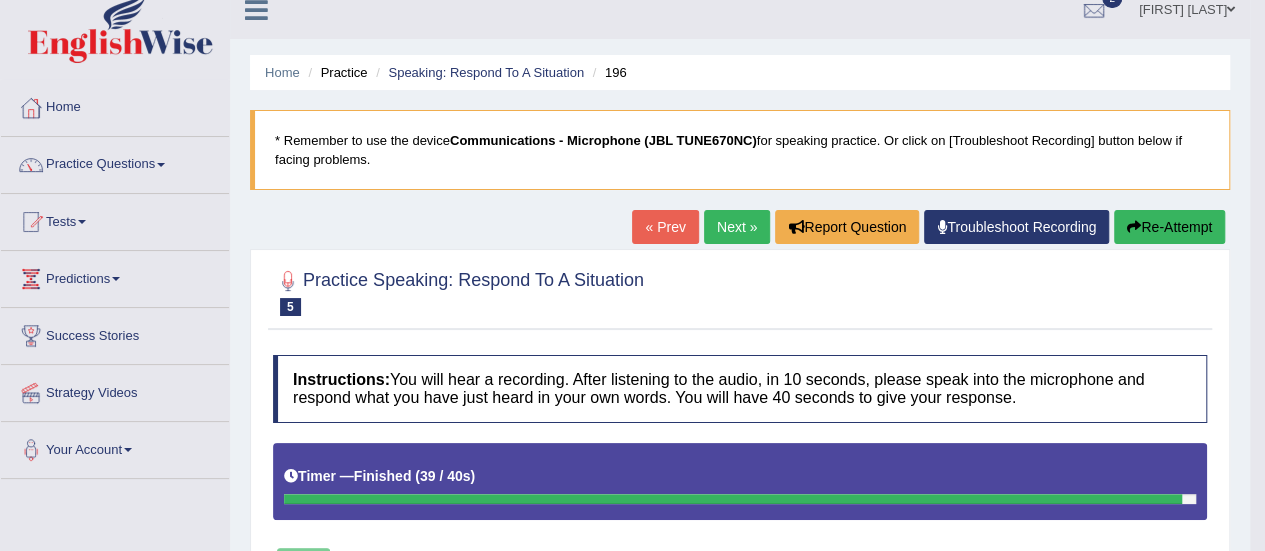 click on "Next »" at bounding box center (737, 227) 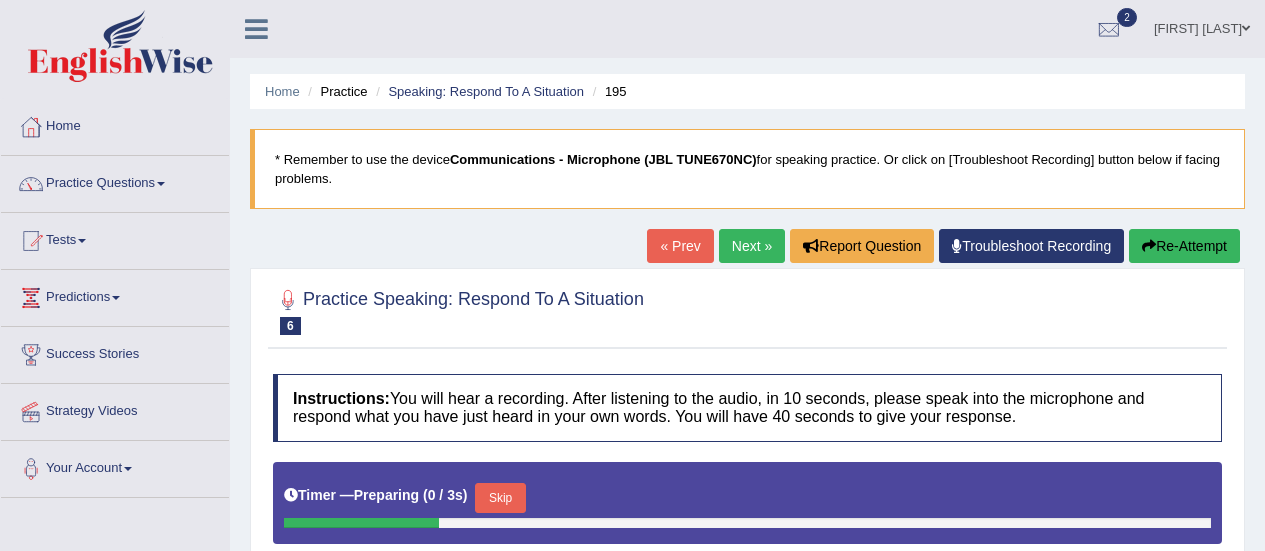 scroll, scrollTop: 0, scrollLeft: 0, axis: both 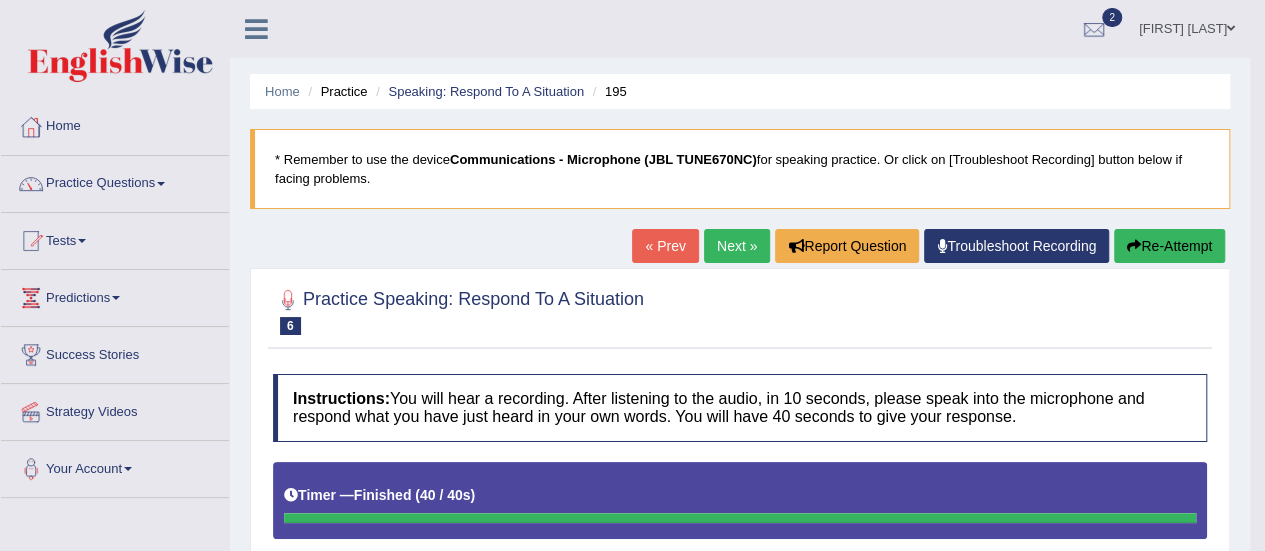 click on "Next »" at bounding box center [737, 246] 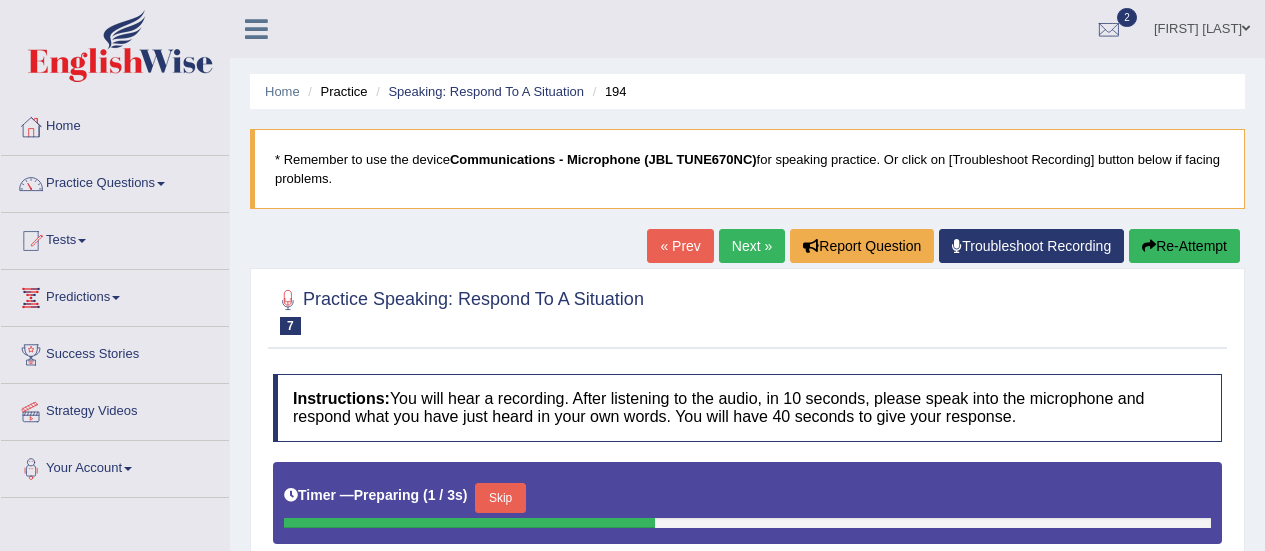 scroll, scrollTop: 498, scrollLeft: 0, axis: vertical 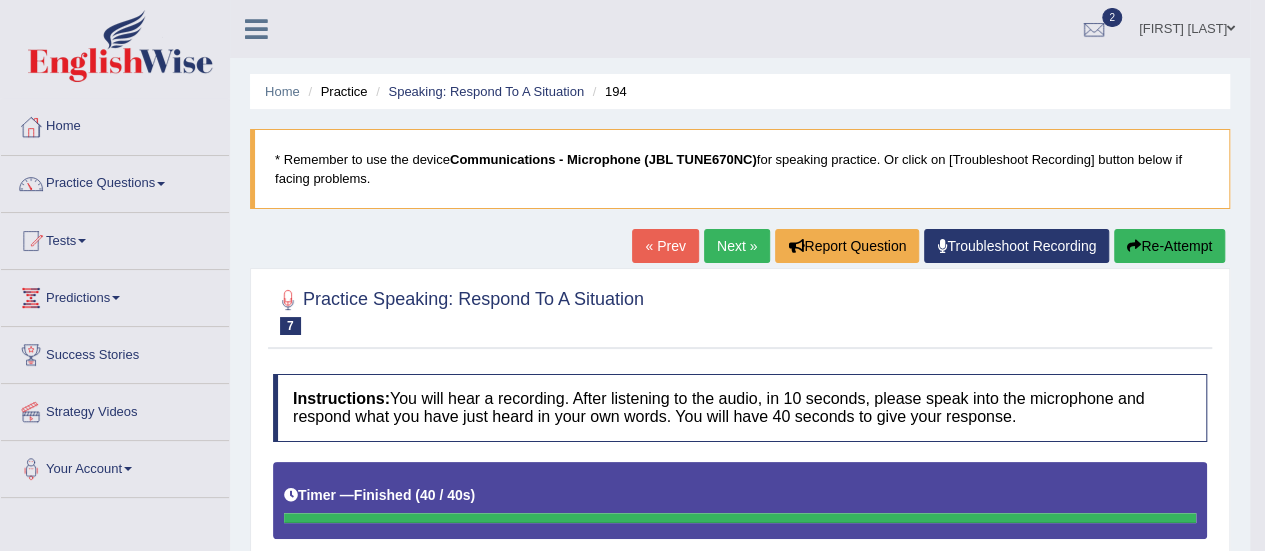 click on "Next »" at bounding box center [737, 246] 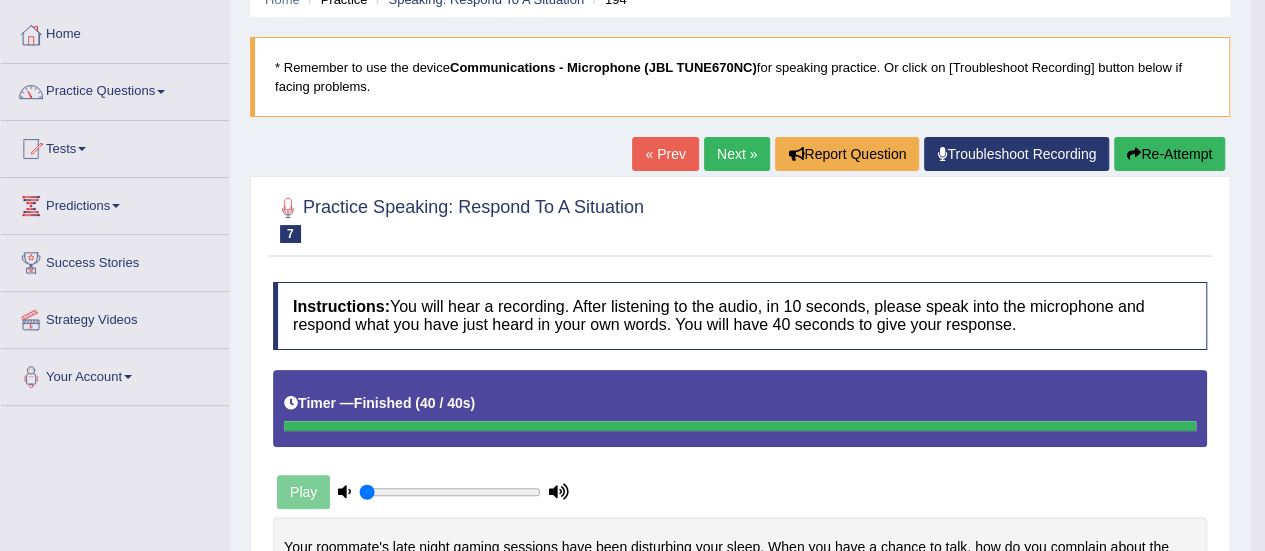 scroll, scrollTop: 300, scrollLeft: 0, axis: vertical 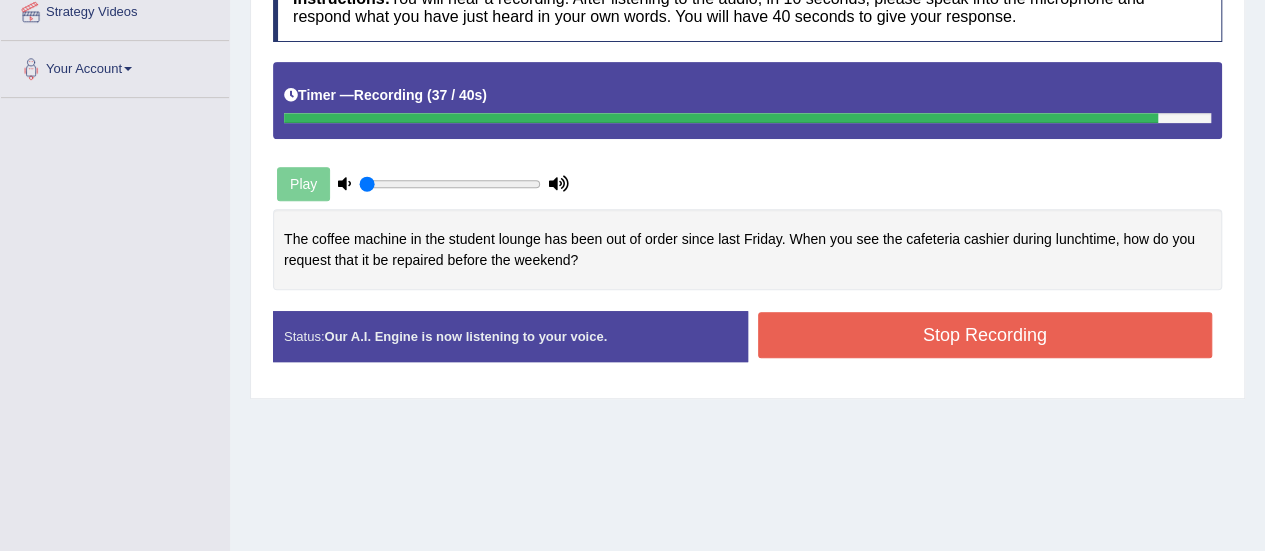 click on "Stop Recording" at bounding box center (985, 335) 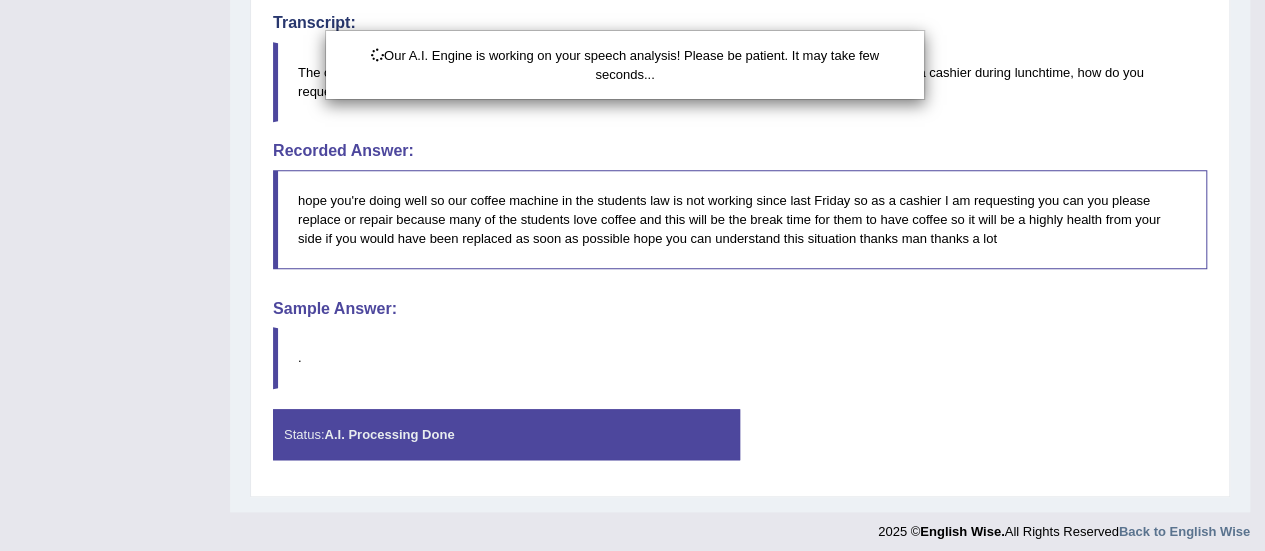 scroll, scrollTop: 700, scrollLeft: 0, axis: vertical 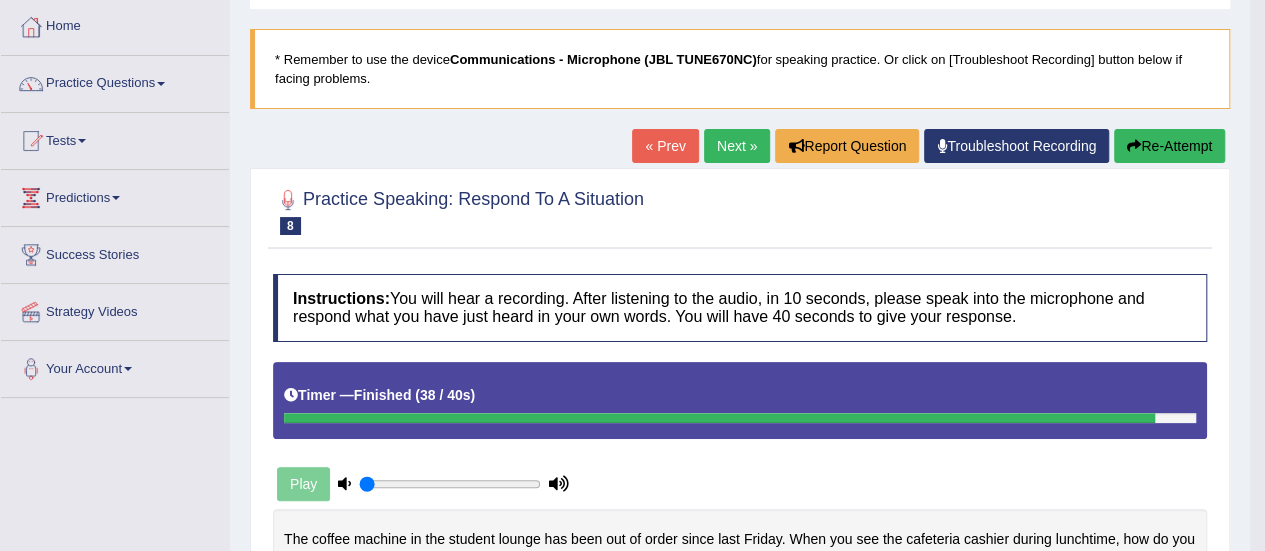 click on "Next »" at bounding box center (737, 146) 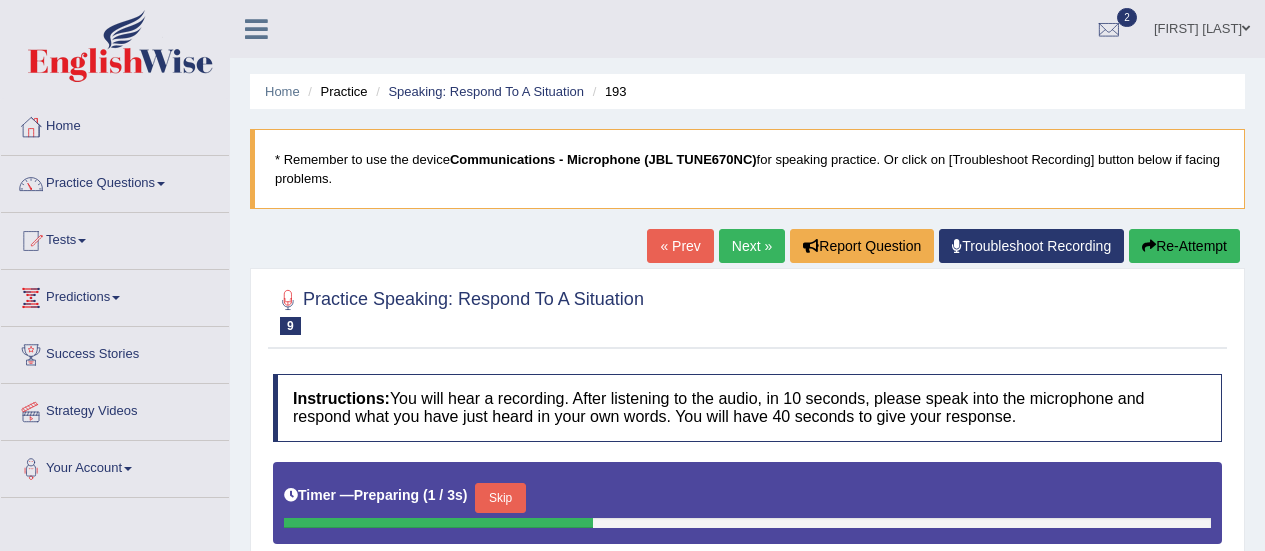 scroll, scrollTop: 0, scrollLeft: 0, axis: both 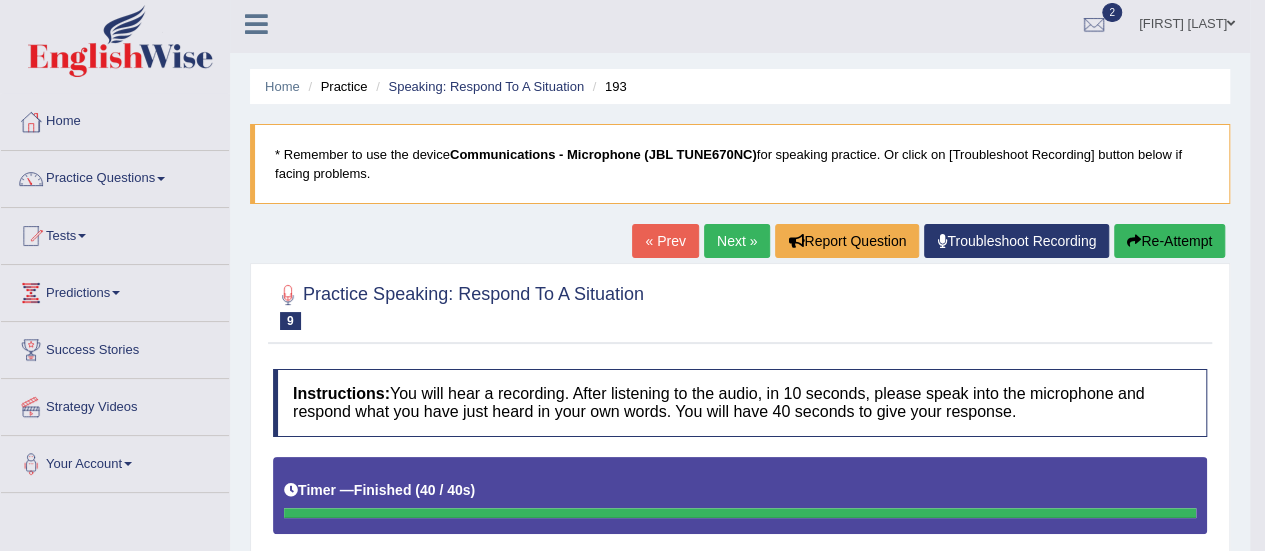click on "Next »" at bounding box center (737, 241) 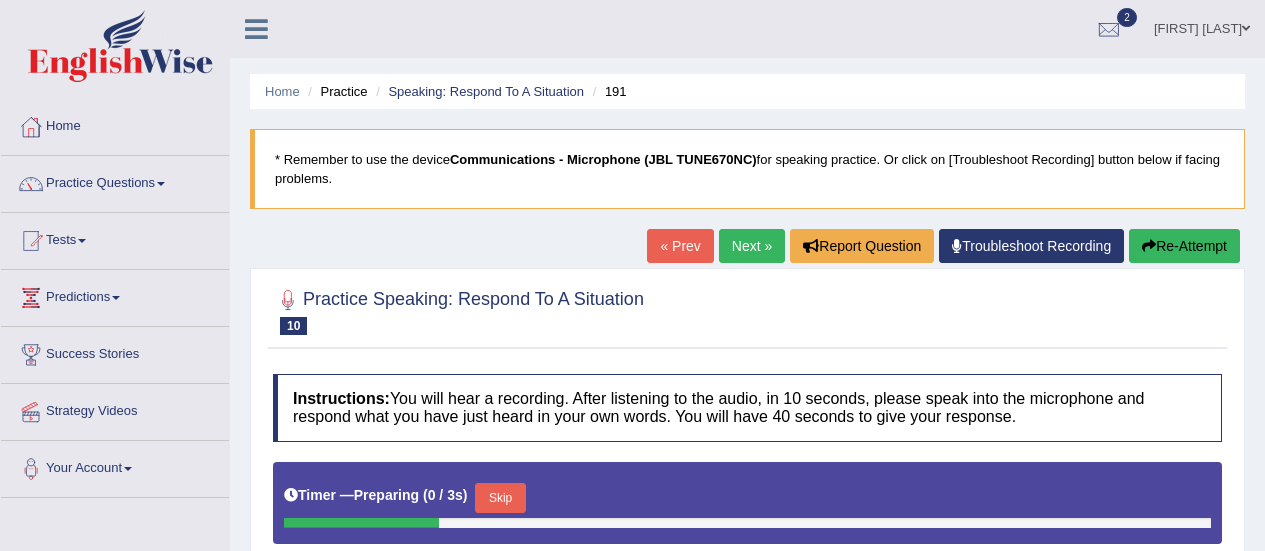 scroll, scrollTop: 0, scrollLeft: 0, axis: both 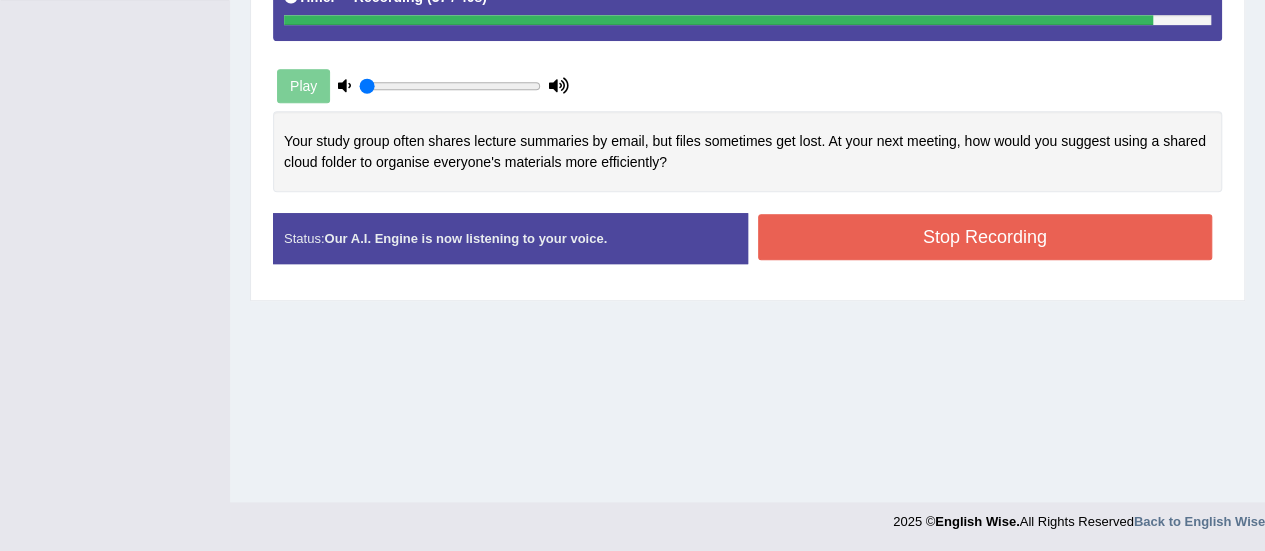 click on "Stop Recording" at bounding box center [985, 237] 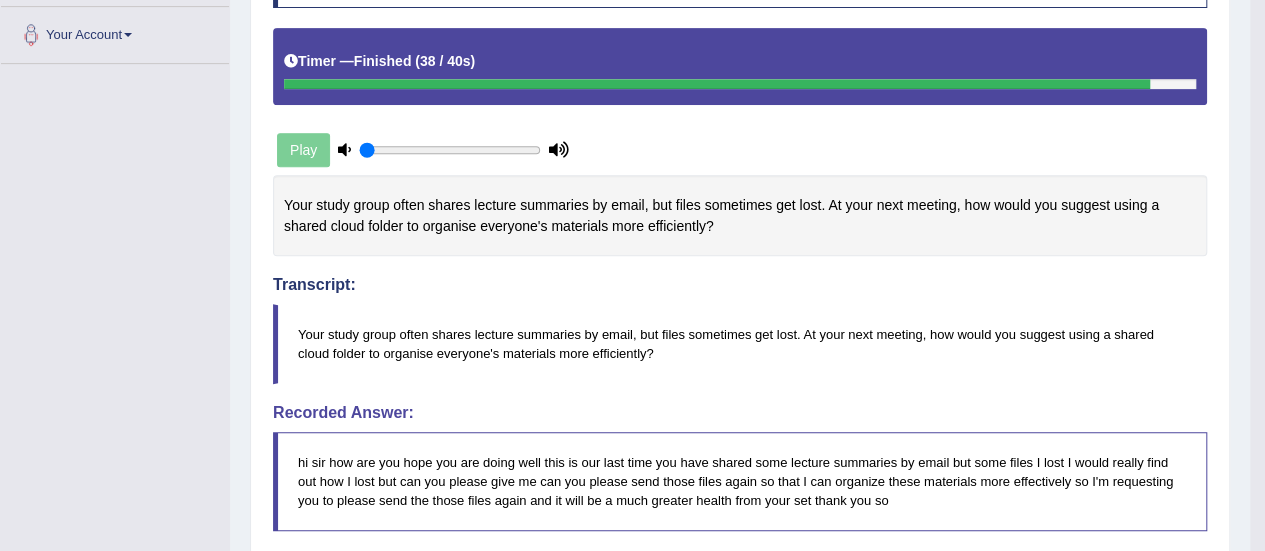 scroll, scrollTop: 198, scrollLeft: 0, axis: vertical 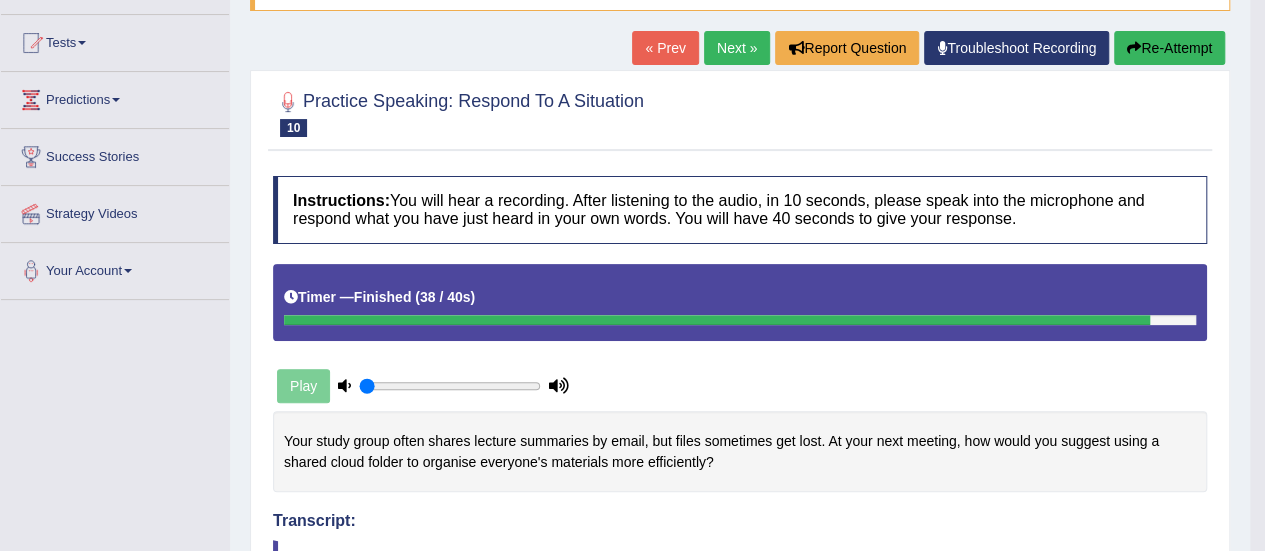 click on "Next »" at bounding box center [737, 48] 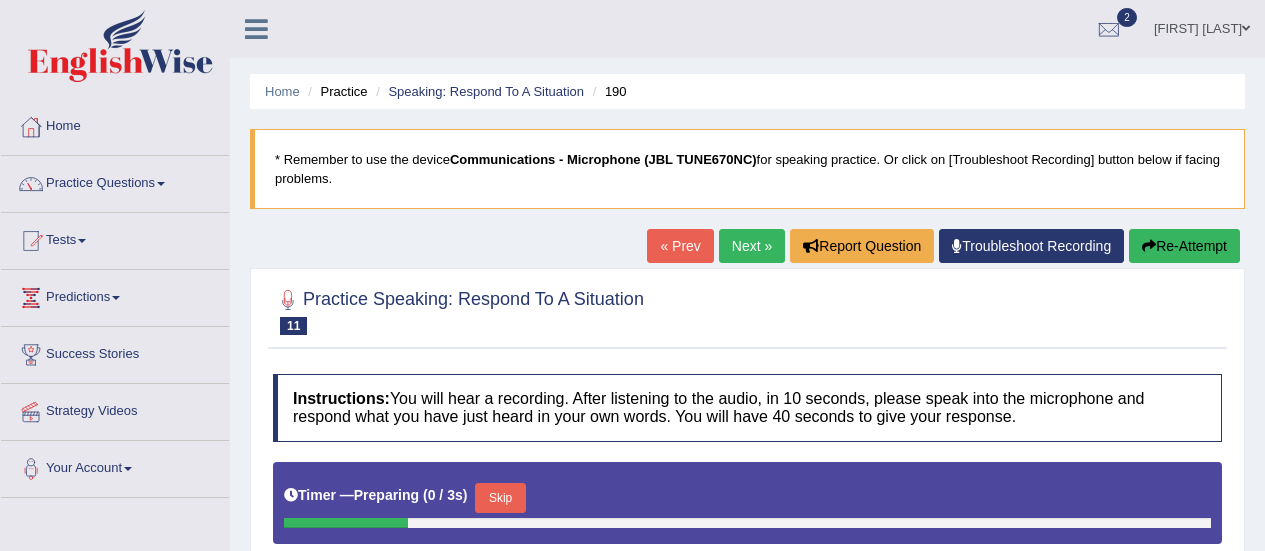 scroll, scrollTop: 452, scrollLeft: 0, axis: vertical 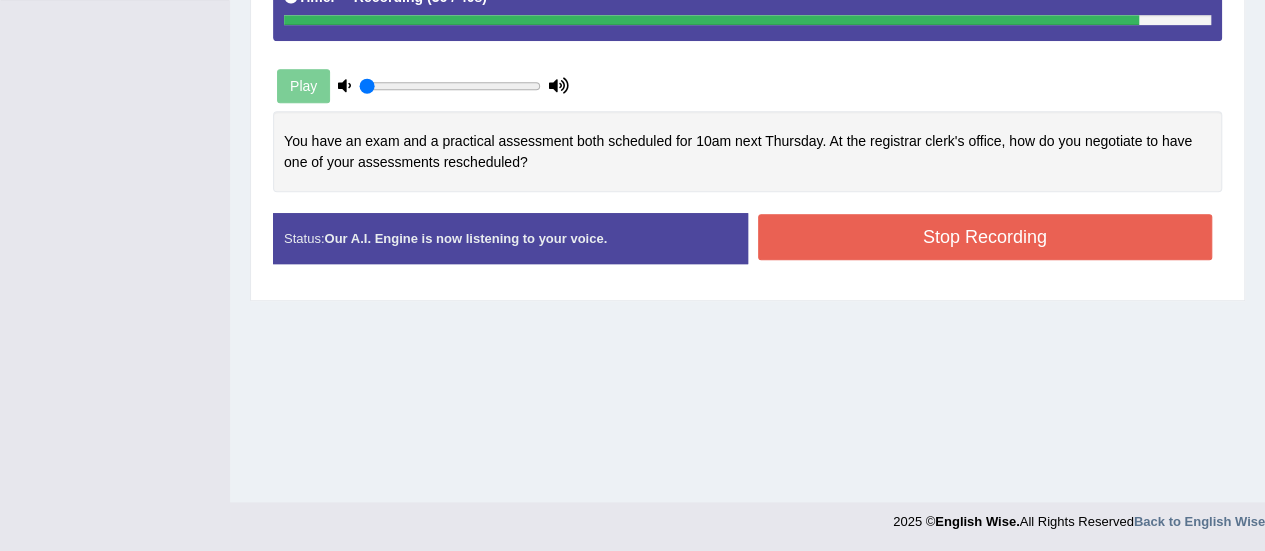 click on "Stop Recording" at bounding box center (985, 237) 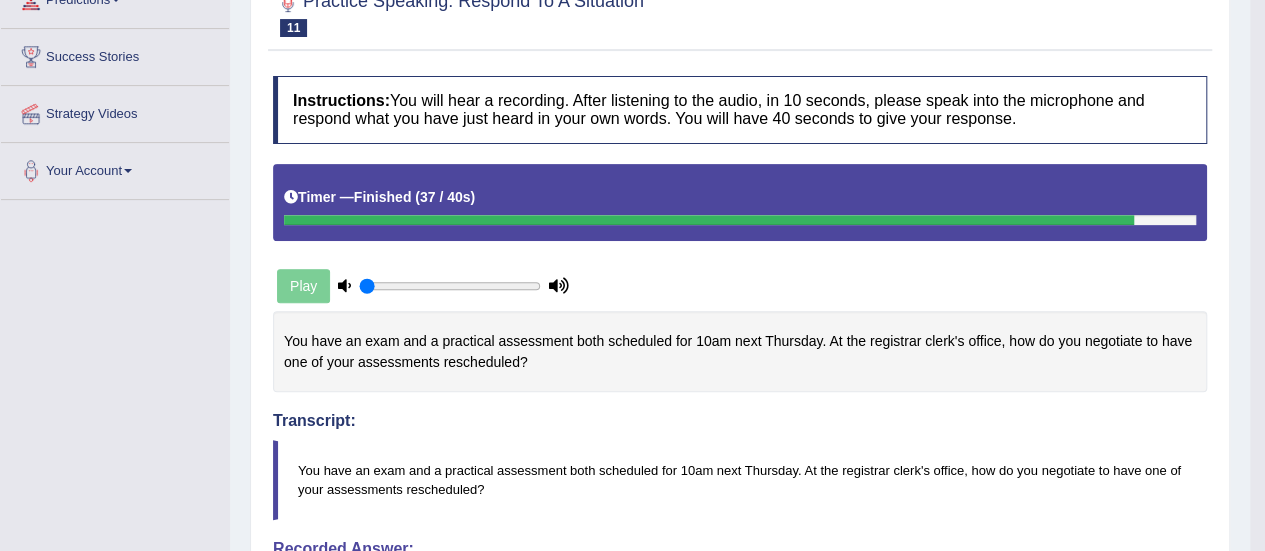 scroll, scrollTop: 0, scrollLeft: 0, axis: both 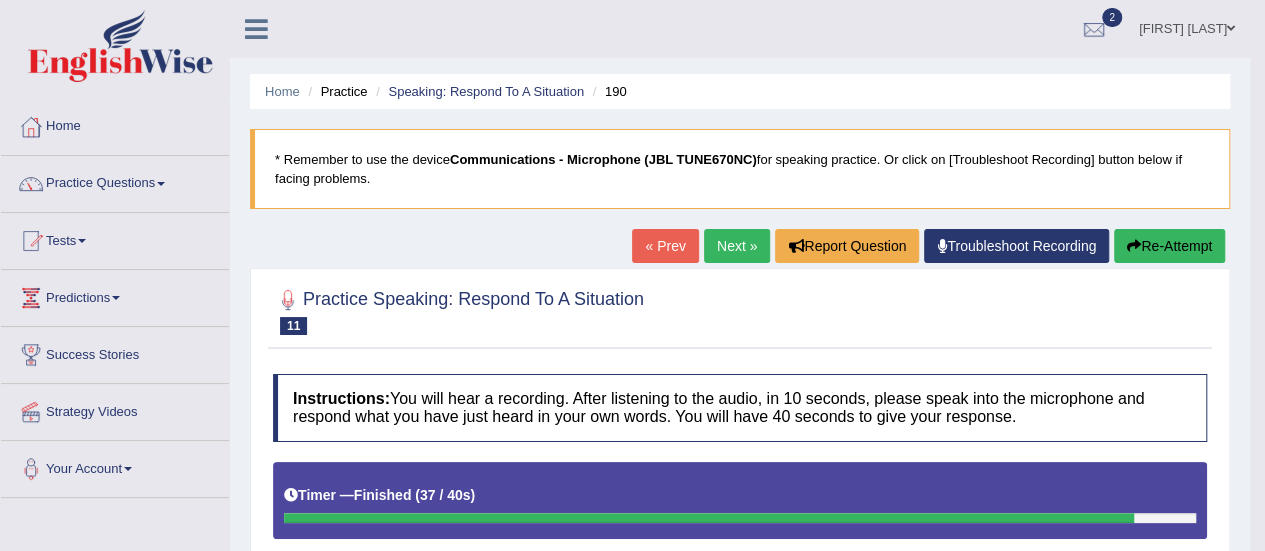 click on "Next »" at bounding box center (737, 246) 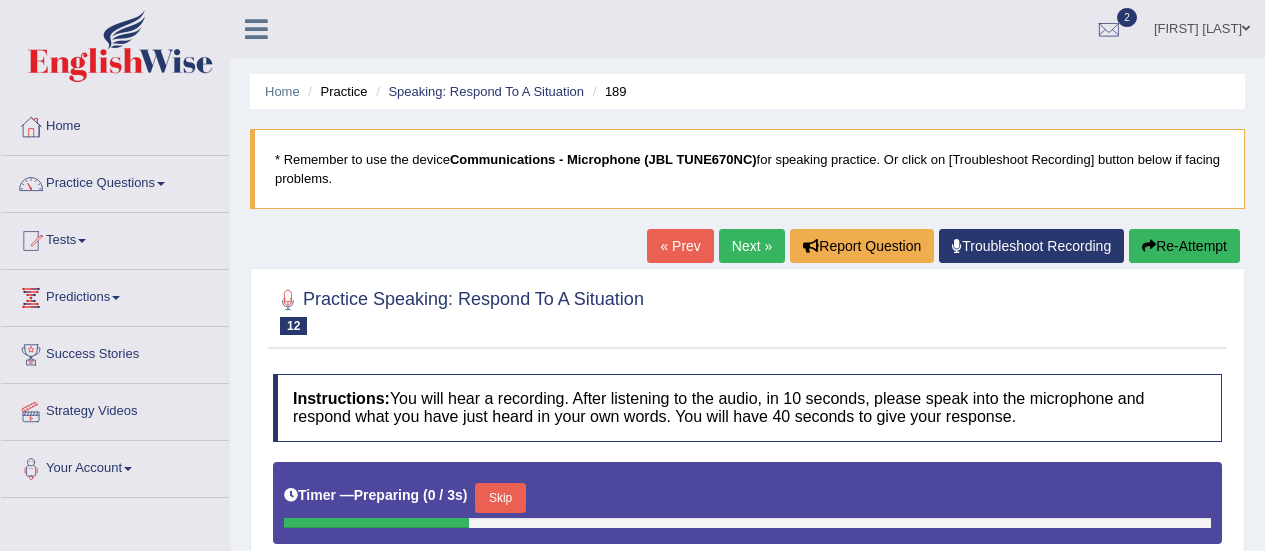 scroll, scrollTop: 0, scrollLeft: 0, axis: both 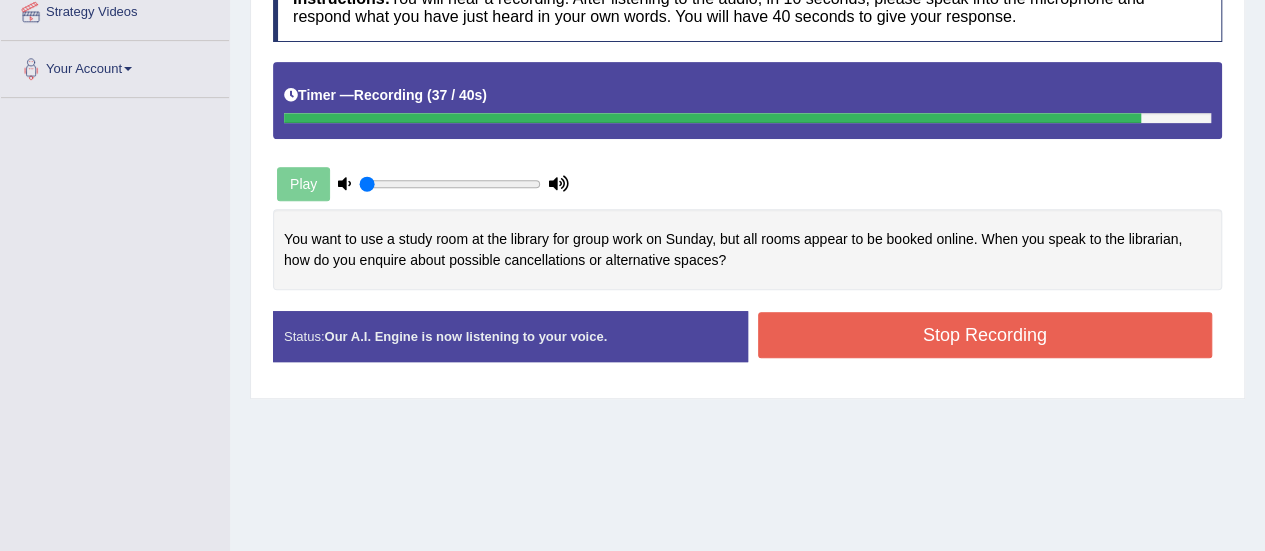 click on "Stop Recording" at bounding box center (985, 335) 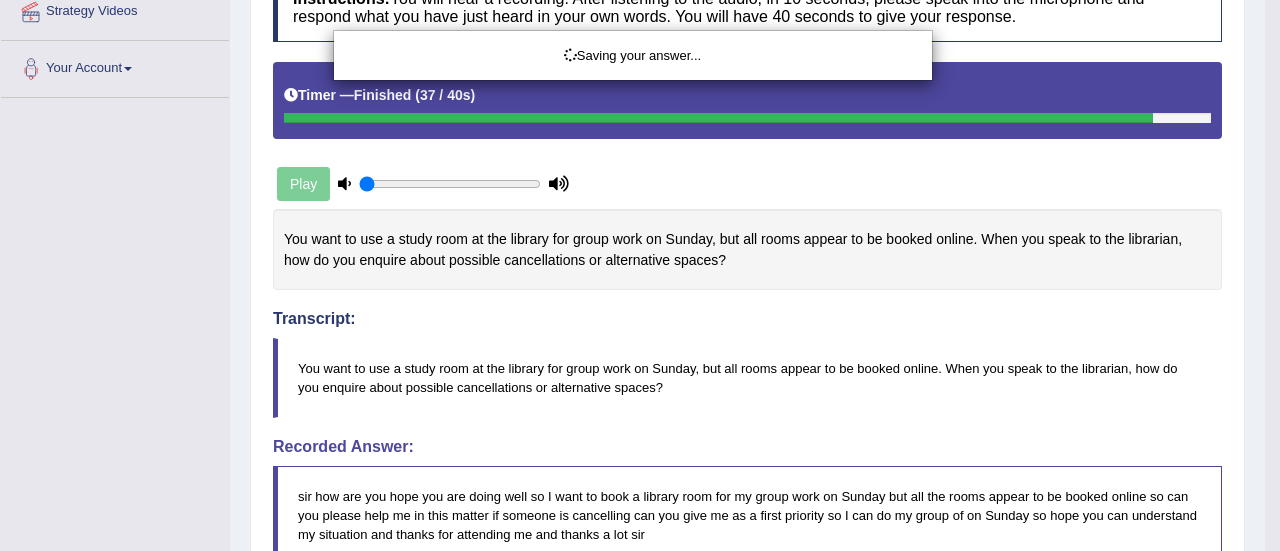 click on "Saving your answer..." at bounding box center (640, 275) 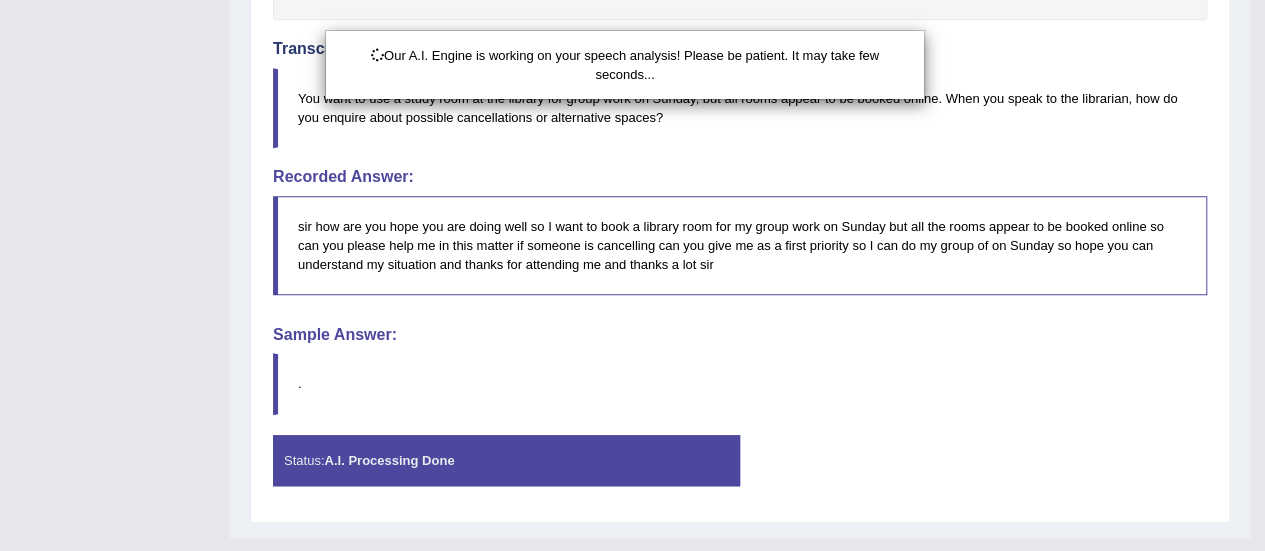 scroll, scrollTop: 700, scrollLeft: 0, axis: vertical 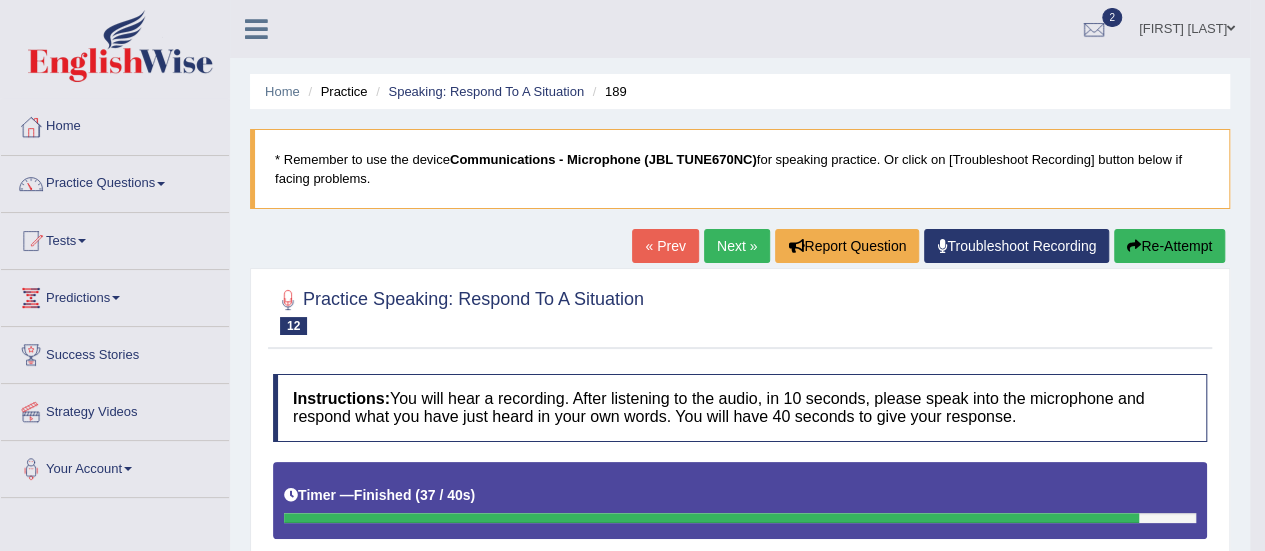 click on "Next »" at bounding box center [737, 246] 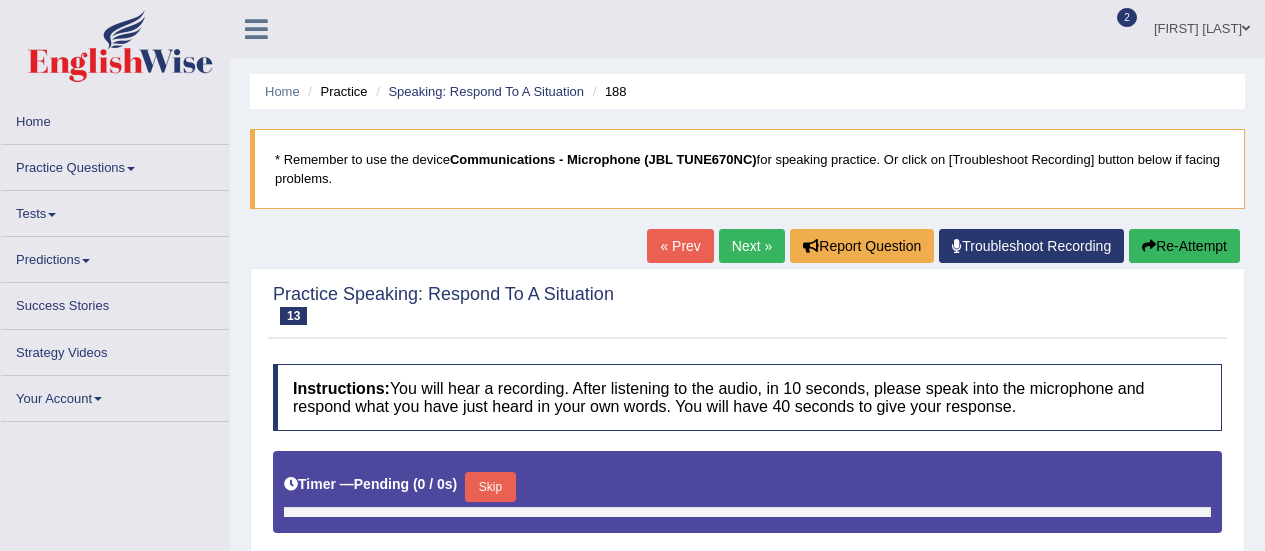 scroll, scrollTop: 0, scrollLeft: 0, axis: both 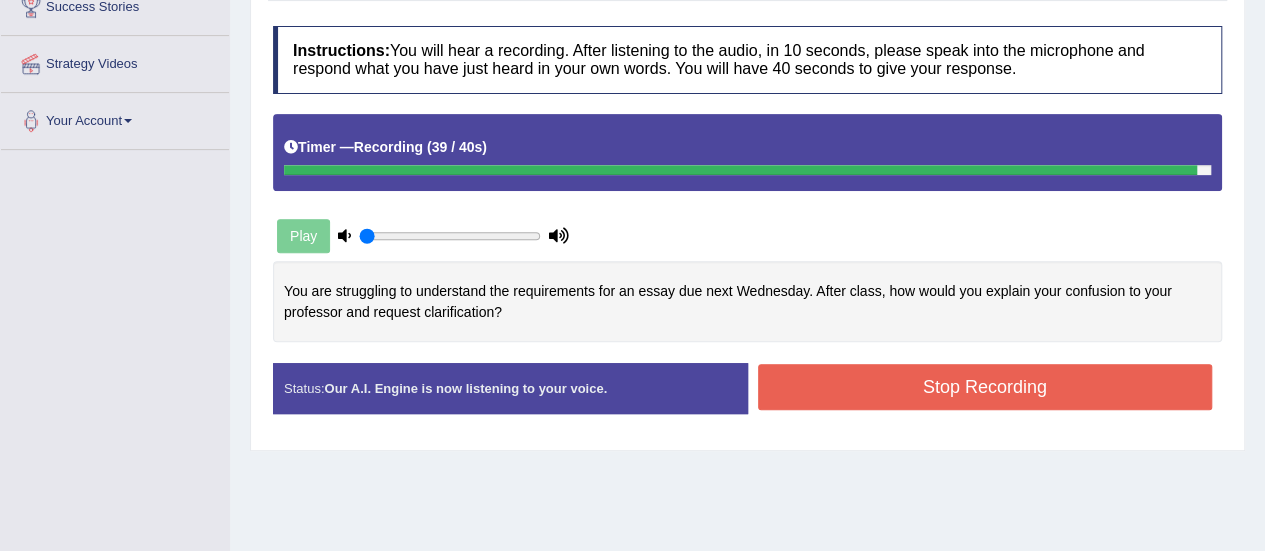 click on "Stop Recording" at bounding box center [985, 387] 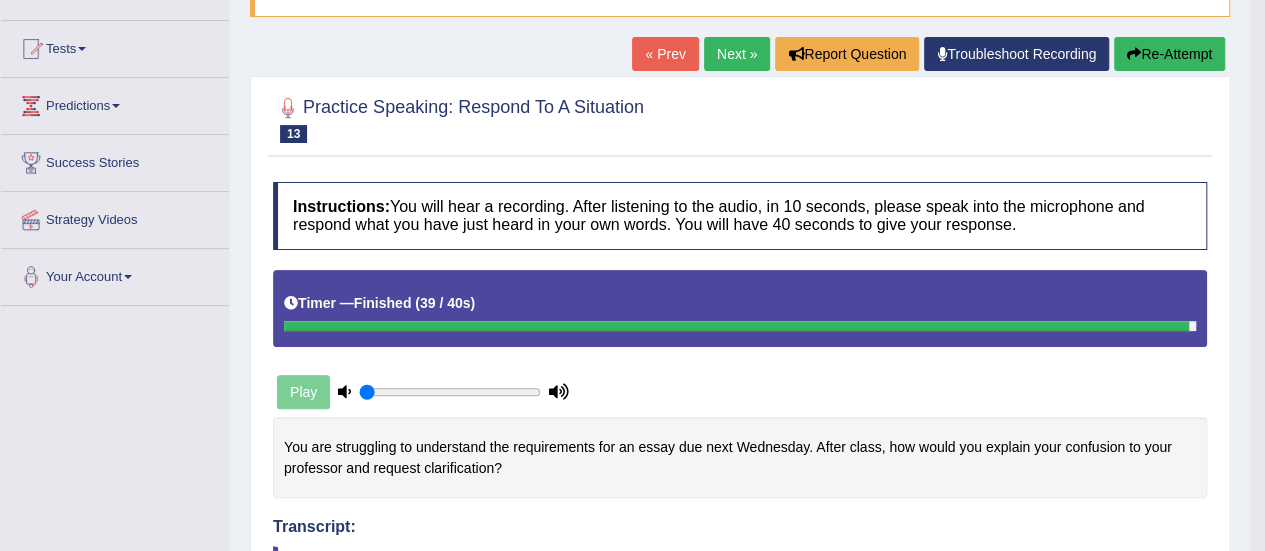 scroll, scrollTop: 148, scrollLeft: 0, axis: vertical 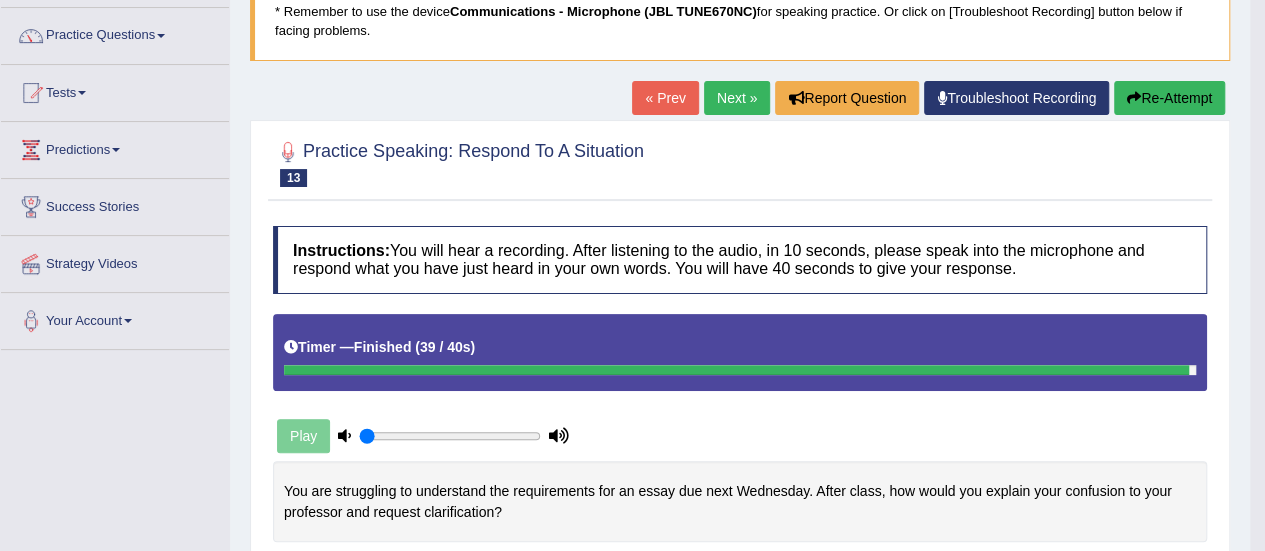 click on "Re-Attempt" at bounding box center [1169, 98] 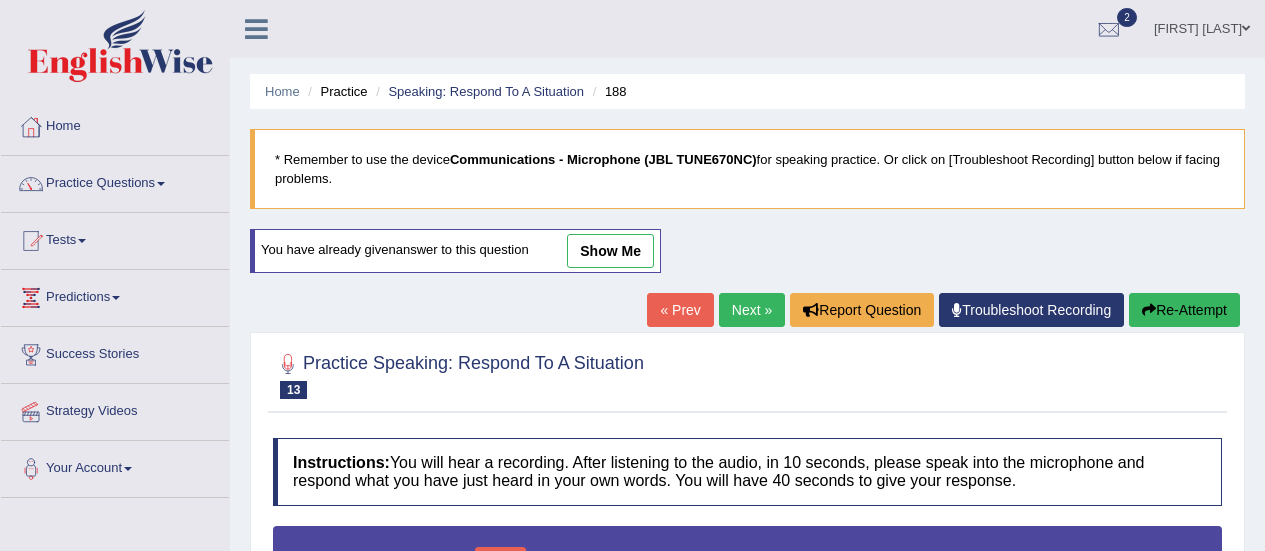 scroll, scrollTop: 406, scrollLeft: 0, axis: vertical 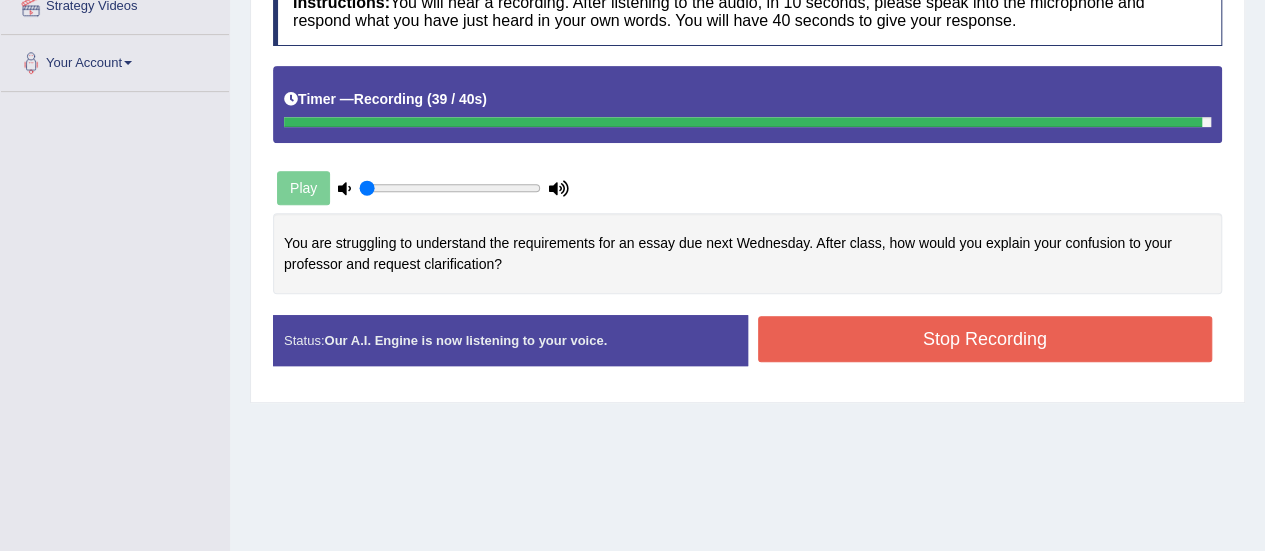 click on "Stop Recording" at bounding box center [985, 339] 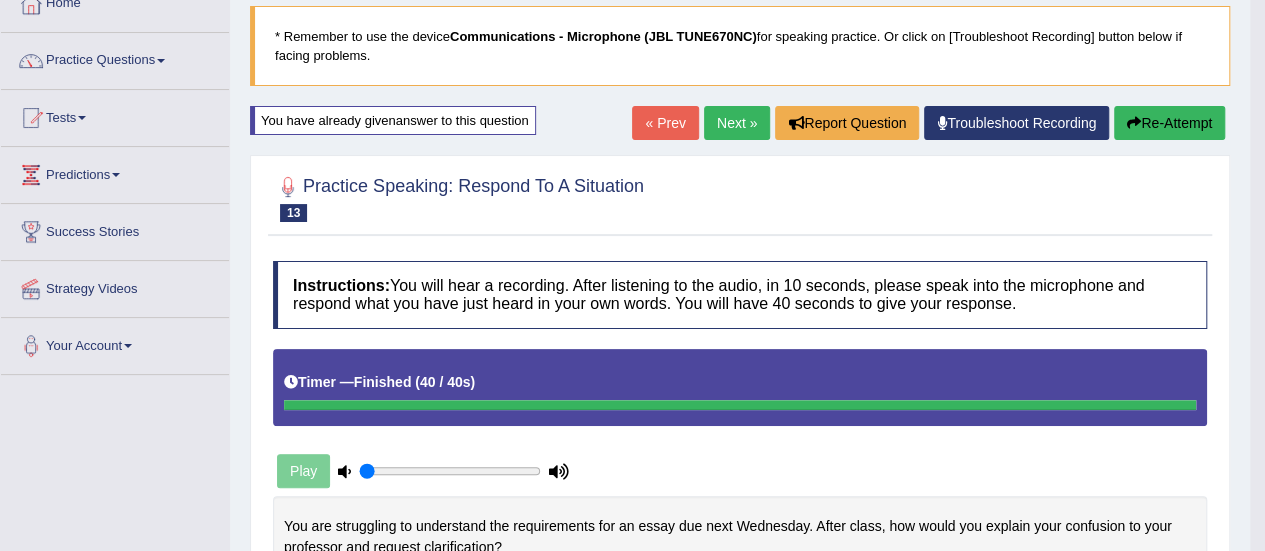 scroll, scrollTop: 0, scrollLeft: 0, axis: both 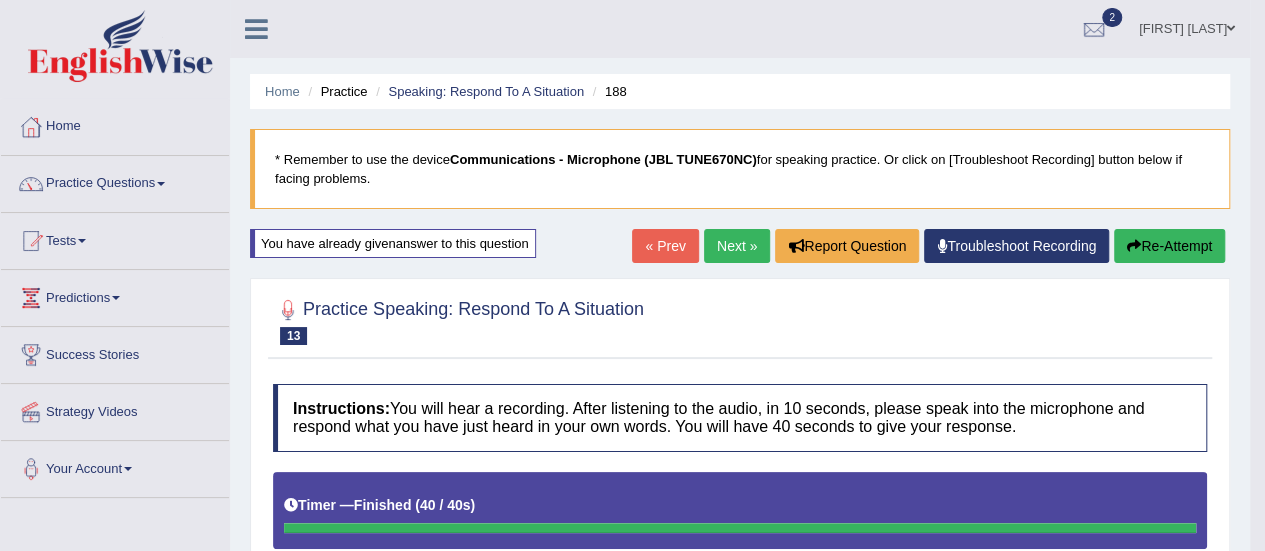 click on "Next »" at bounding box center (737, 246) 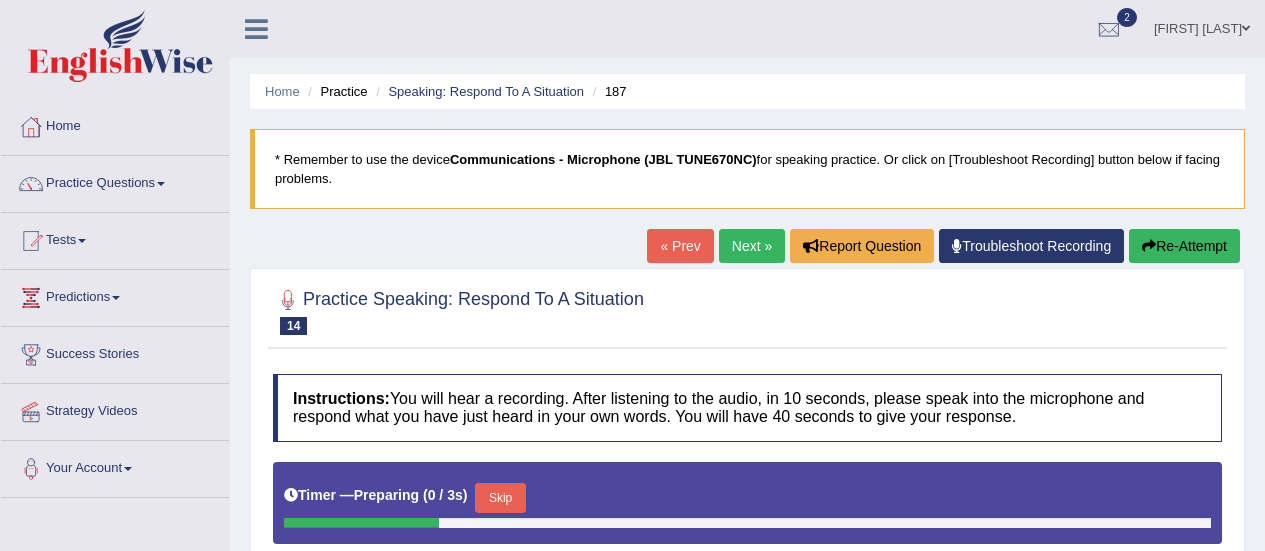 scroll, scrollTop: 400, scrollLeft: 0, axis: vertical 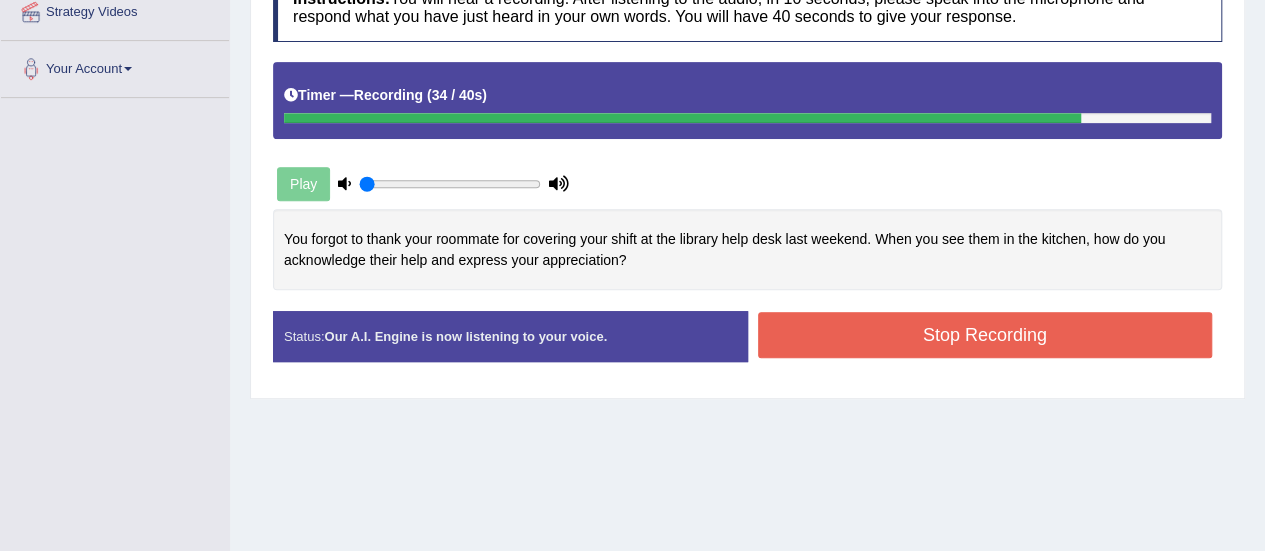 click on "Stop Recording" at bounding box center [985, 335] 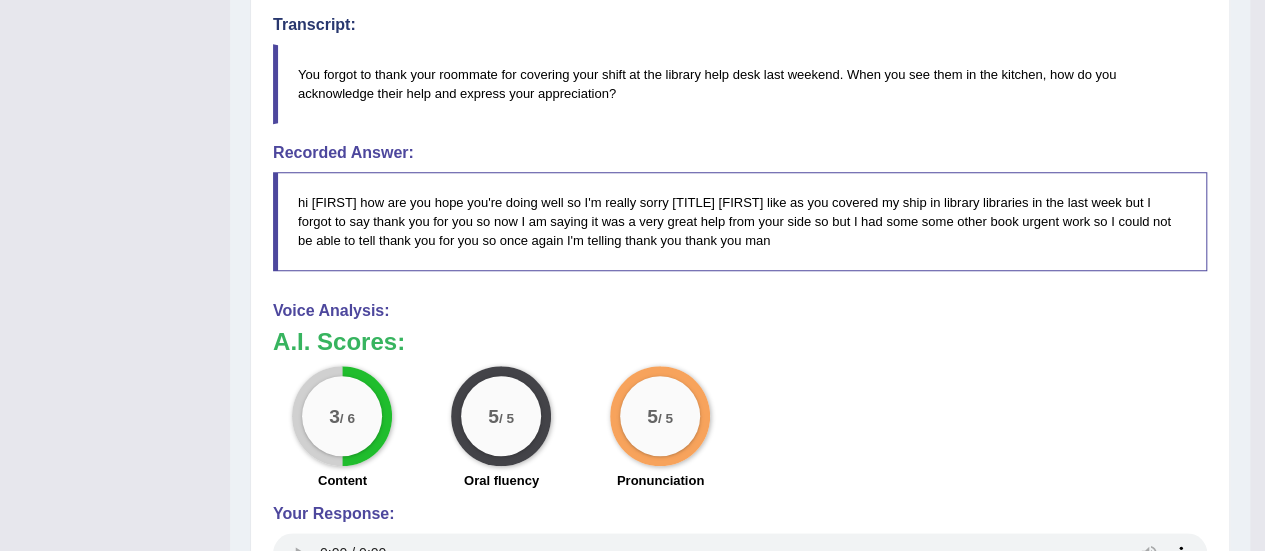 scroll, scrollTop: 800, scrollLeft: 0, axis: vertical 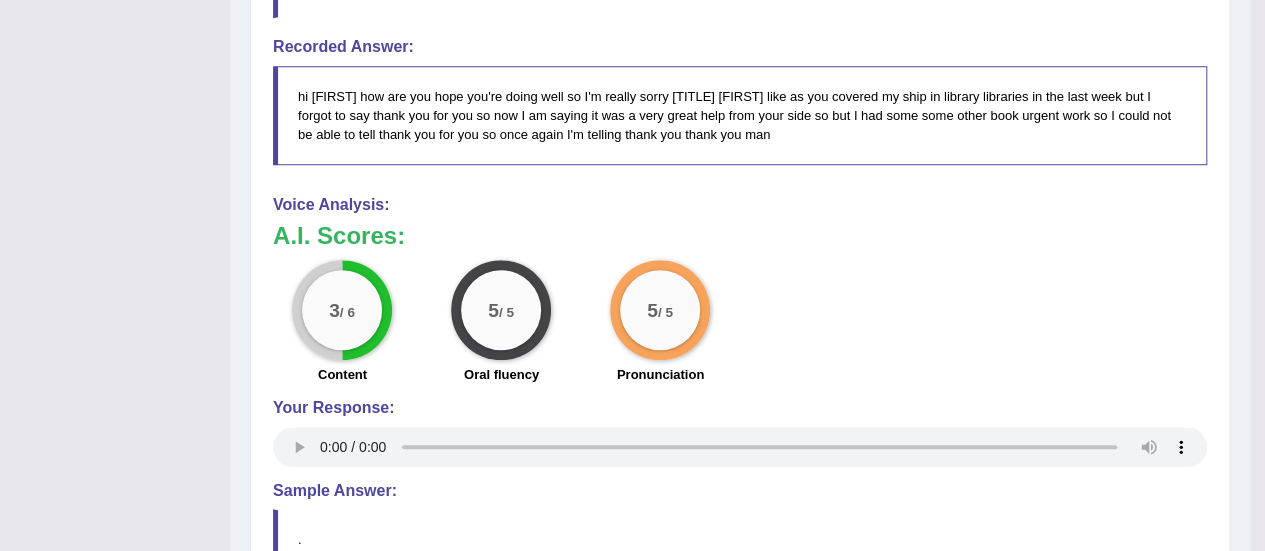 click on "3  / 6" at bounding box center (342, 310) 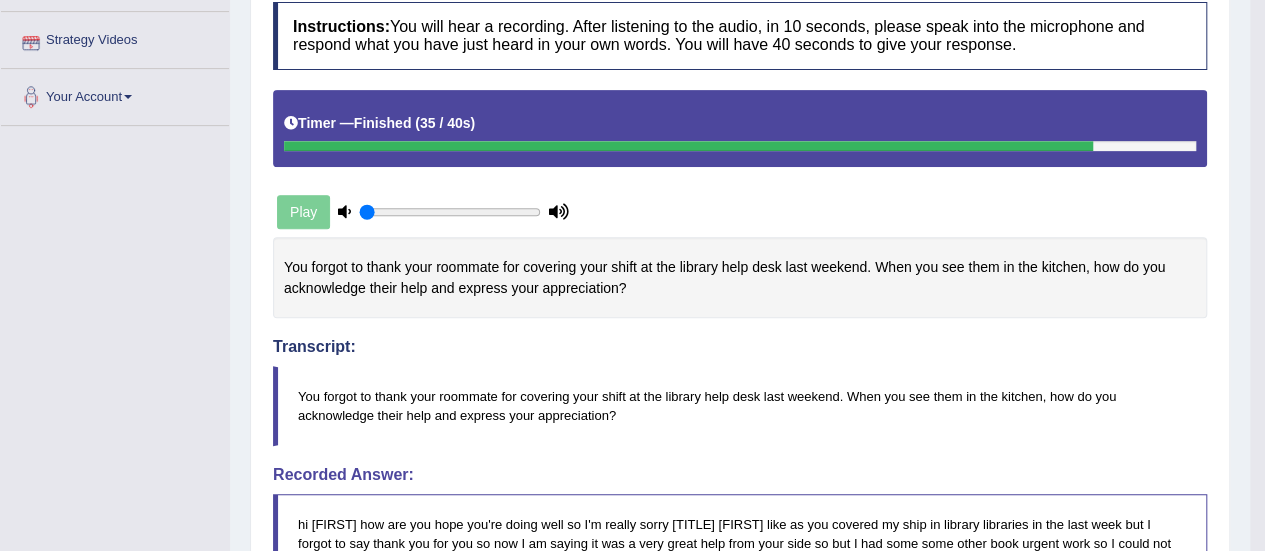 scroll, scrollTop: 400, scrollLeft: 0, axis: vertical 